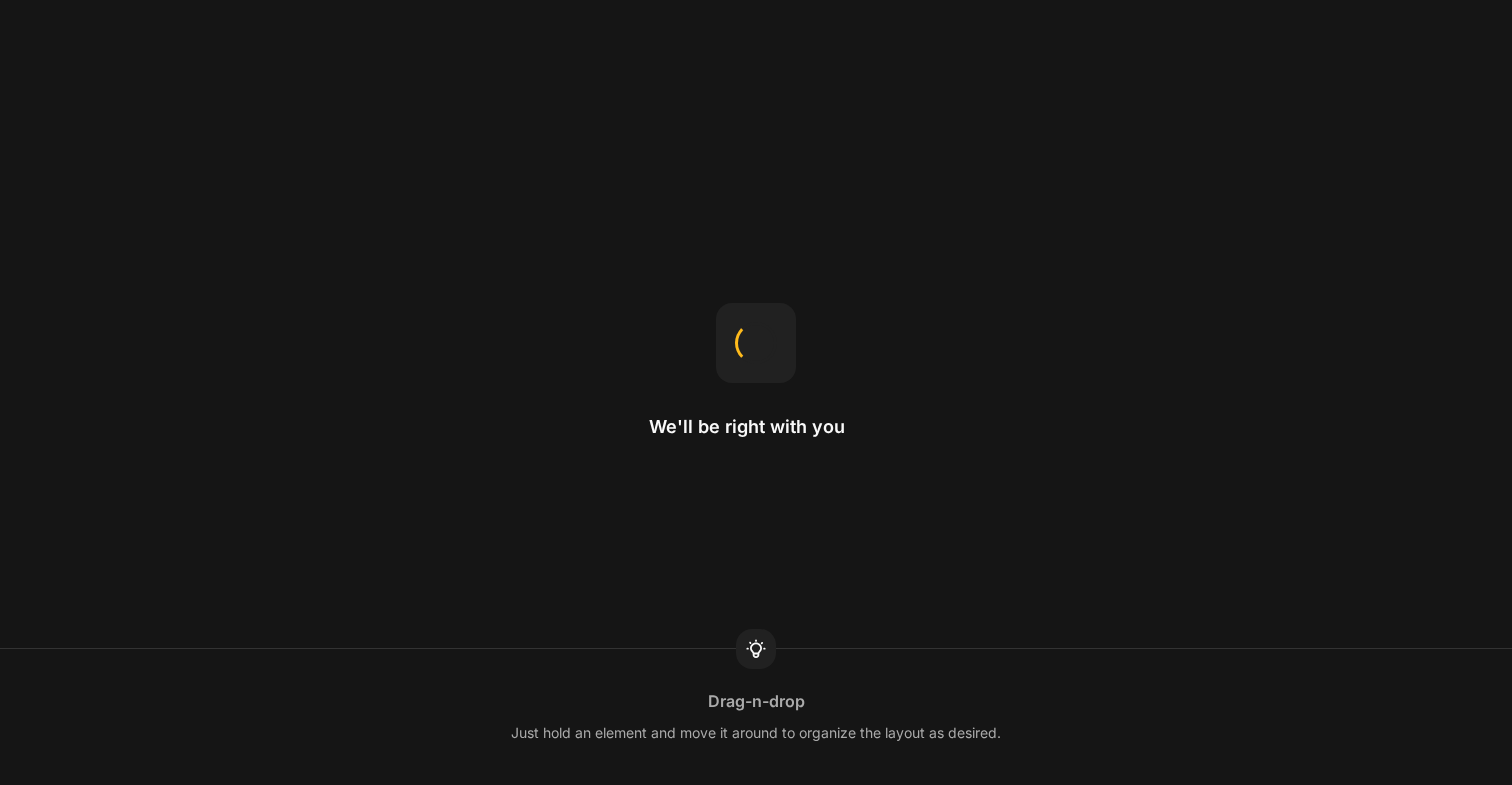 scroll, scrollTop: 0, scrollLeft: 0, axis: both 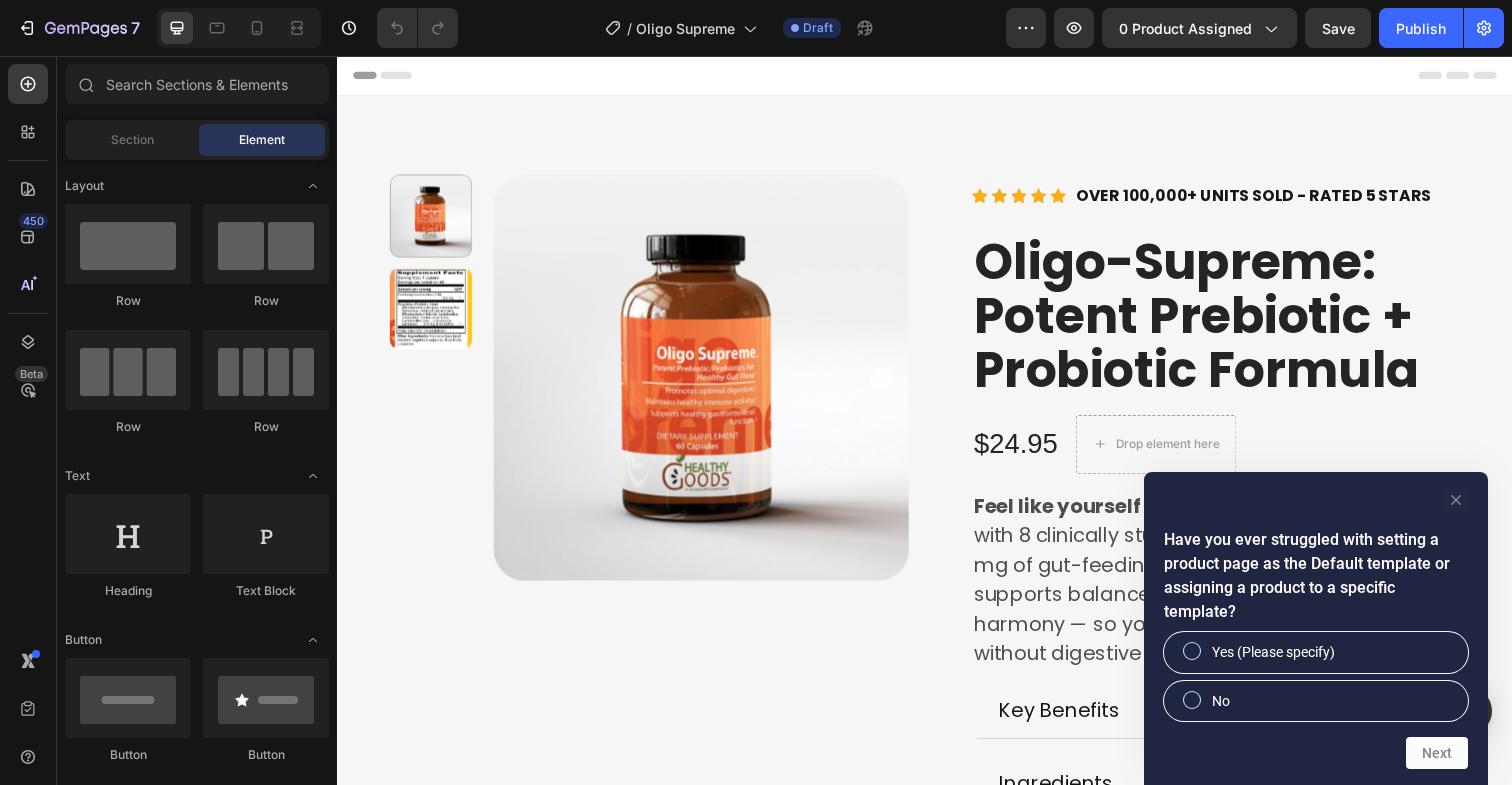 click 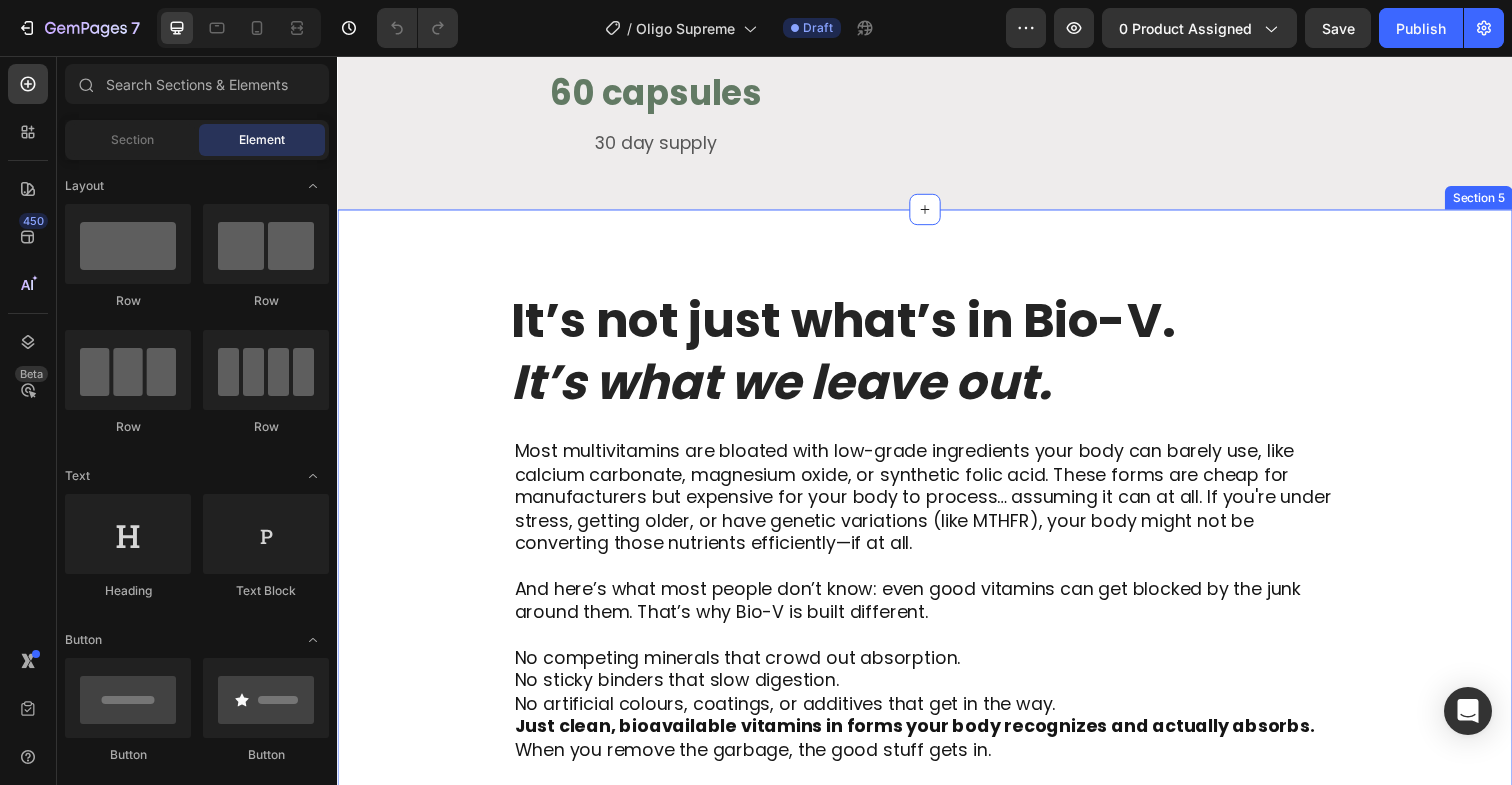 scroll, scrollTop: 2779, scrollLeft: 0, axis: vertical 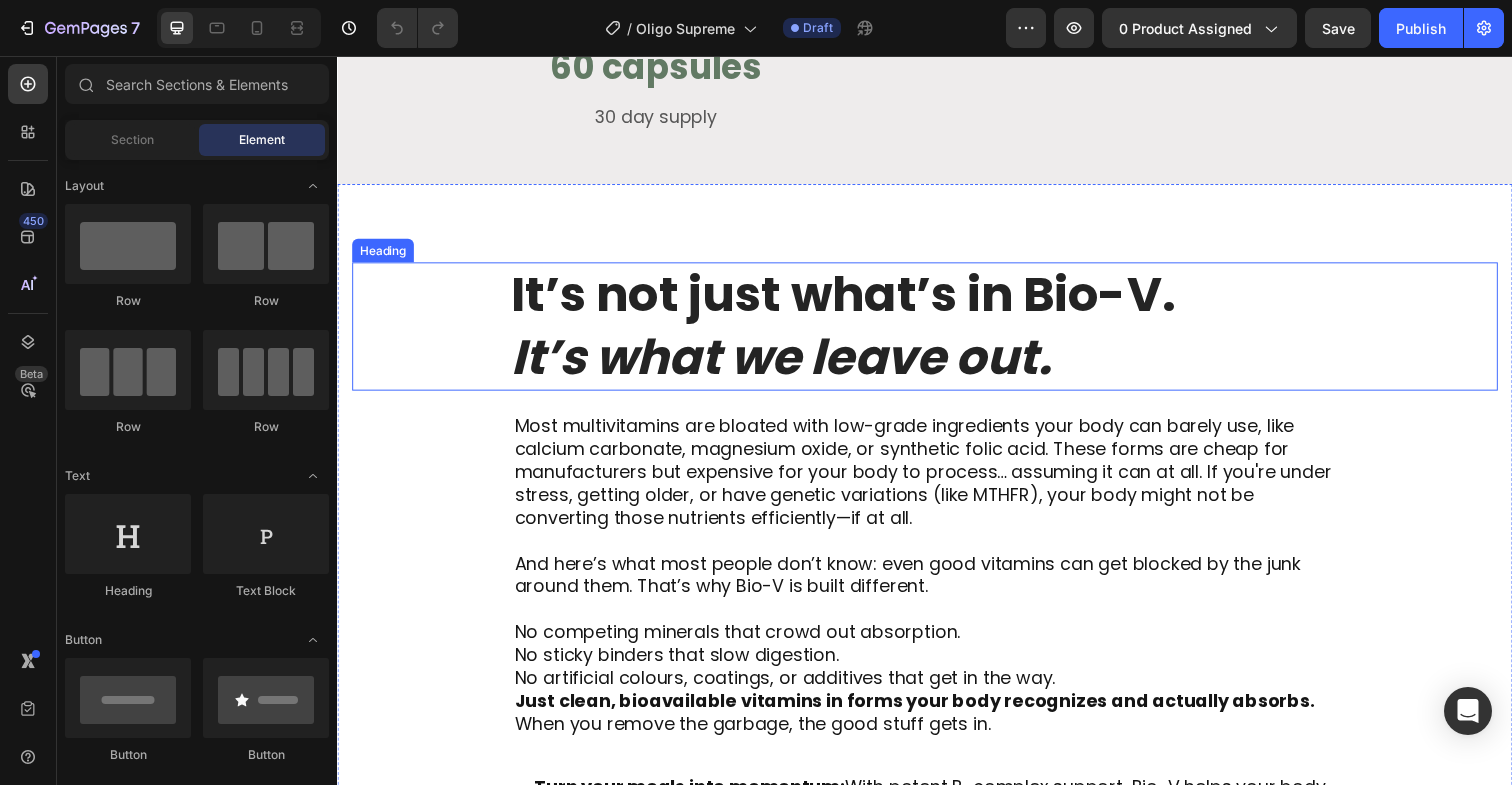 click on "It’s not just what’s in Bio-V. It’s what we leave out." at bounding box center (942, 332) 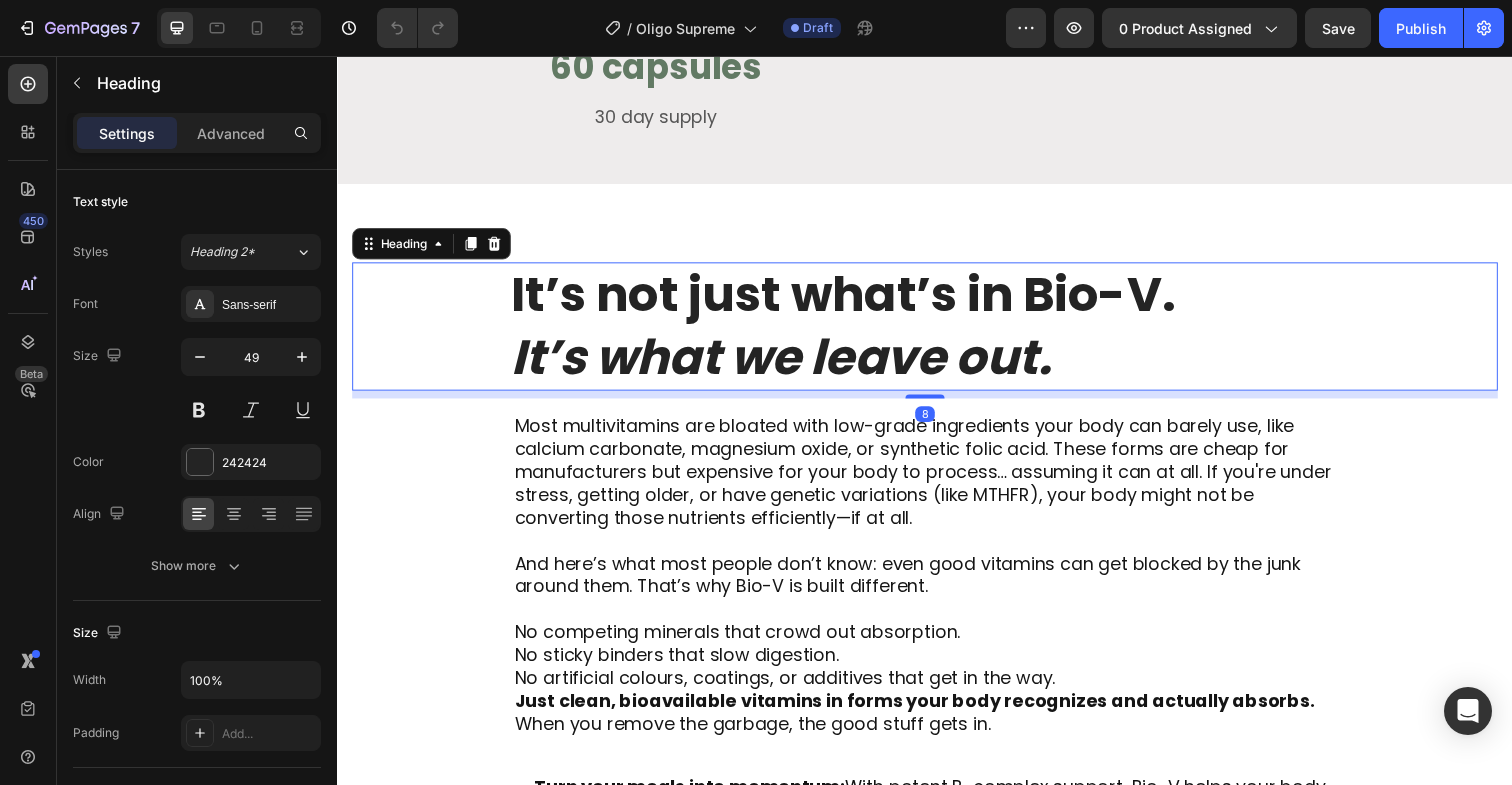 click on "It’s not just what’s in Bio-V. It’s what we leave out." at bounding box center (942, 332) 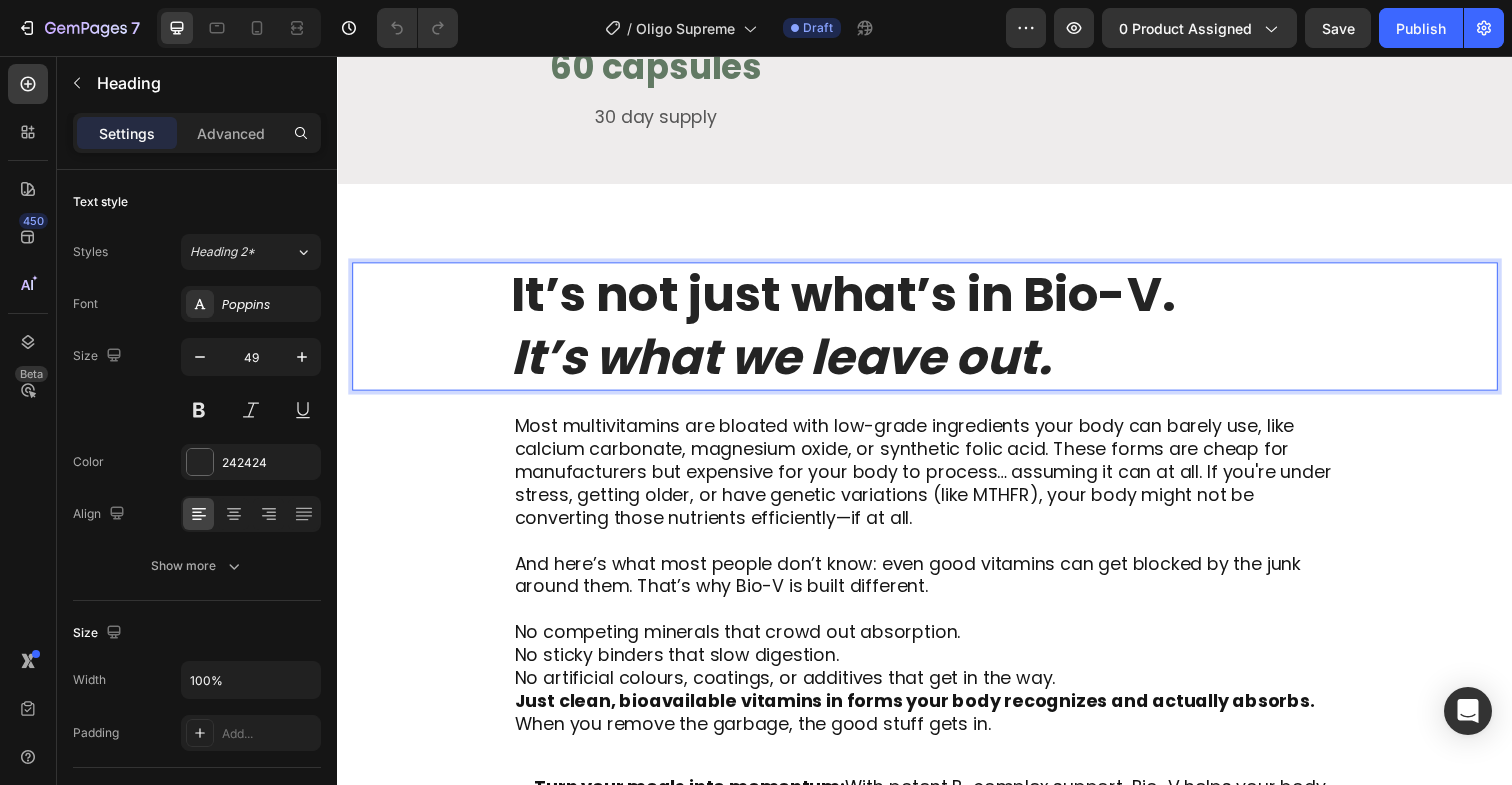 click on "It’s not just what’s in Bio-V. It’s what we leave out." at bounding box center (942, 332) 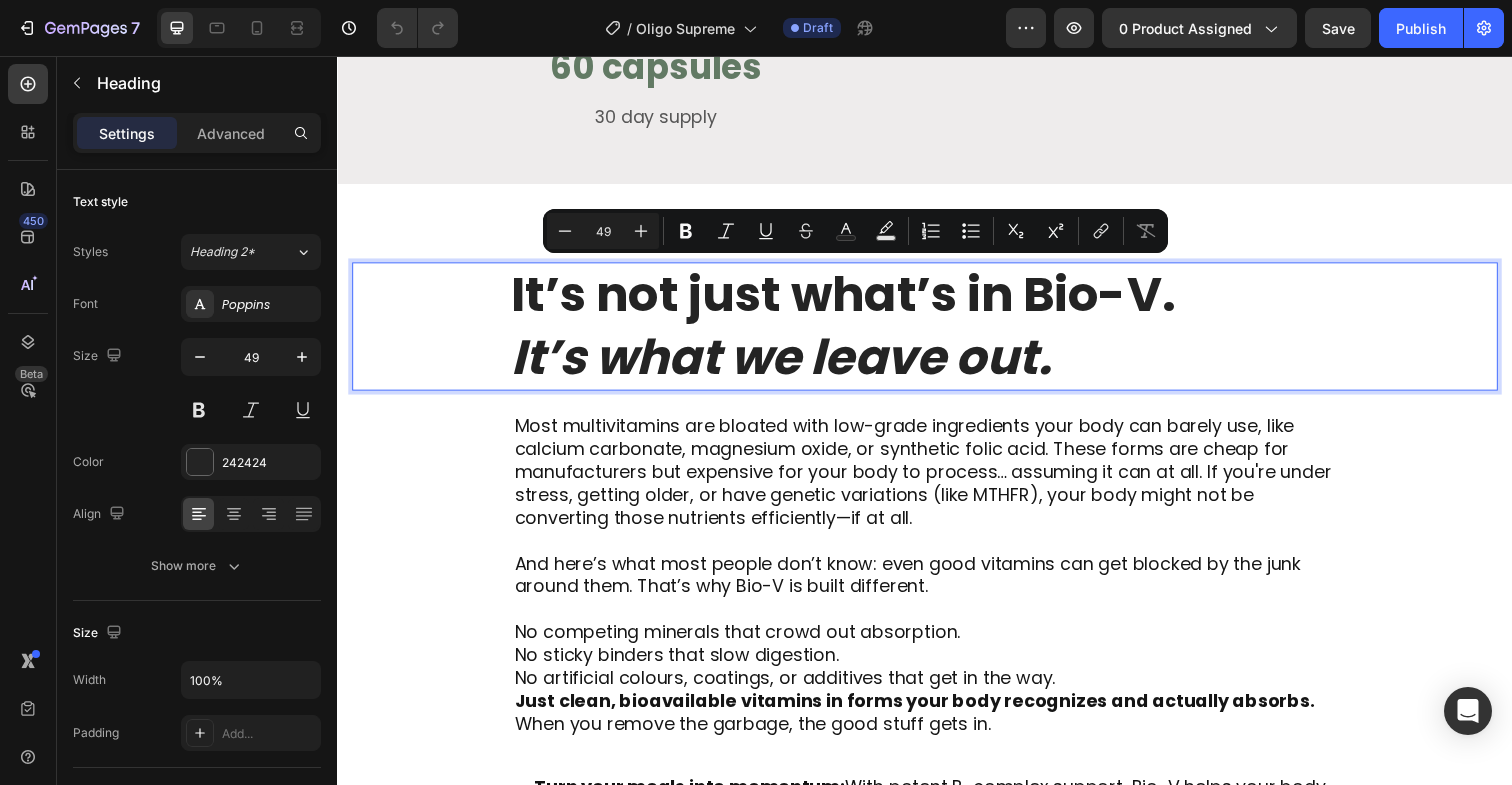 click on "It’s what we leave out." at bounding box center (790, 364) 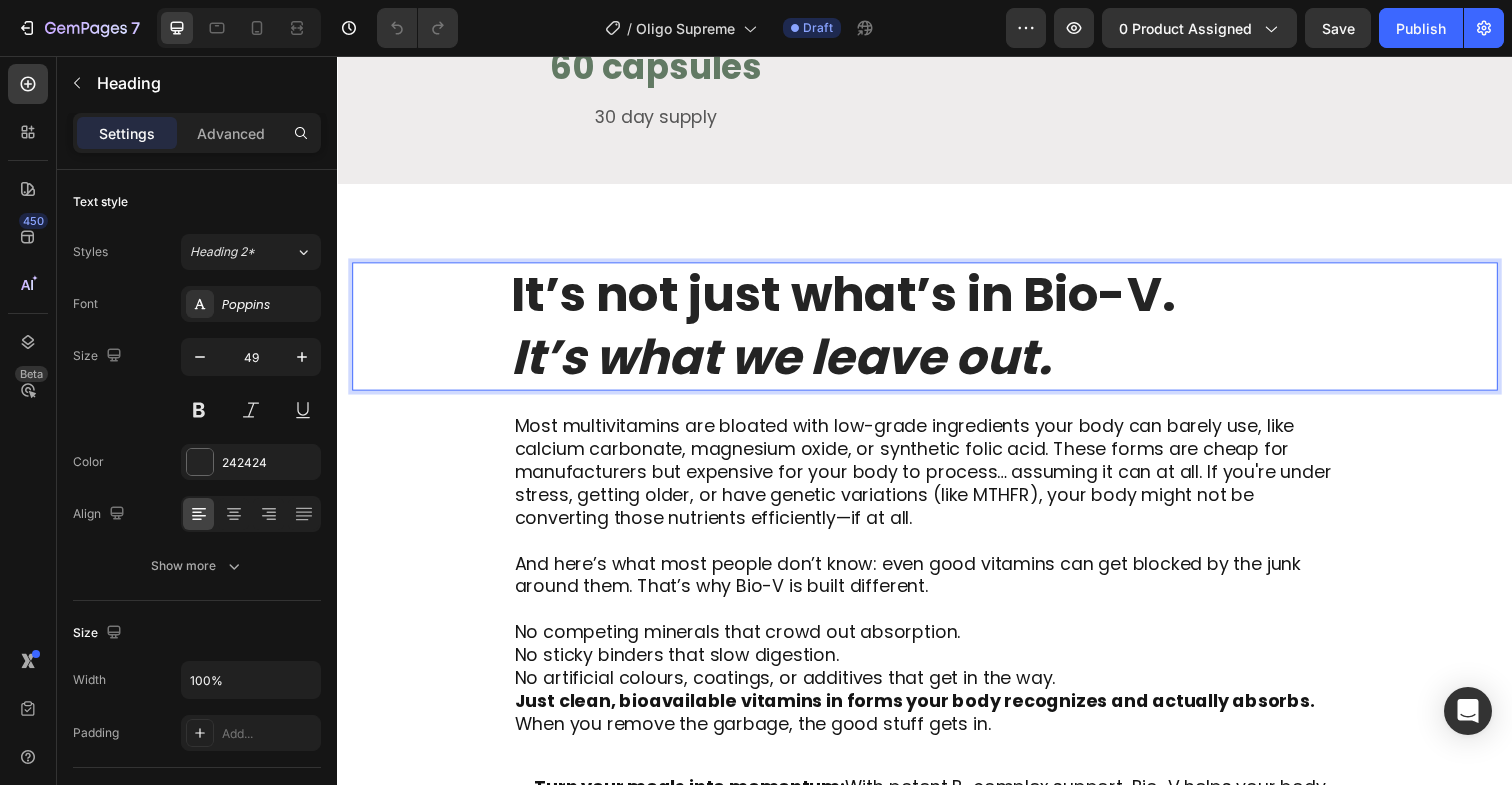 drag, startPoint x: 963, startPoint y: 365, endPoint x: 512, endPoint y: 311, distance: 454.2213 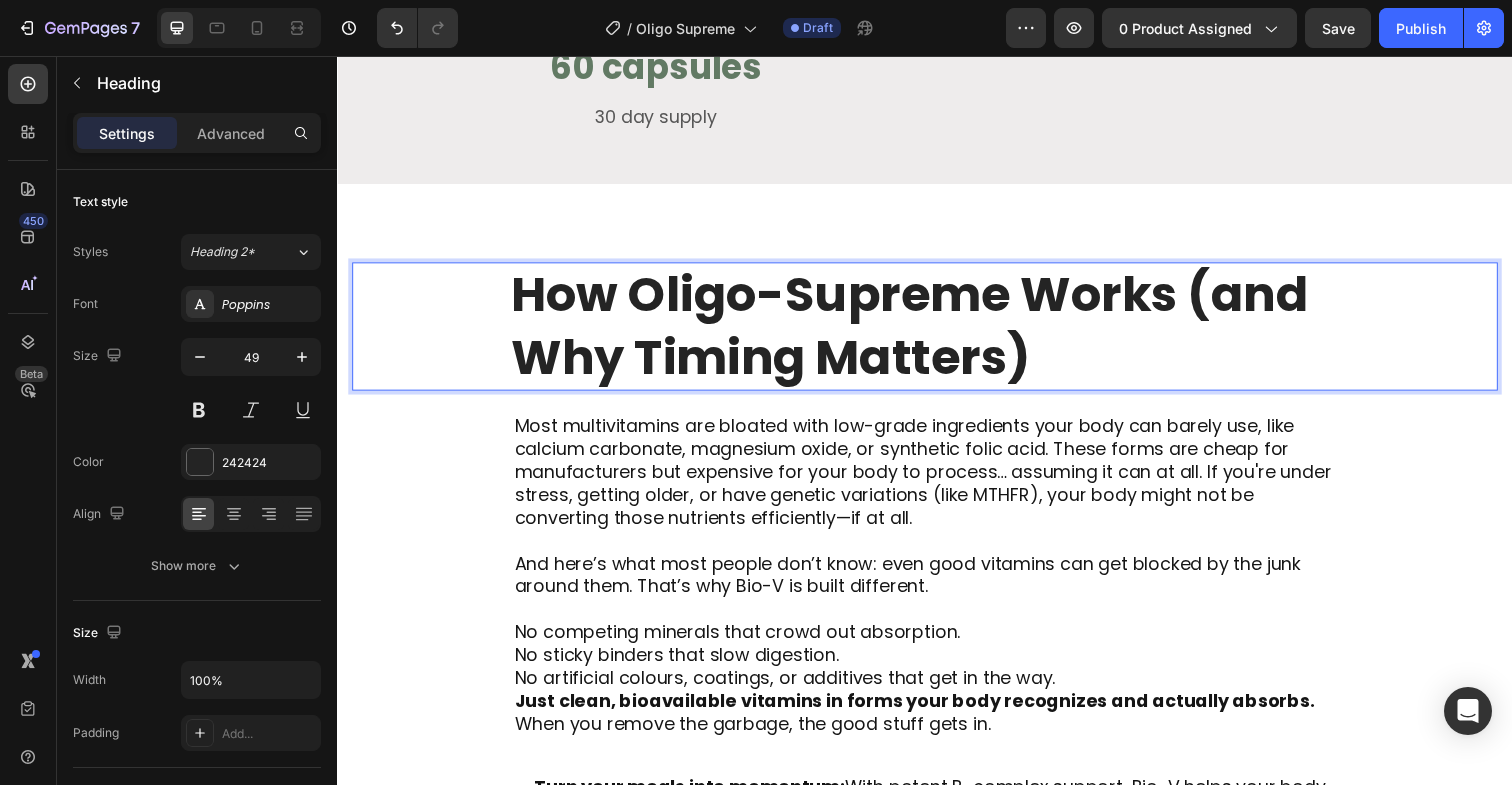 click on "How Oligo-Supreme Works (and Why Timing Matters)" at bounding box center (942, 332) 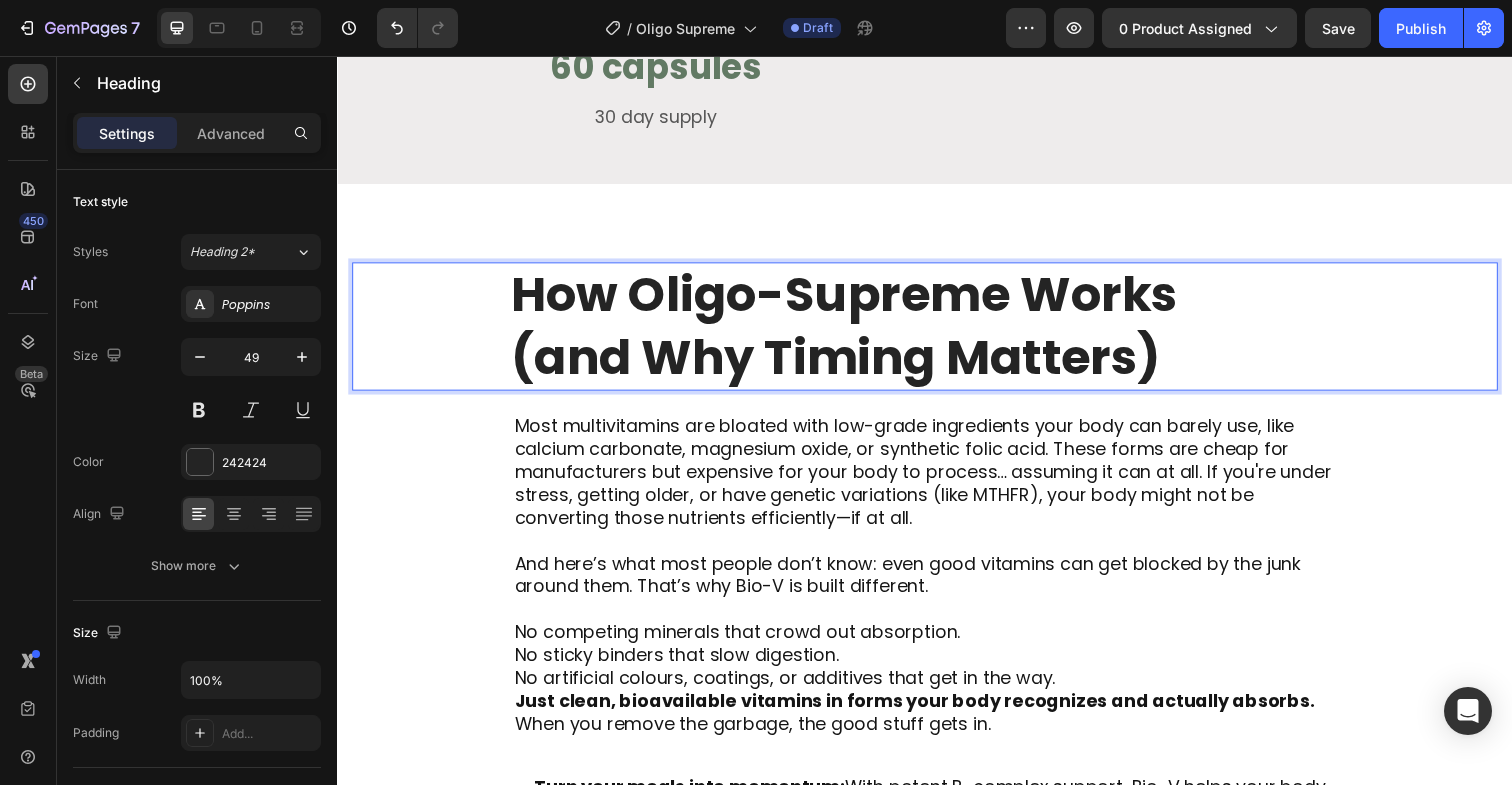 click on "How Oligo-Supreme Works  (and Why Timing Matters)" at bounding box center [942, 332] 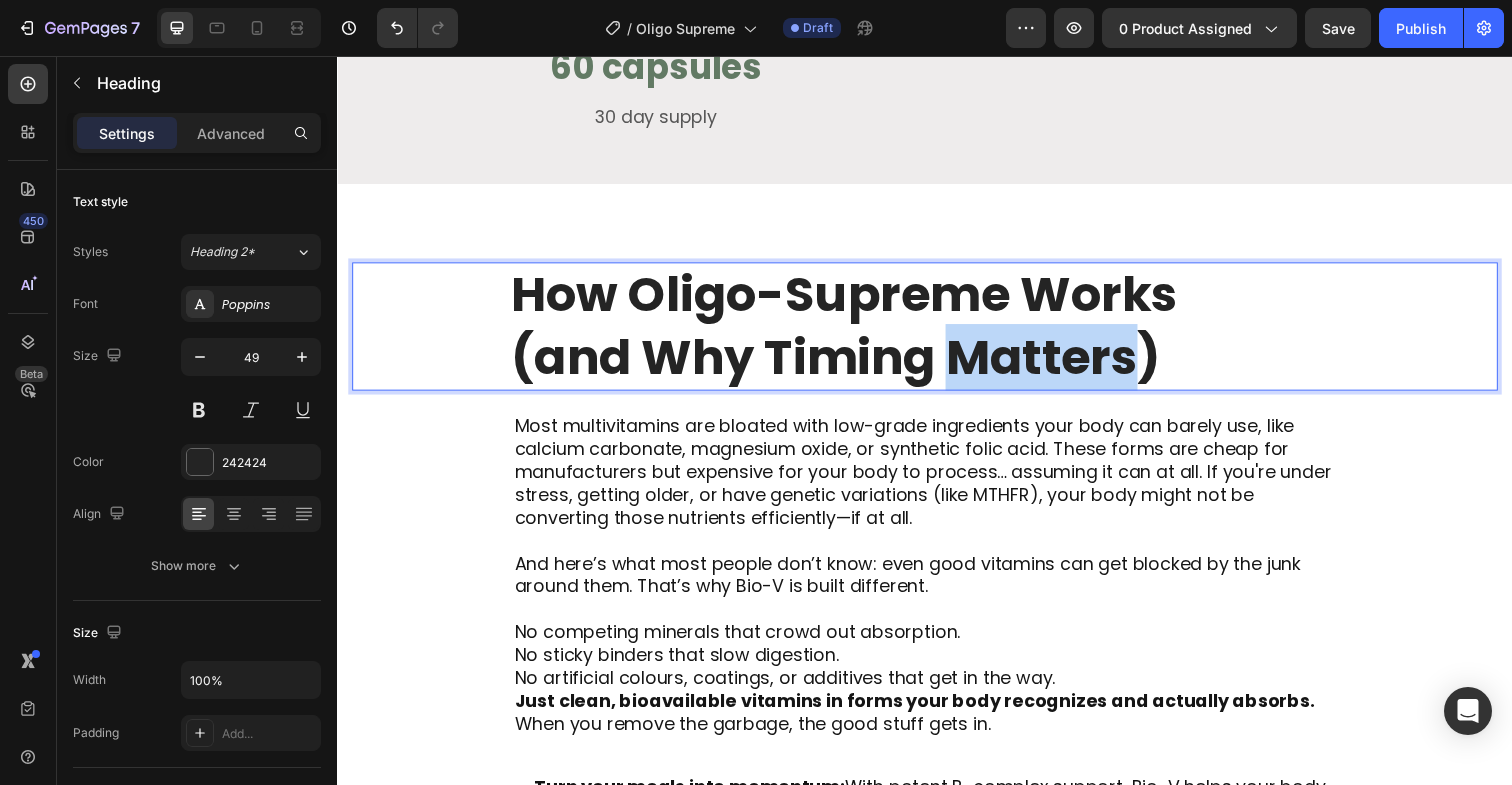 click on "How Oligo-Supreme Works  (and Why Timing Matters)" at bounding box center [942, 332] 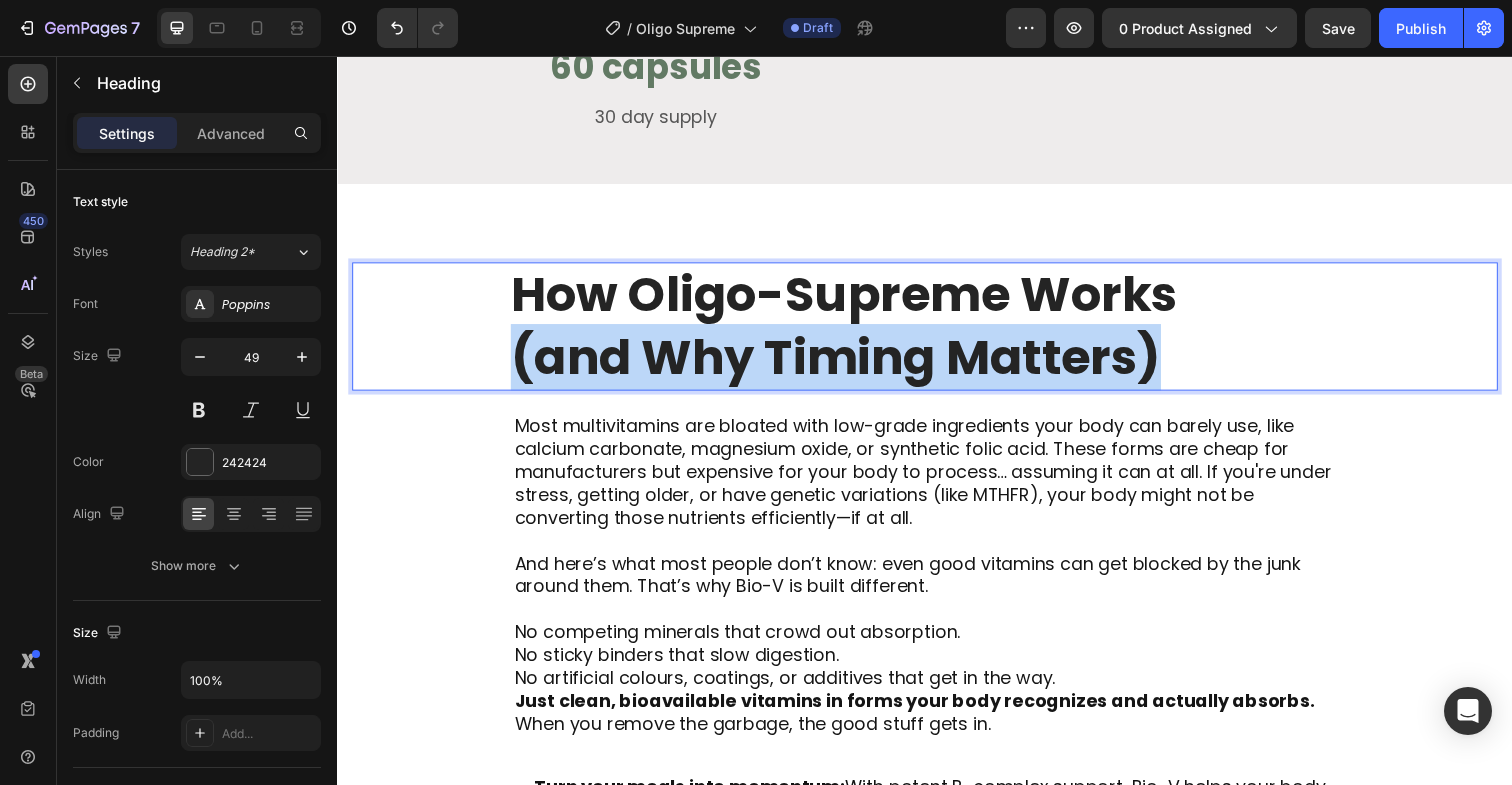 click on "How Oligo-Supreme Works  (and Why Timing Matters)" at bounding box center (942, 332) 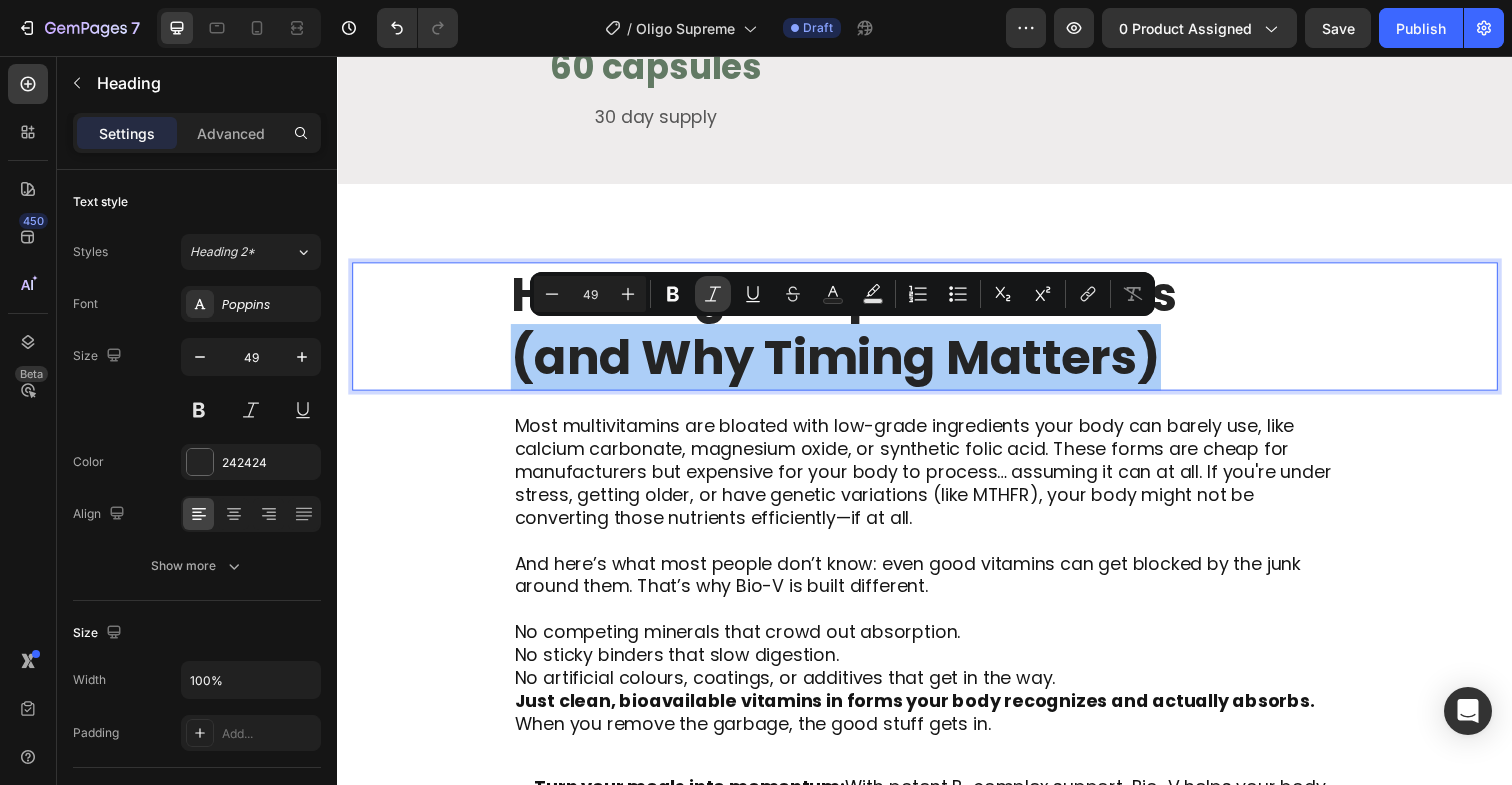 click on "Italic" at bounding box center [713, 294] 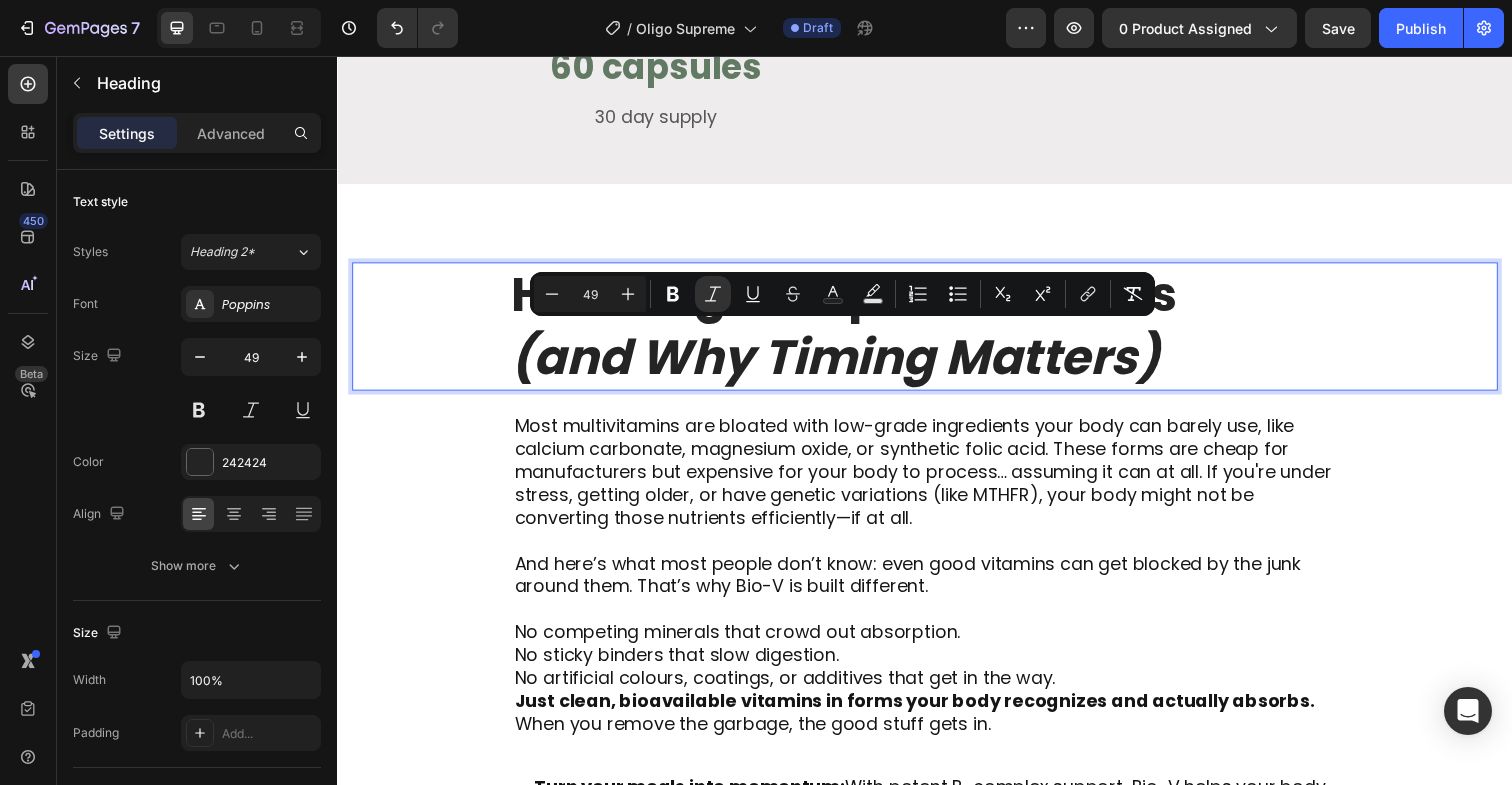 click on "(and Why Timing Matters)" at bounding box center [845, 364] 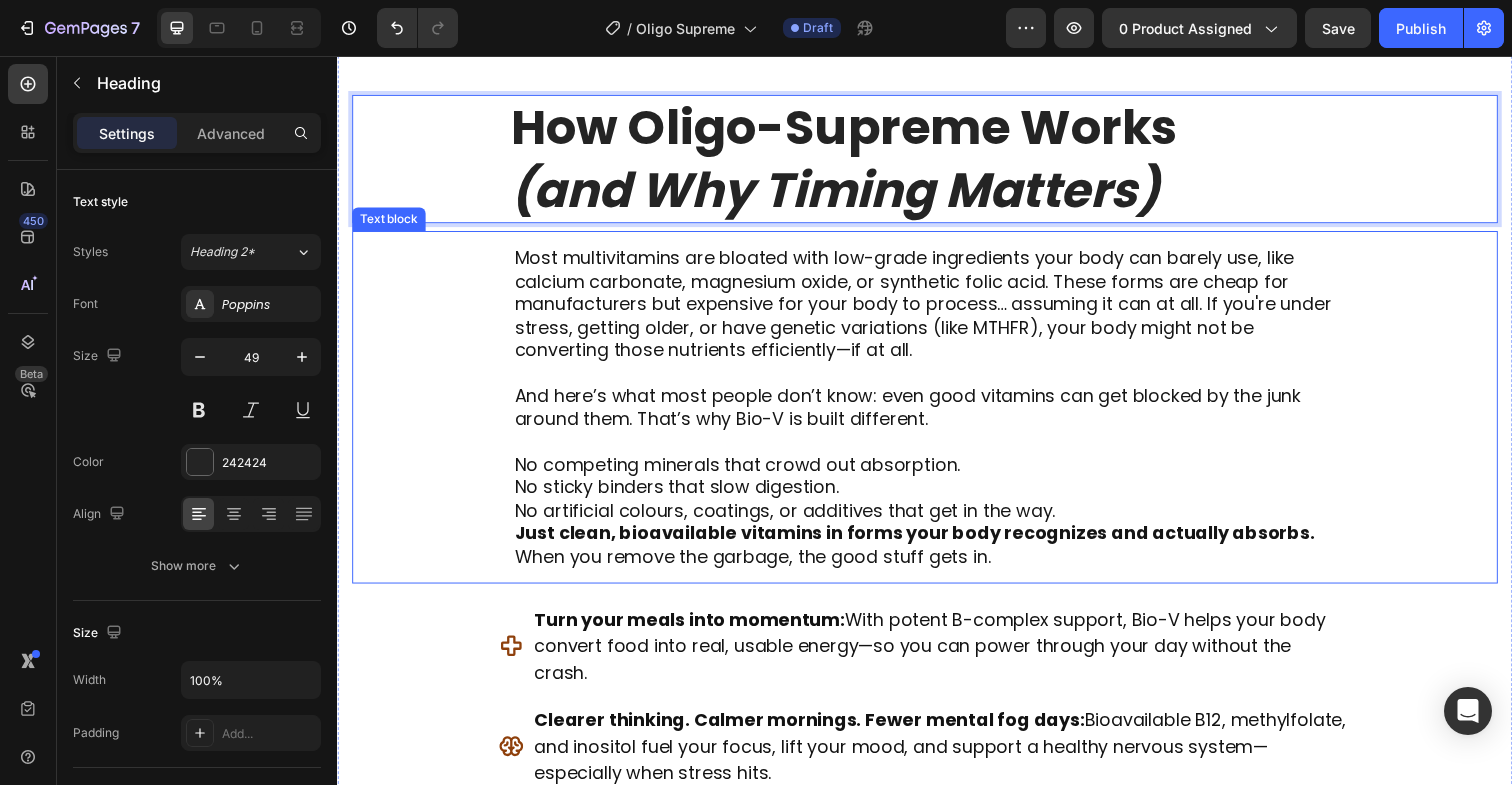 scroll, scrollTop: 2975, scrollLeft: 0, axis: vertical 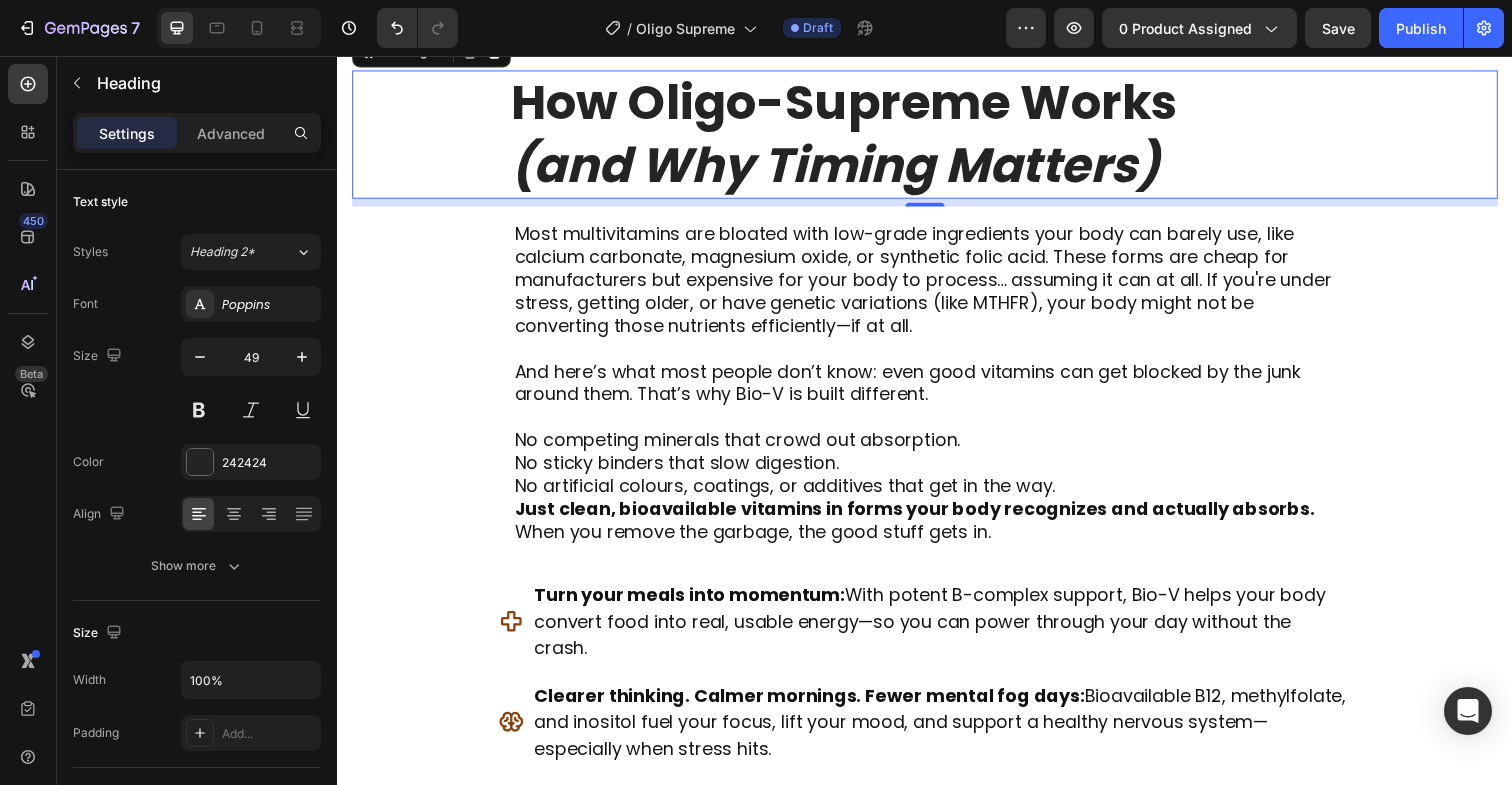click on "Most multivitamins are bloated with low-grade ingredients your body can barely use, like calcium carbonate, magnesium oxide, or synthetic folic acid. These forms are cheap for manufacturers but expensive for your body to process… assuming it can at all. If you're under stress, getting older, or have genetic variations (like MTHFR), your body might not be converting those nutrients efficiently—if at all." at bounding box center (935, 284) 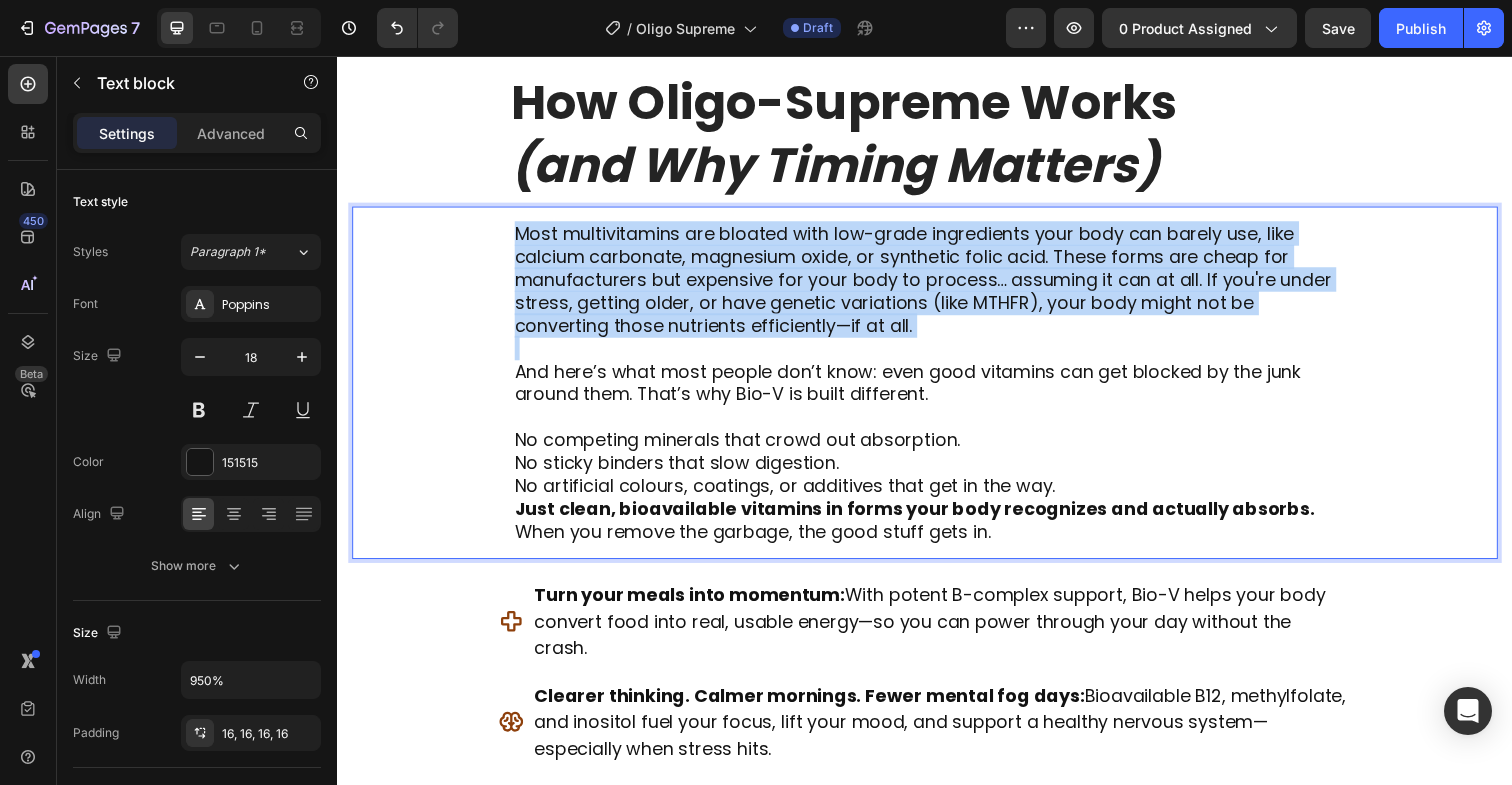 click on "Most multivitamins are bloated with low-grade ingredients your body can barely use, like calcium carbonate, magnesium oxide, or synthetic folic acid. These forms are cheap for manufacturers but expensive for your body to process… assuming it can at all. If you're under stress, getting older, or have genetic variations (like MTHFR), your body might not be converting those nutrients efficiently—if at all." at bounding box center (935, 284) 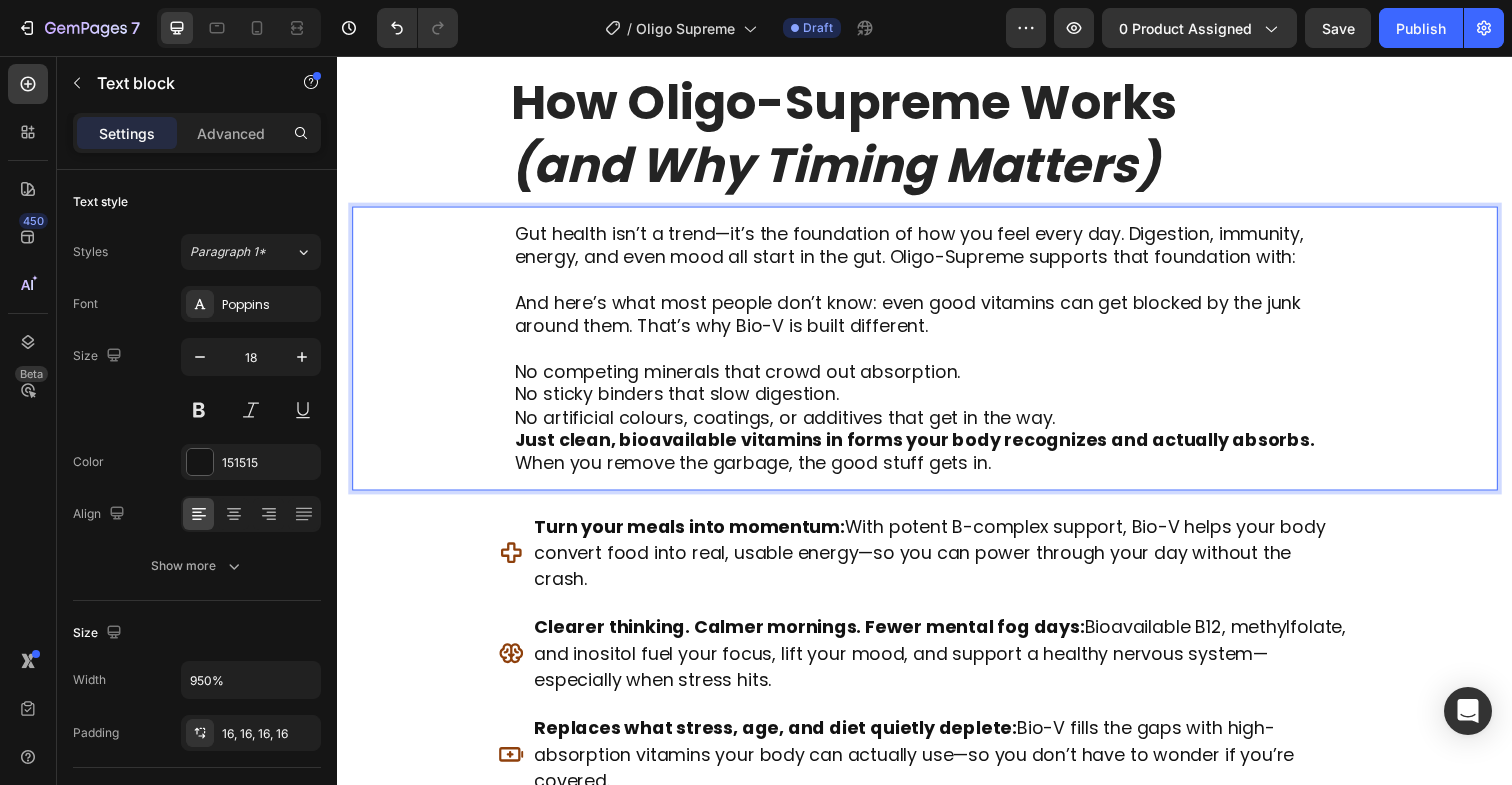 click on "Gut health isn’t a trend—it’s the foundation of how you feel every day. Digestion, immunity, energy, and even mood all start in the gut. Oligo-Supreme supports that foundation with:" at bounding box center (921, 249) 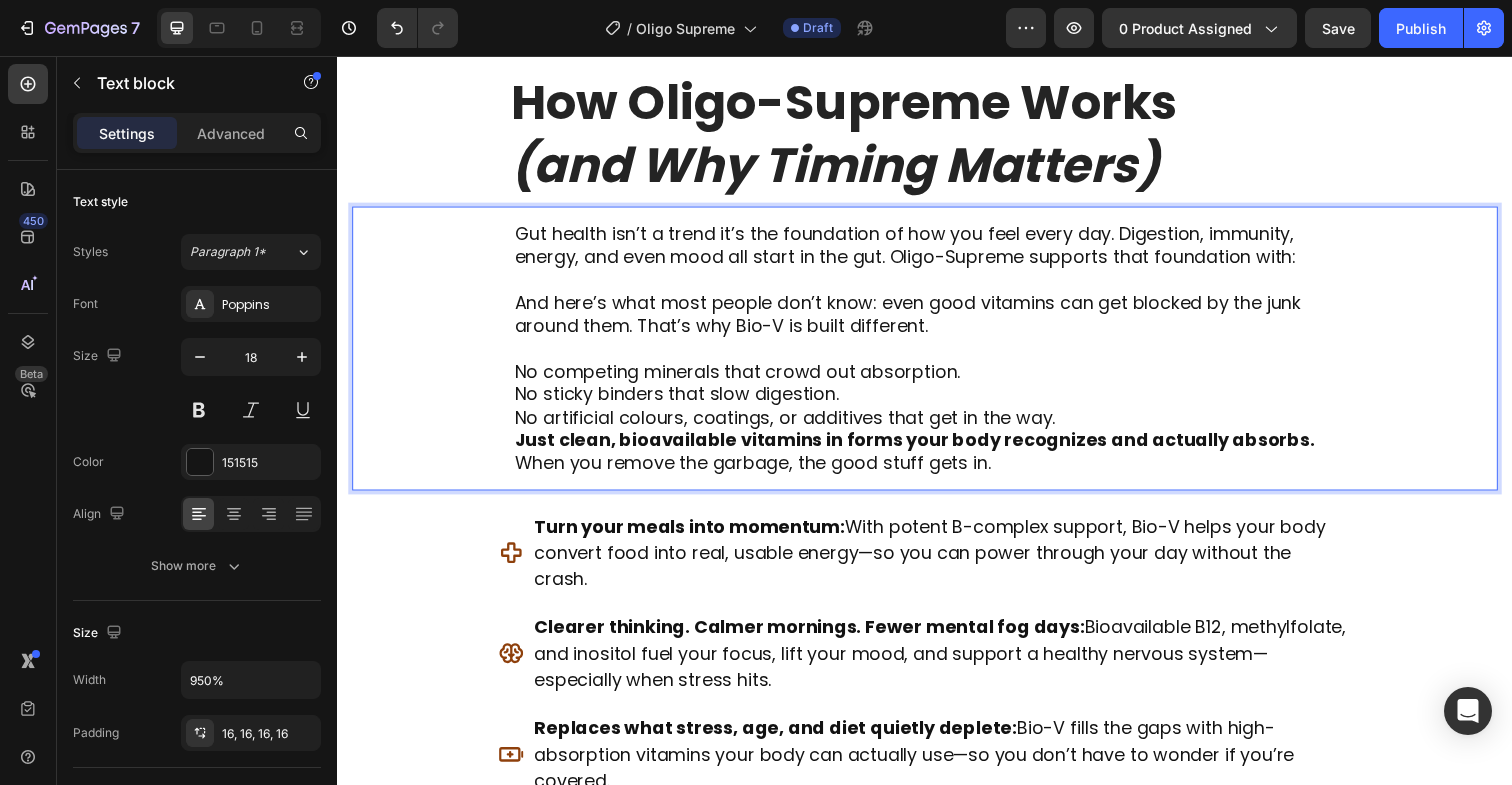 click on "And here’s what most people don’t know: even good vitamins can get blocked by the junk around them. That’s why Bio-V is built different." at bounding box center [919, 320] 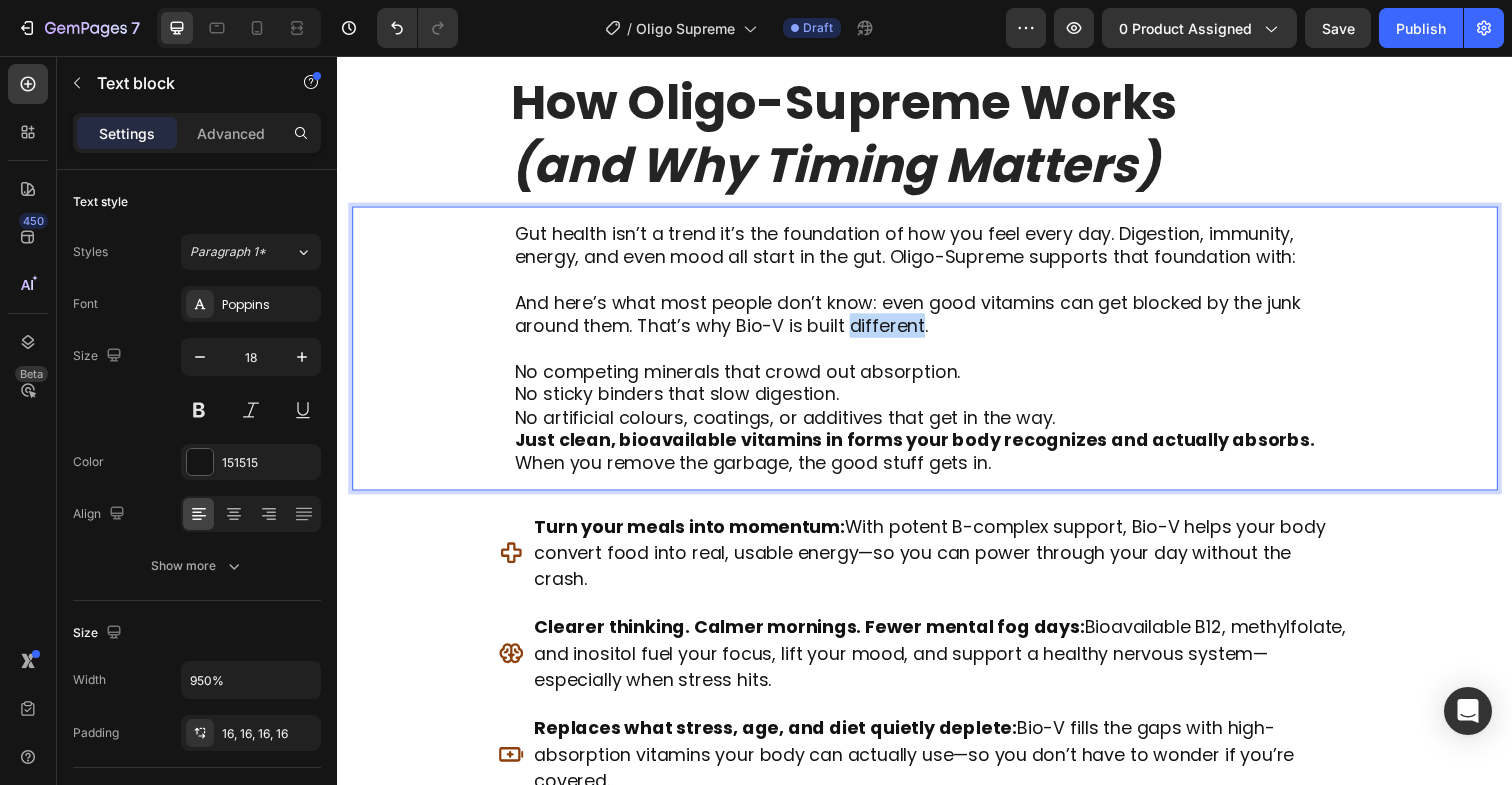 click on "And here’s what most people don’t know: even good vitamins can get blocked by the junk around them. That’s why Bio-V is built different." at bounding box center [919, 320] 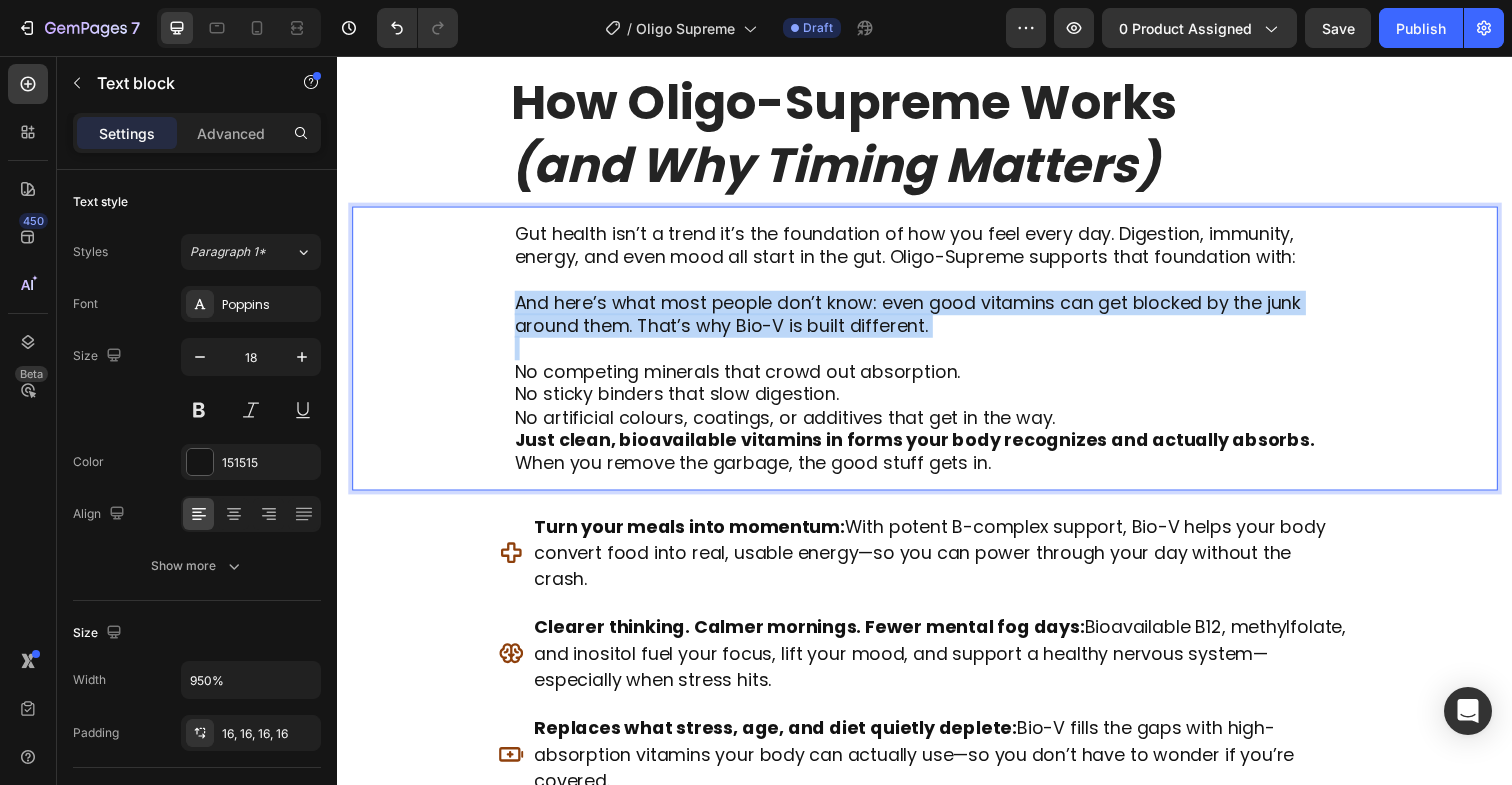 click on "And here’s what most people don’t know: even good vitamins can get blocked by the junk around them. That’s why Bio-V is built different." at bounding box center [919, 320] 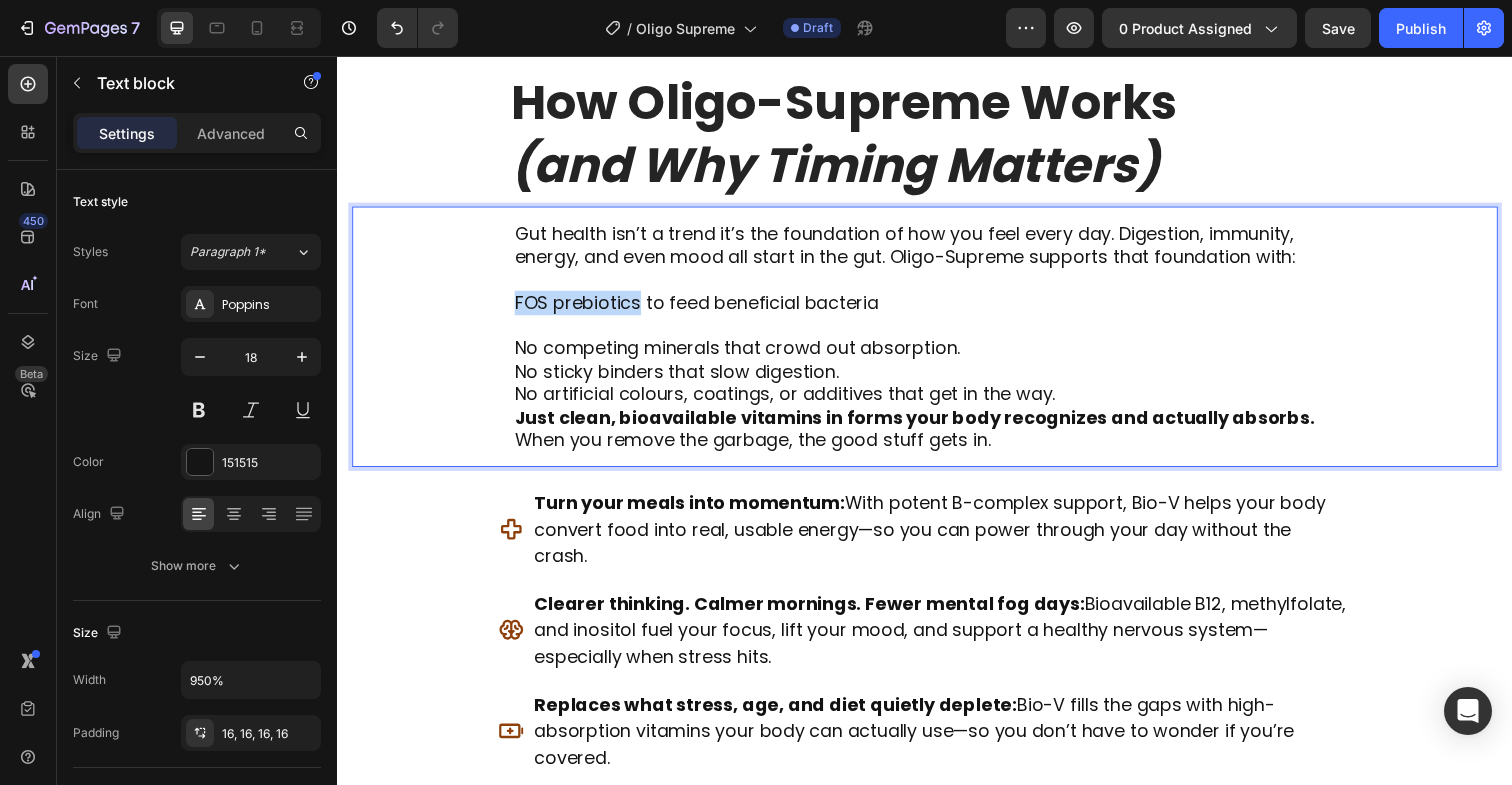 drag, startPoint x: 645, startPoint y: 307, endPoint x: 471, endPoint y: 305, distance: 174.01149 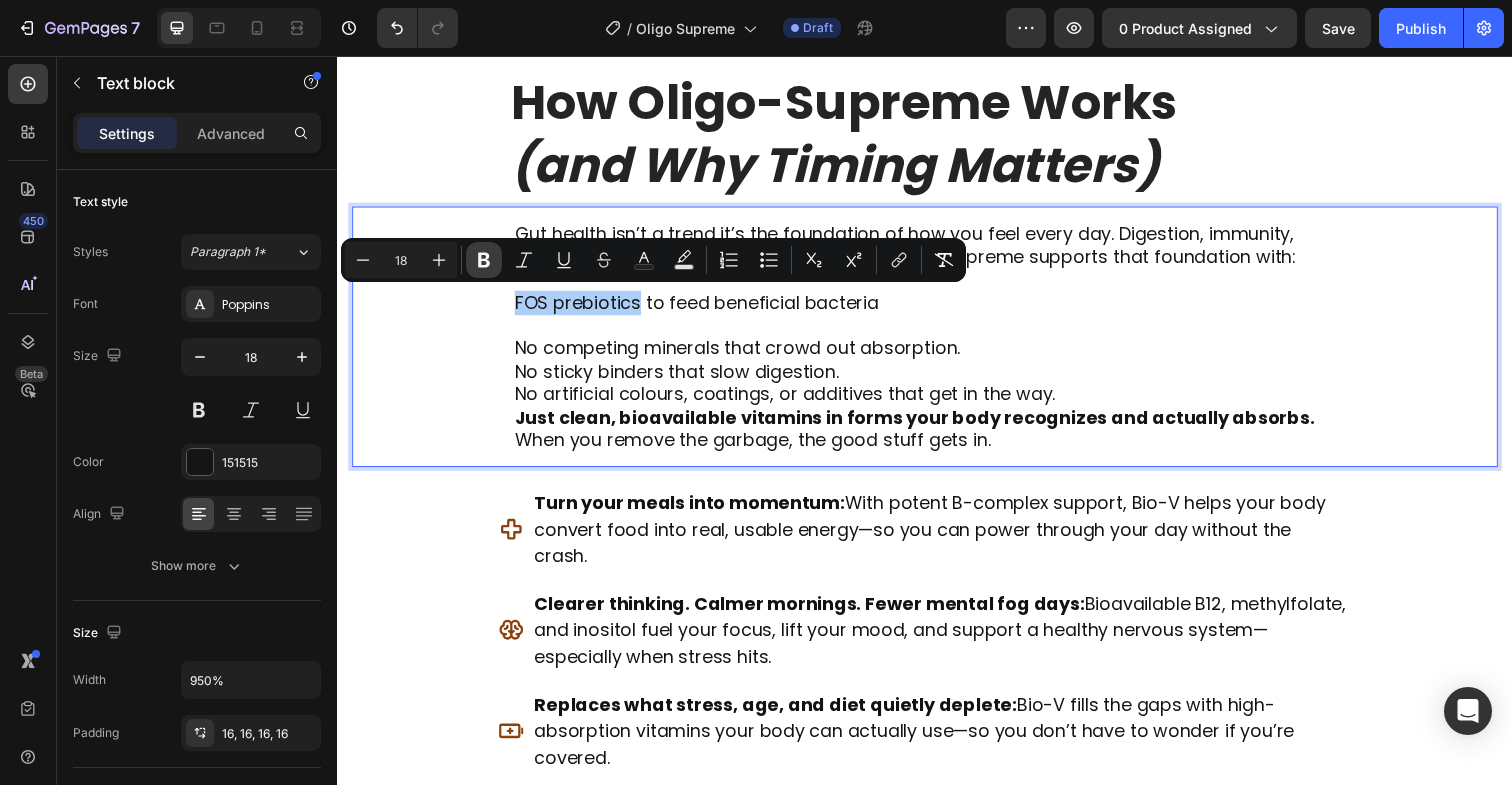 click 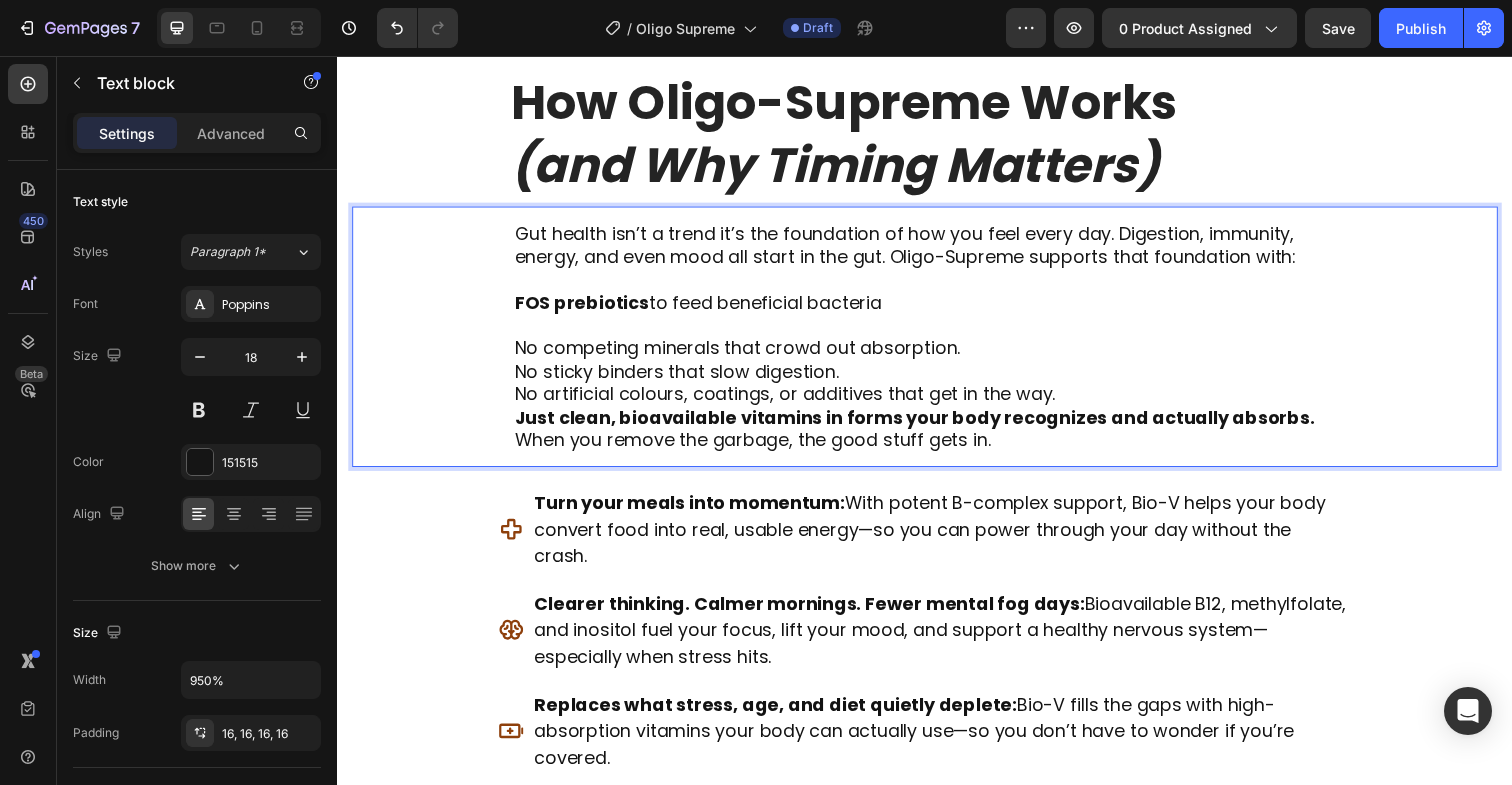 click on "FOS prebiotics to feed beneficial bacteria" at bounding box center (937, 296) 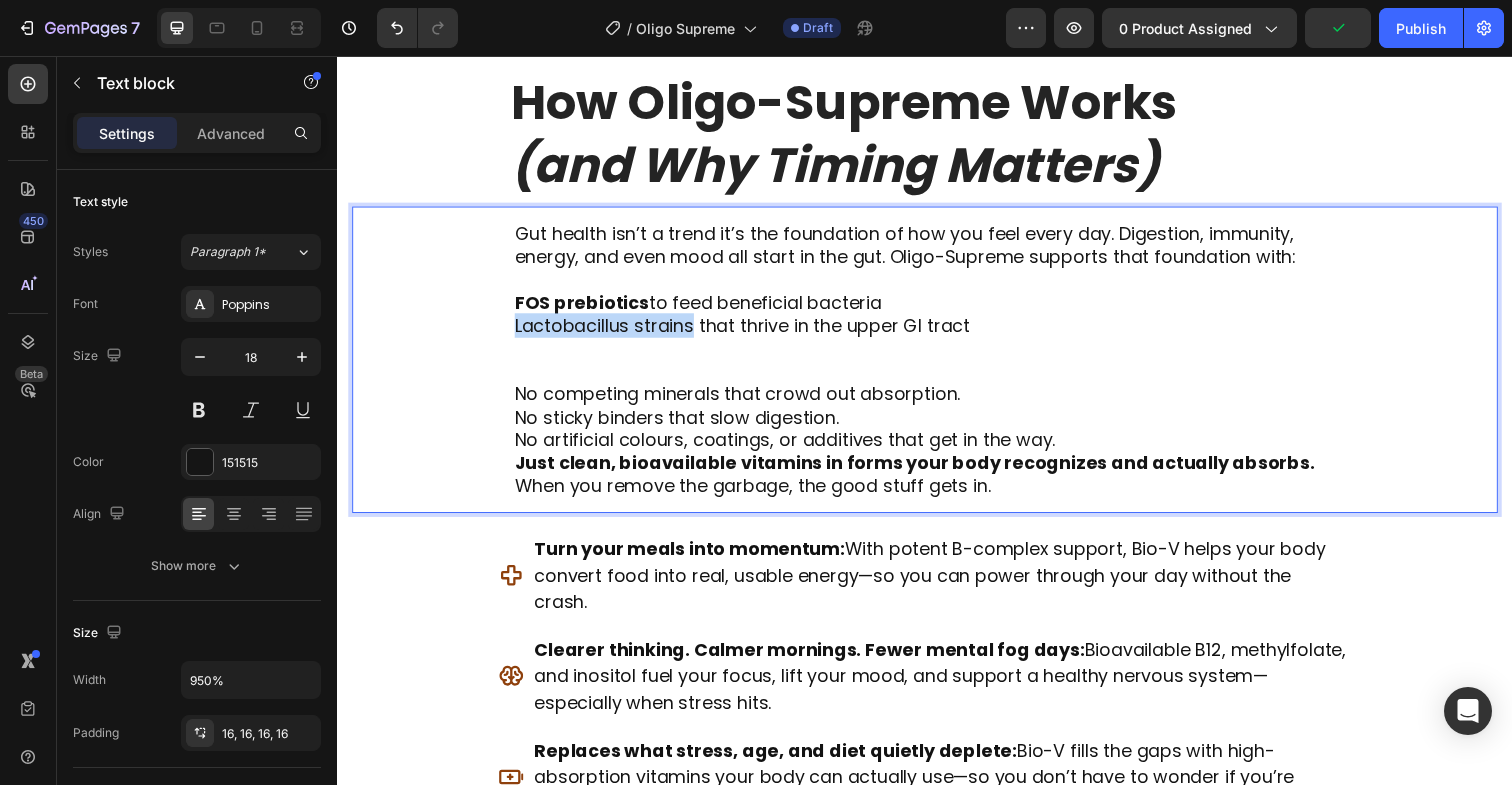 drag, startPoint x: 699, startPoint y: 335, endPoint x: 513, endPoint y: 337, distance: 186.01076 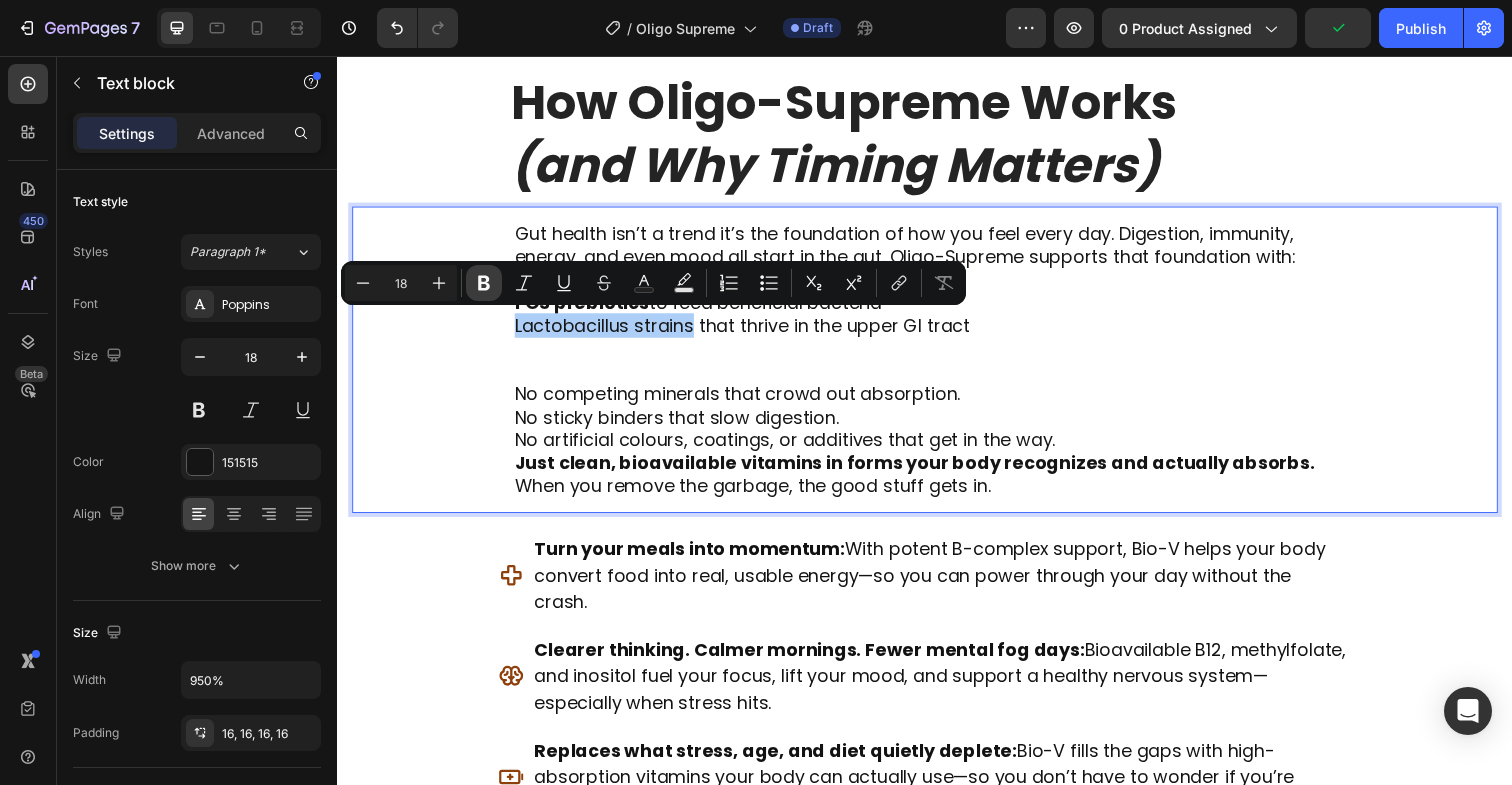 click on "Bold" at bounding box center (484, 283) 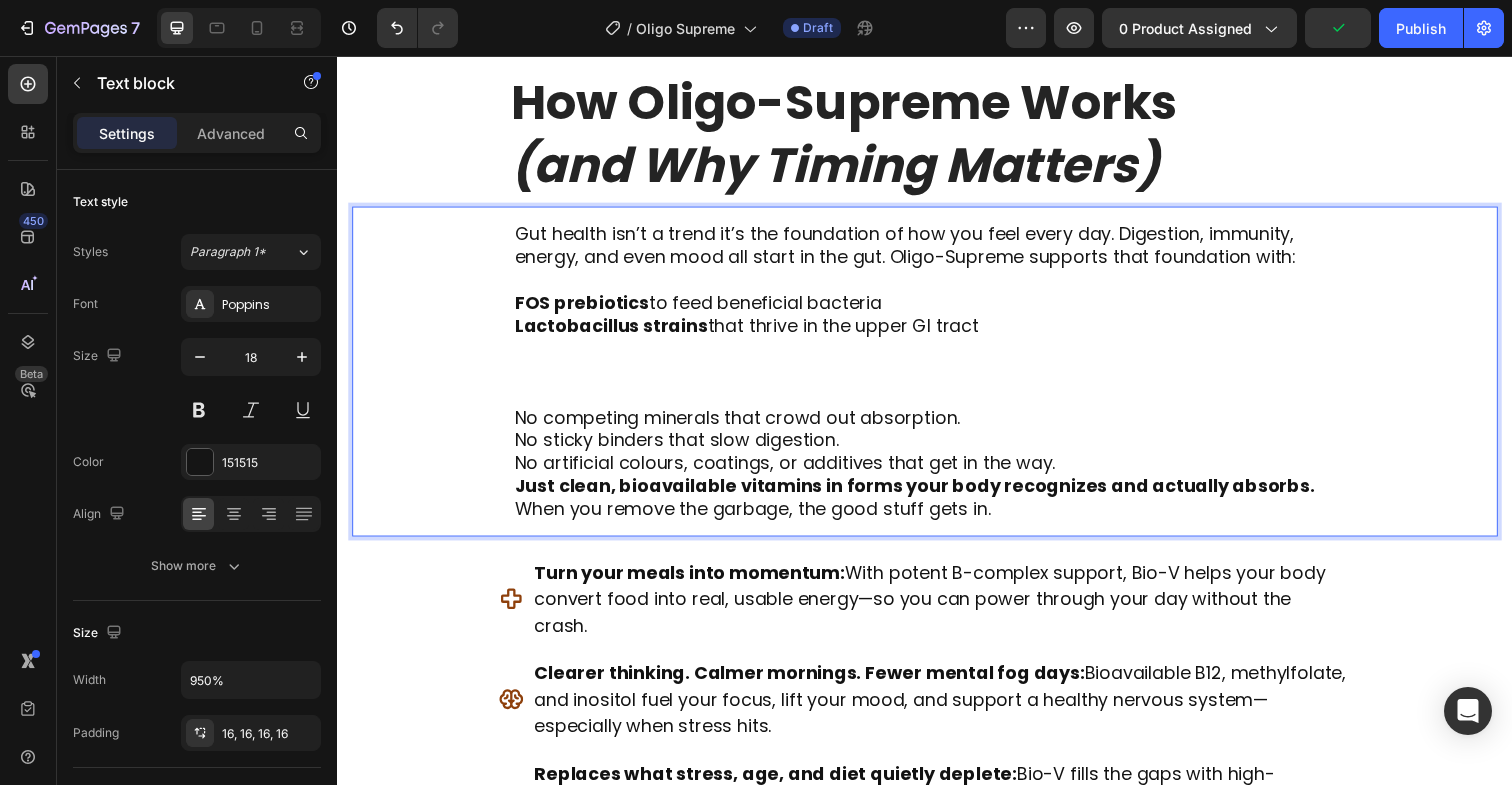 click on "Lactobacillus strains  that thrive in the upper GI tract" at bounding box center [937, 355] 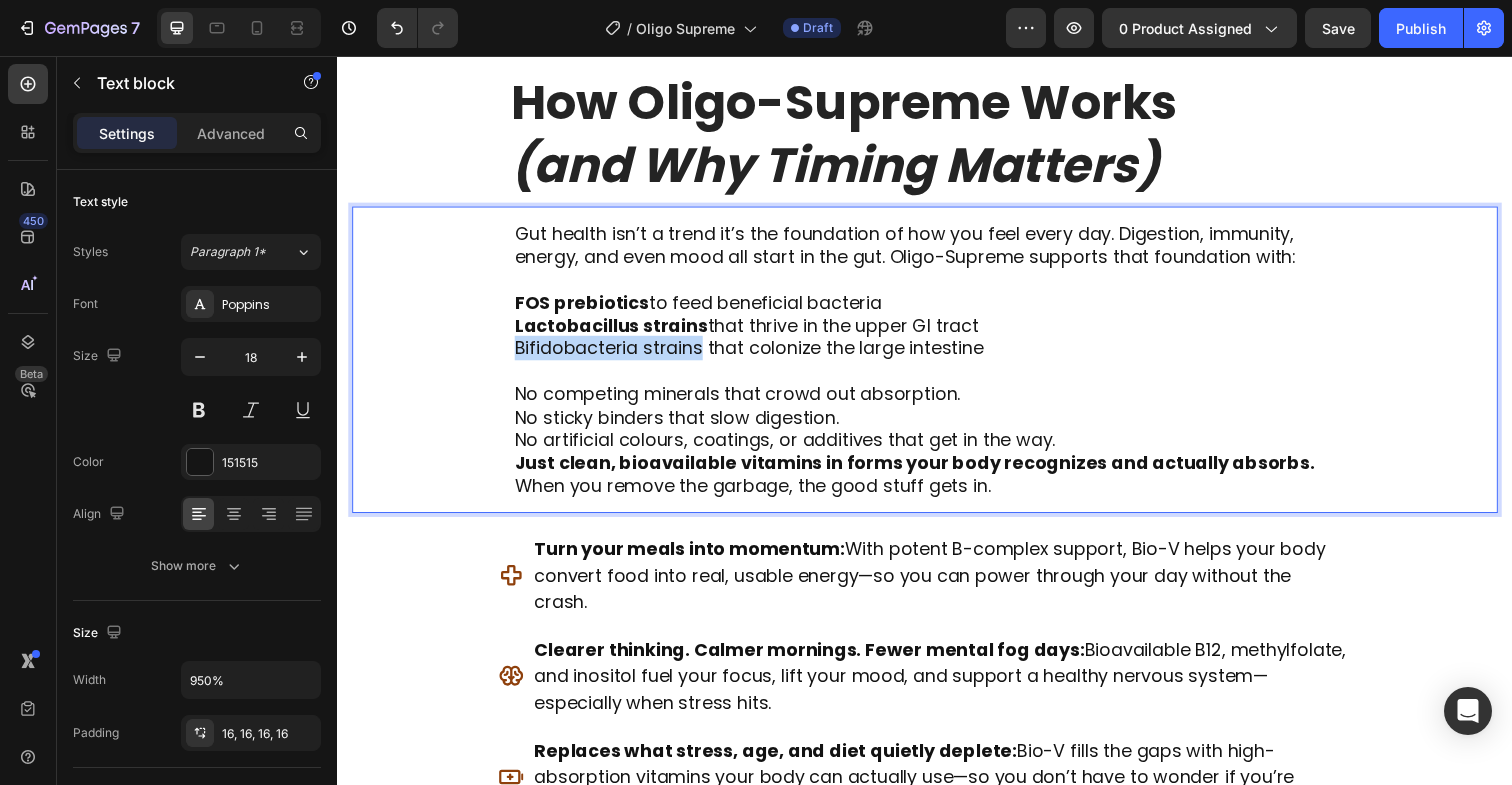 drag, startPoint x: 709, startPoint y: 357, endPoint x: 514, endPoint y: 364, distance: 195.1256 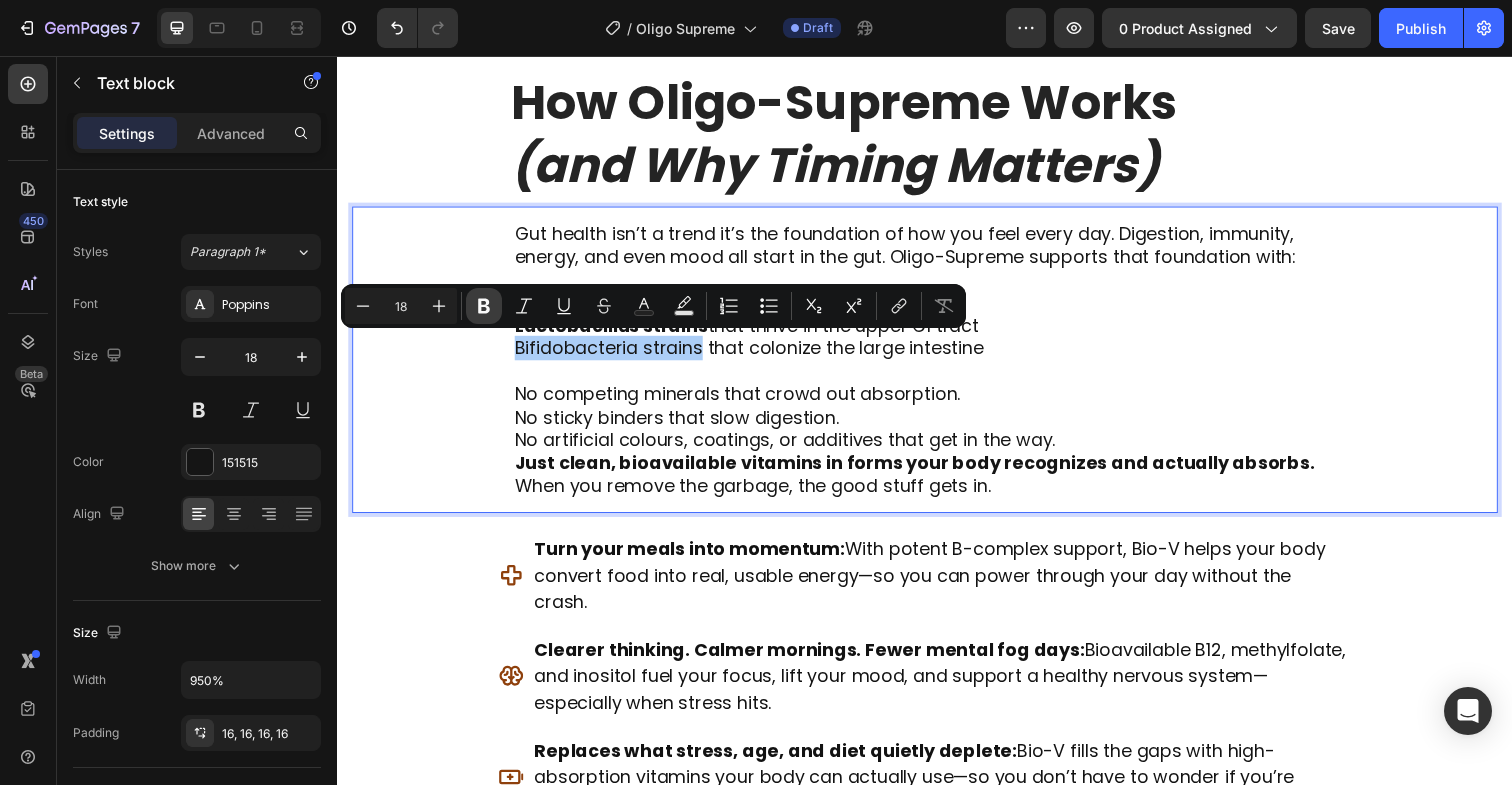 click 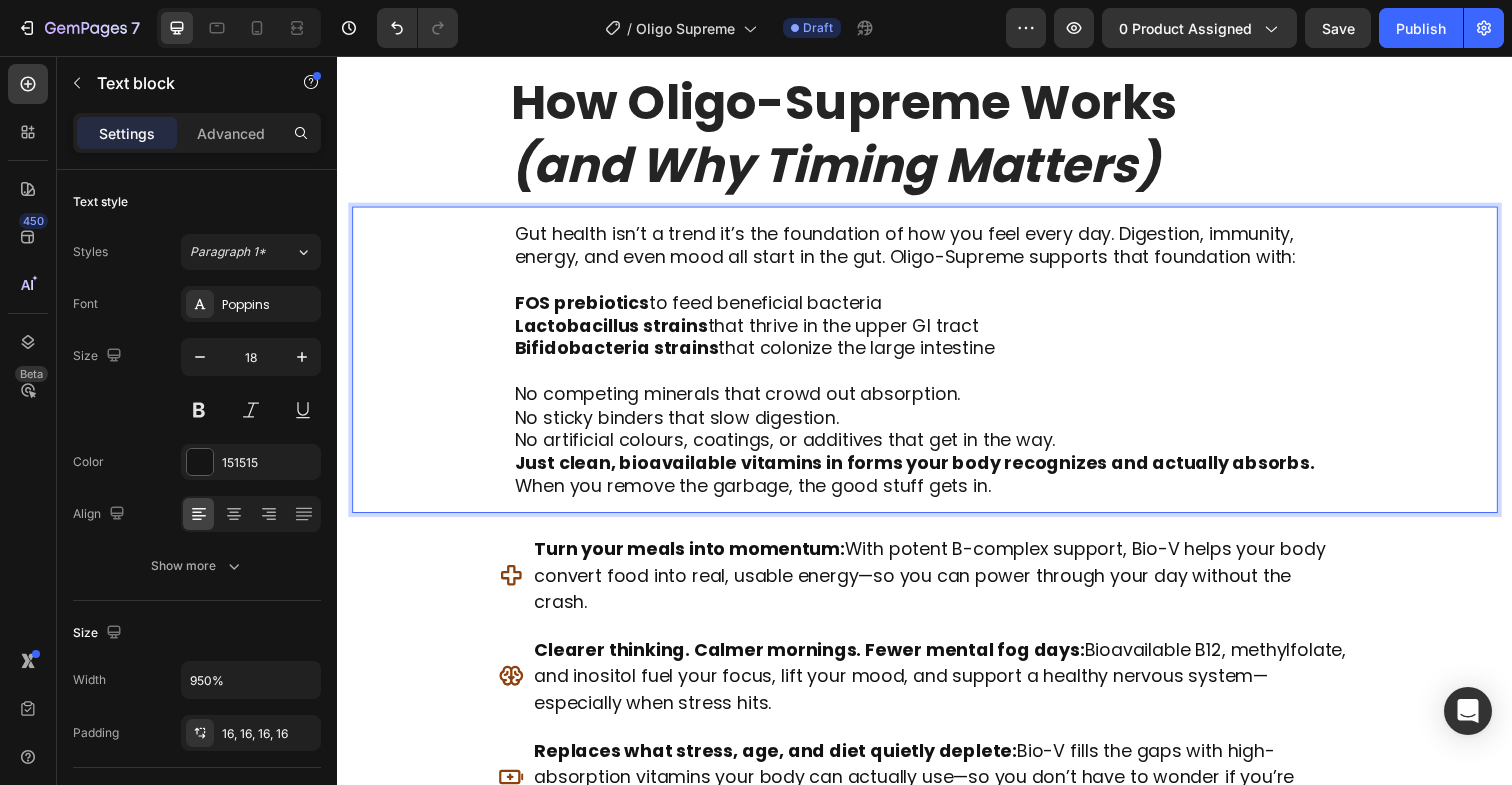 click on "No sticky binders that slow digestion." at bounding box center [683, 425] 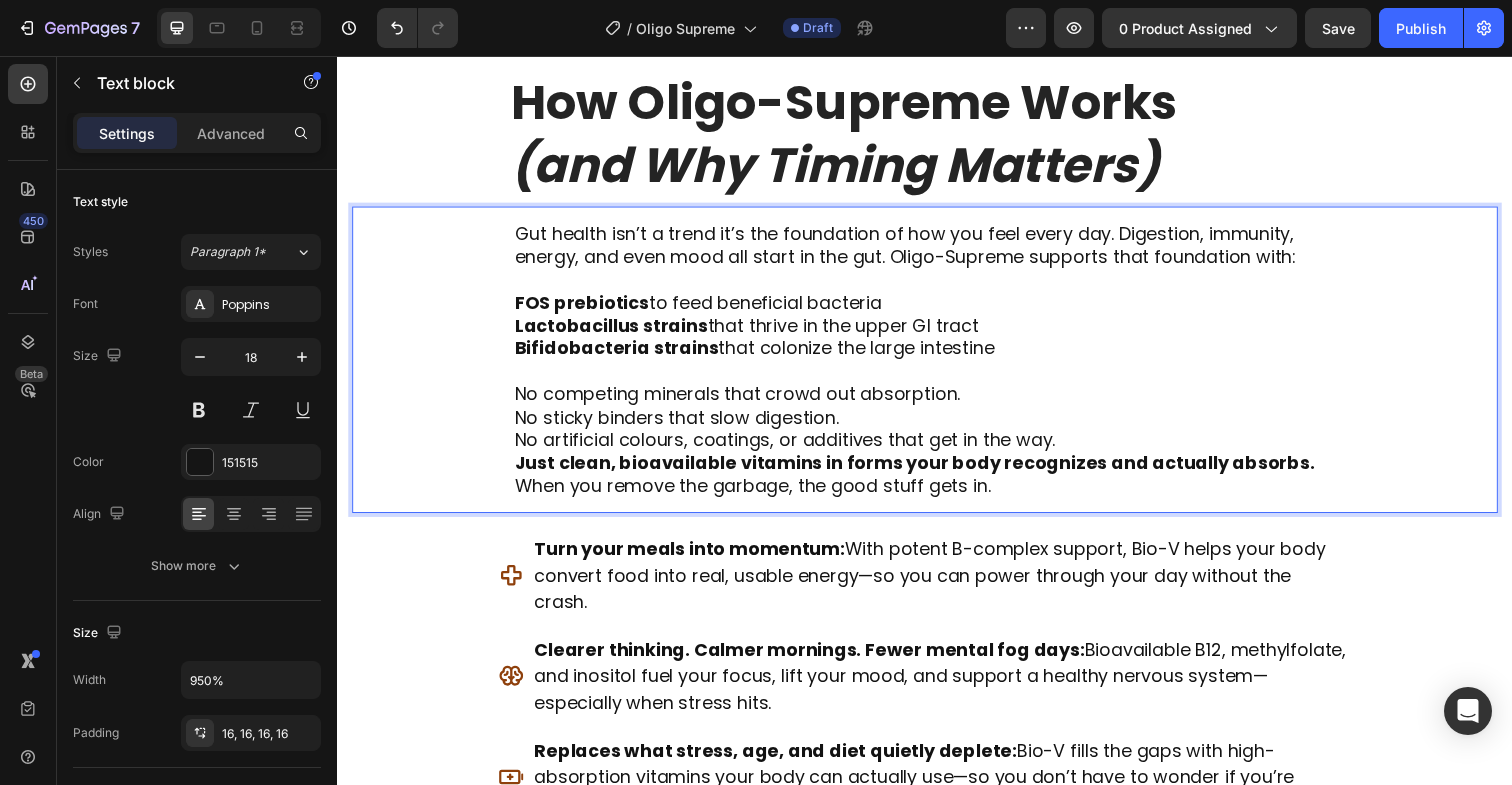 click on "When you remove the garbage, the good stuff gets in." at bounding box center (761, 495) 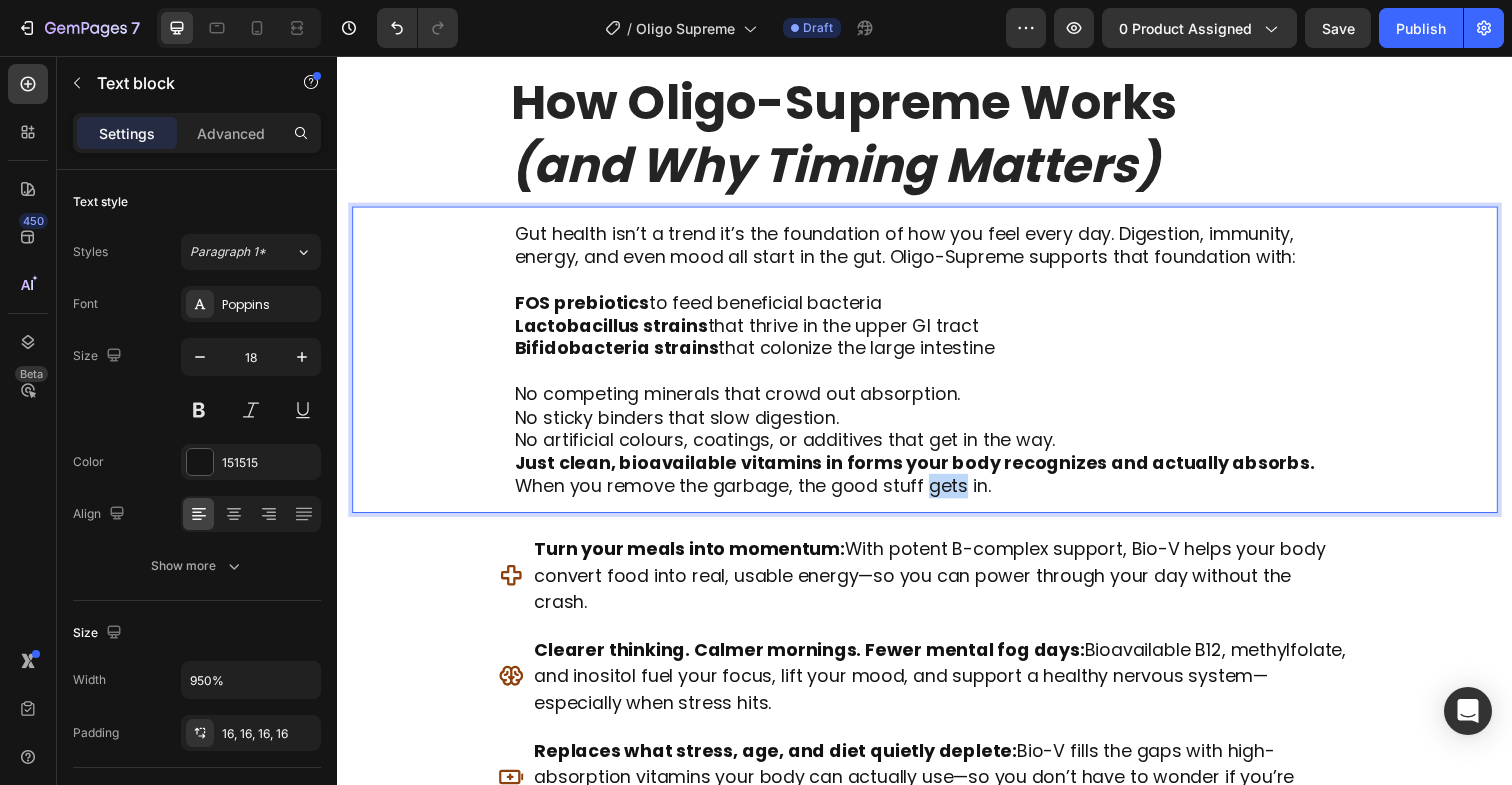 click on "When you remove the garbage, the good stuff gets in." at bounding box center [761, 495] 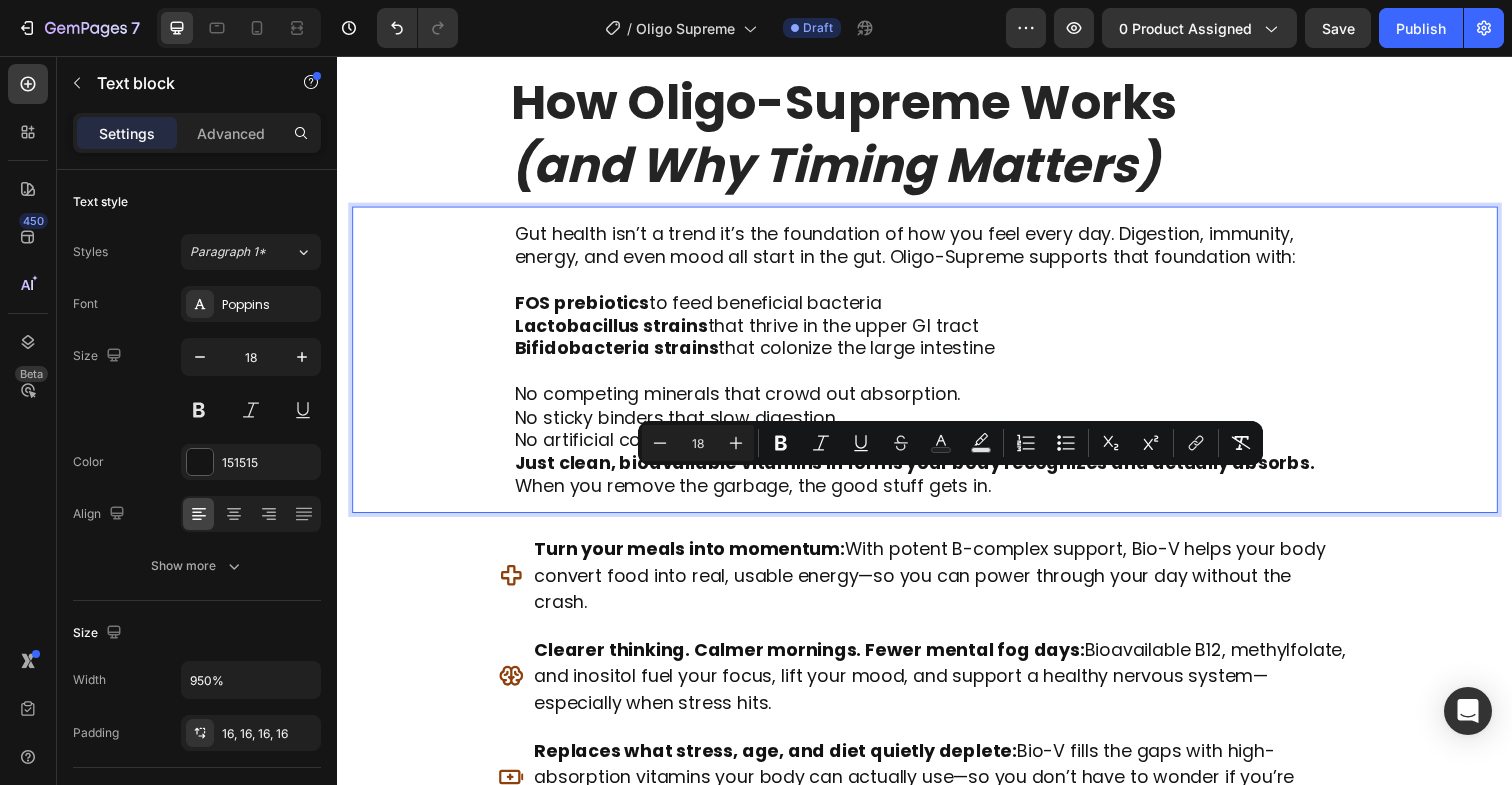 click on "No competing minerals that crowd out absorption. No sticky binders that slow digestion. No artificial colours, coatings, or additives that get in the way. Just clean, bioavailable vitamins in forms your body recognizes and actually absorbs. When you remove the garbage, the good stuff gets in." at bounding box center (937, 448) 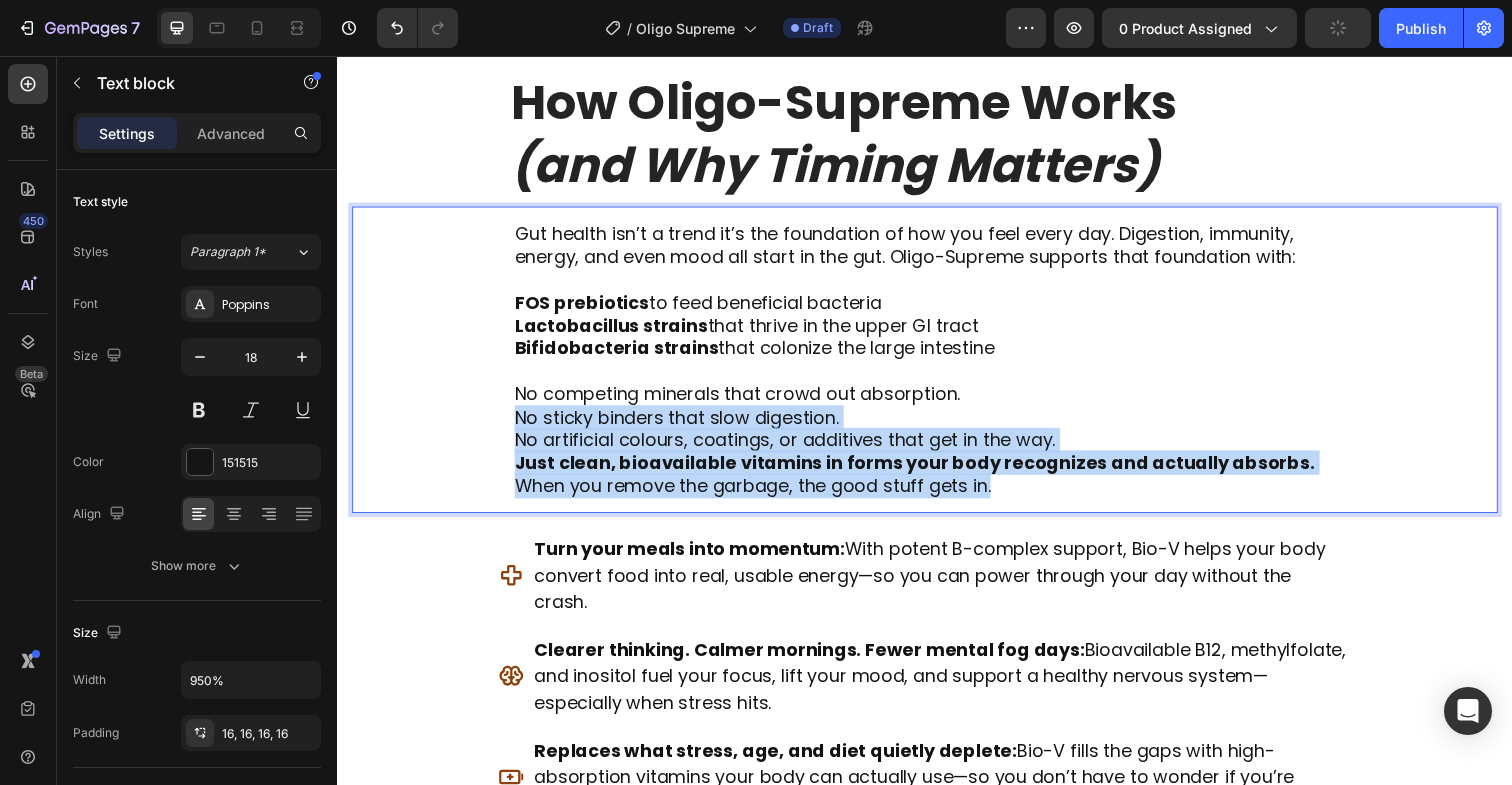 drag, startPoint x: 1039, startPoint y: 491, endPoint x: 484, endPoint y: 415, distance: 560.17944 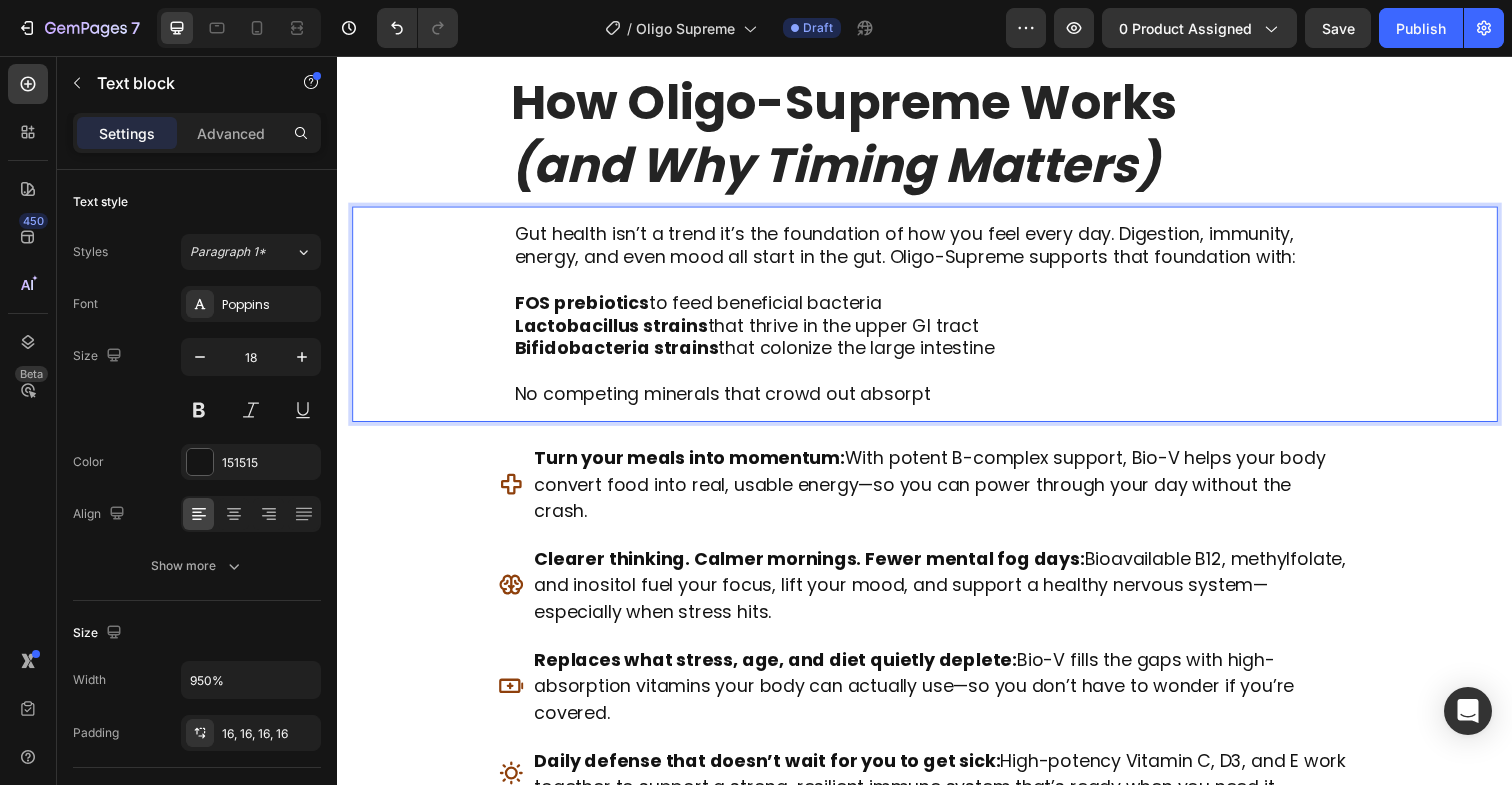 click on "No competing minerals that crowd out absorpt" at bounding box center [730, 401] 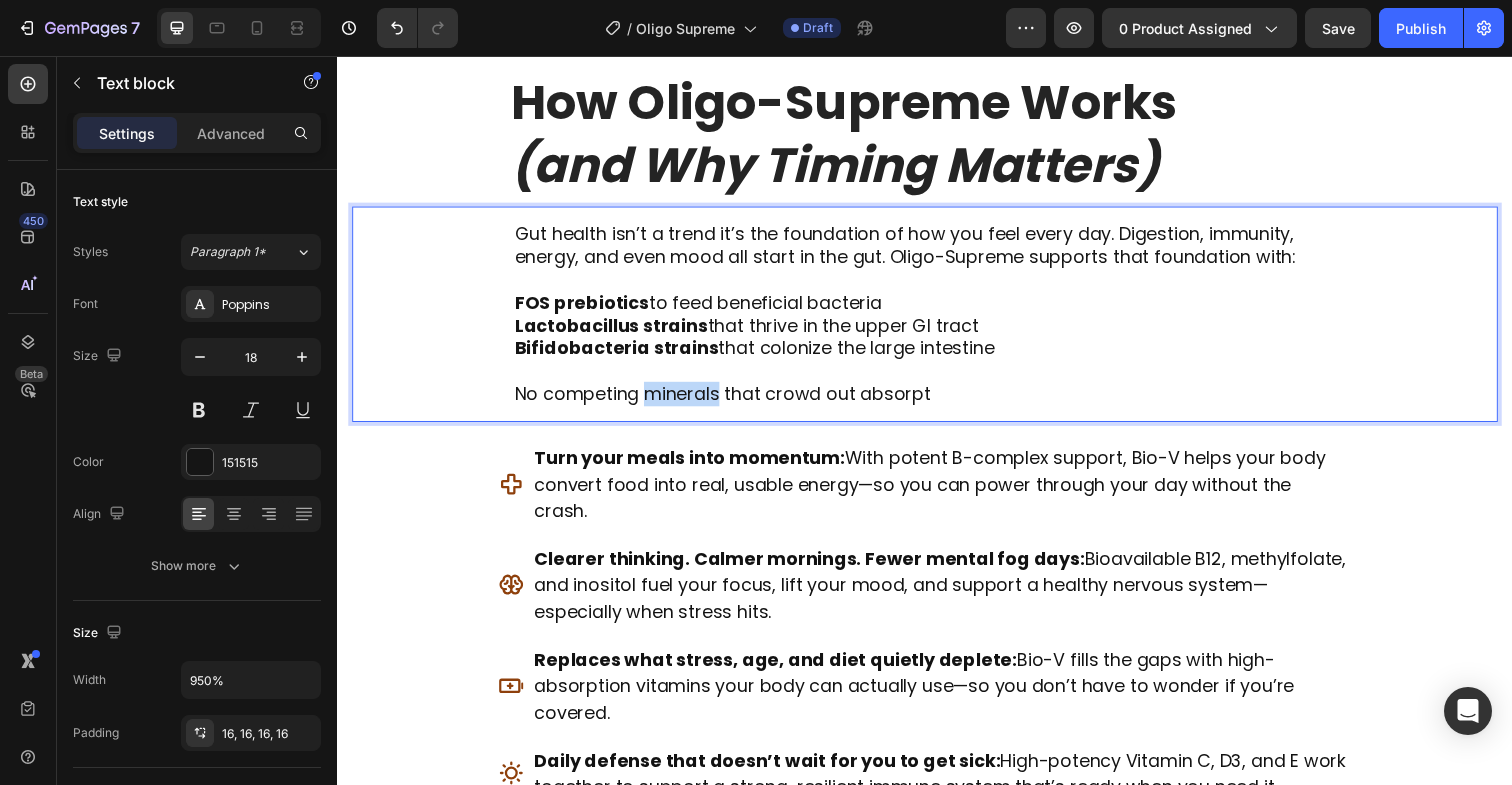 click on "No competing minerals that crowd out absorpt" at bounding box center [730, 401] 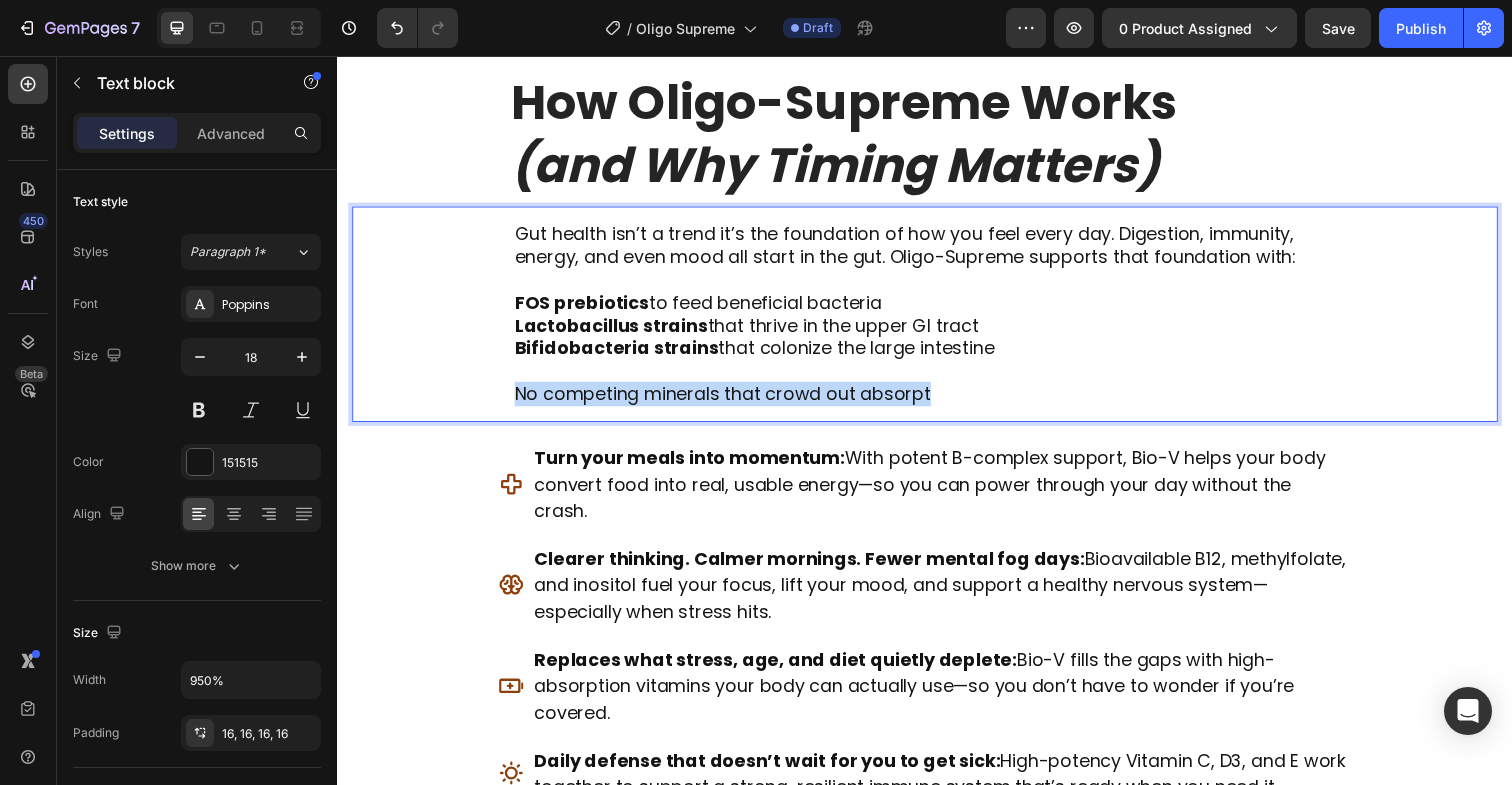 click on "No competing minerals that crowd out absorpt" at bounding box center (730, 401) 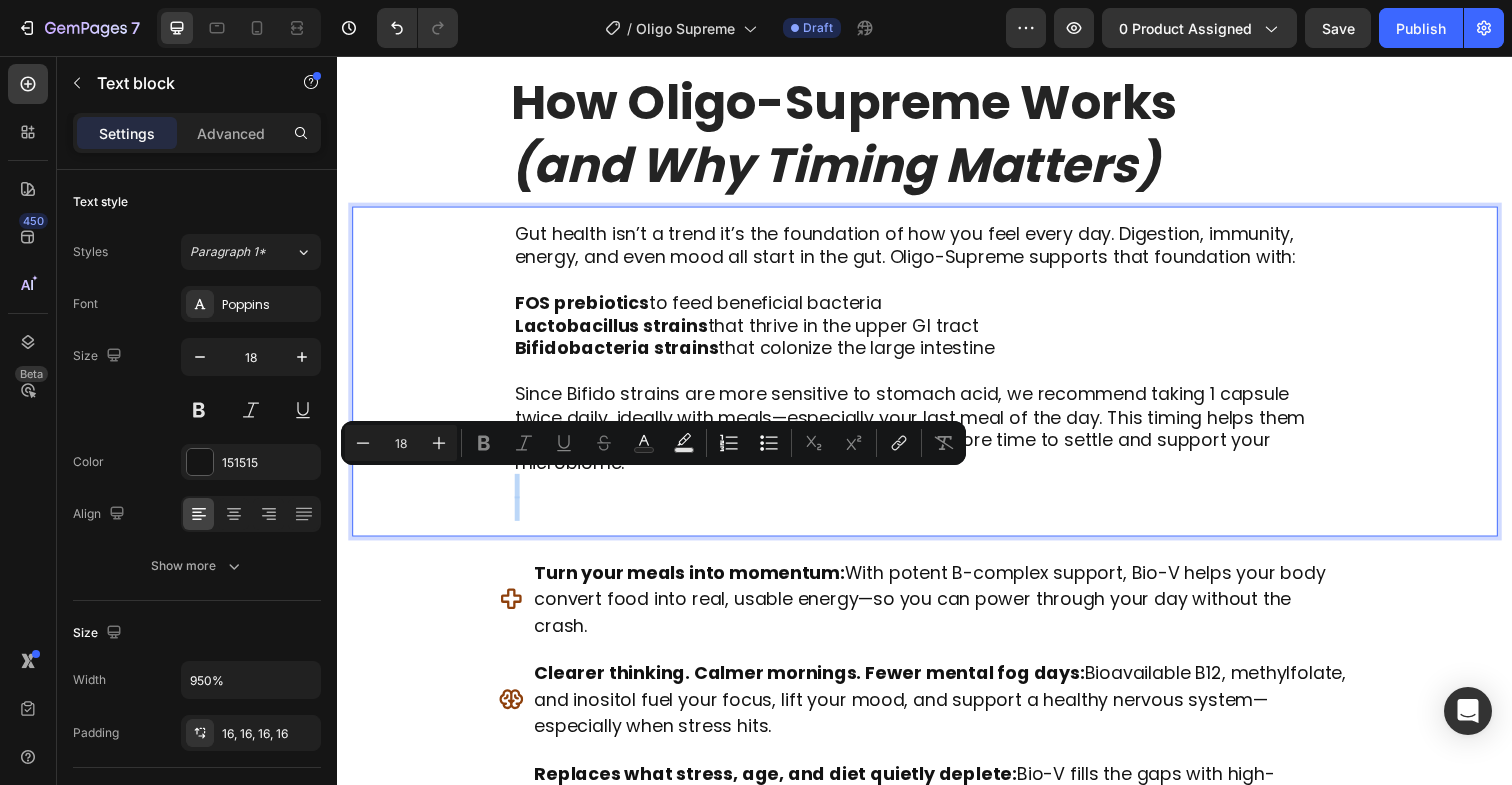 click at bounding box center [937, 518] 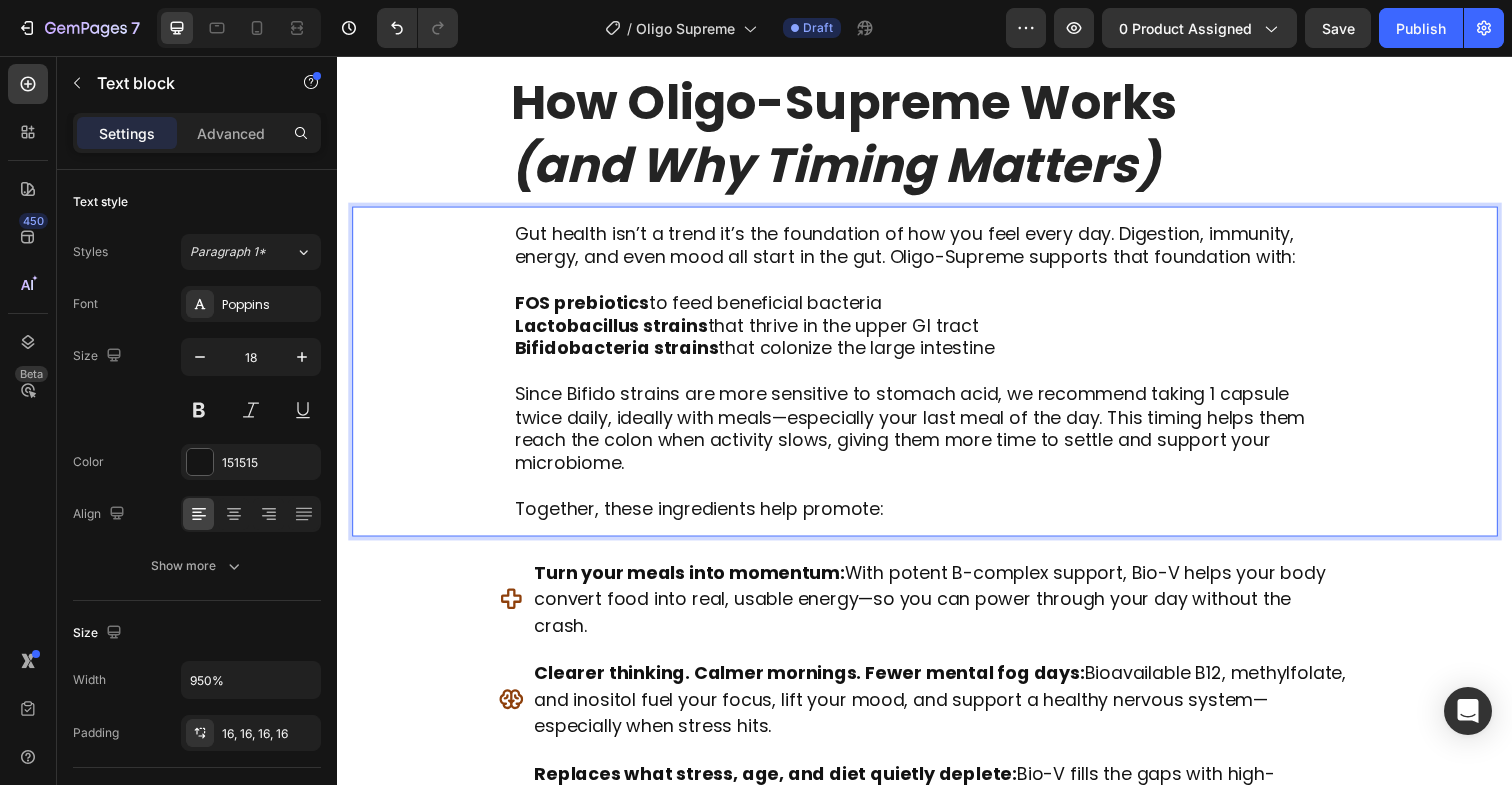 click on "Together, these ingredients help promote:" at bounding box center (937, 518) 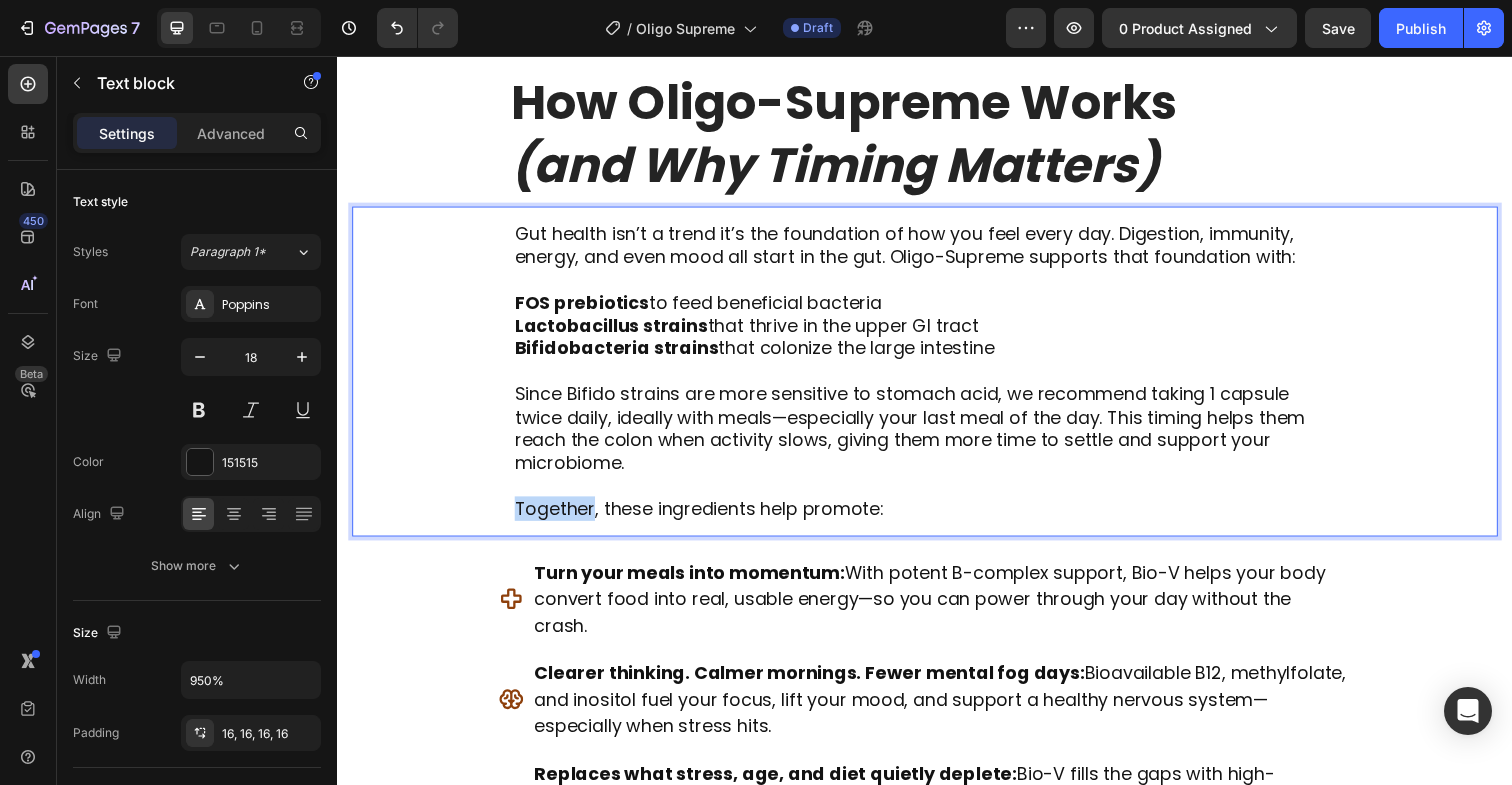 click on "Together, these ingredients help promote:" at bounding box center [937, 518] 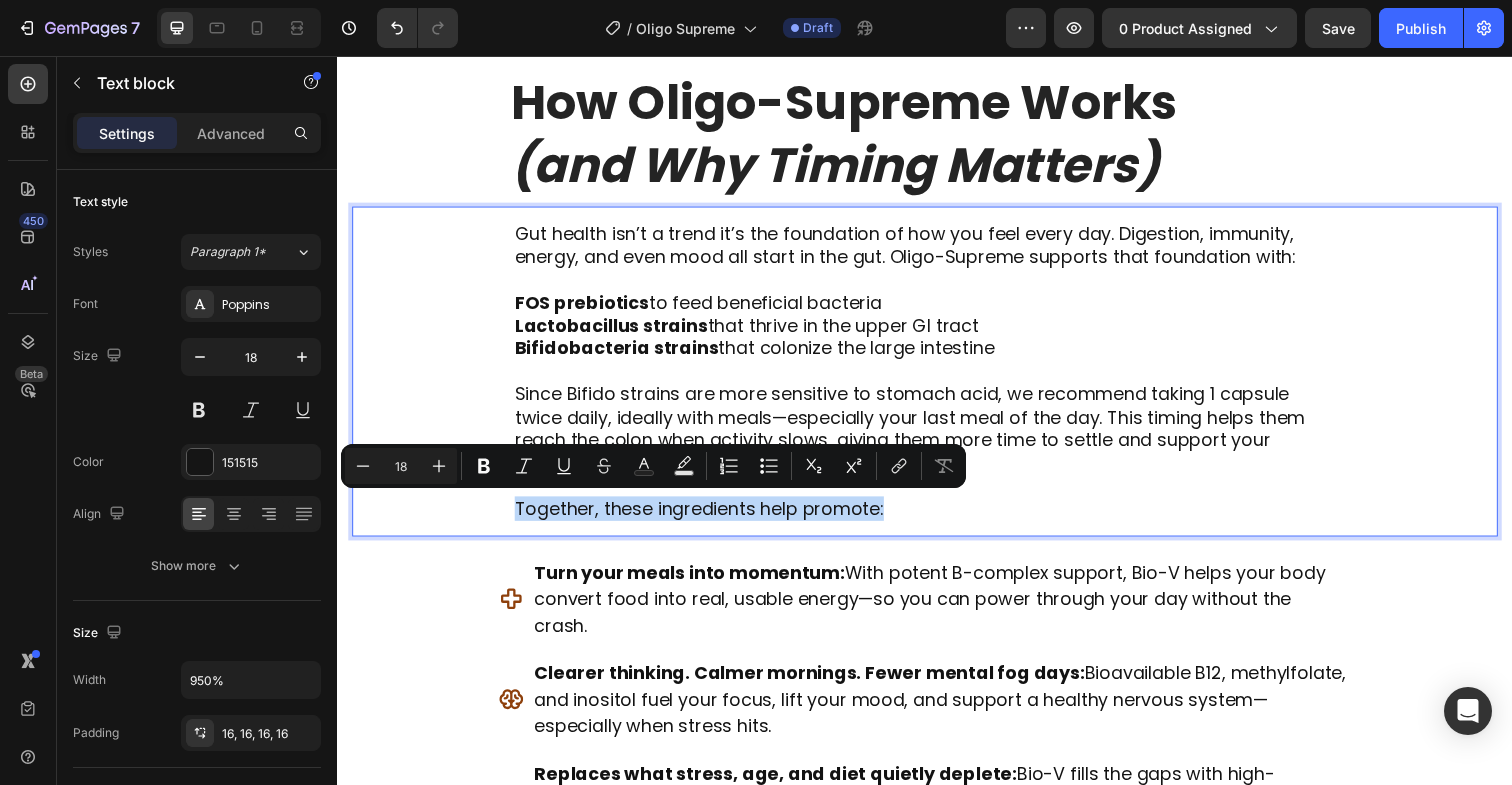 click on "Together, these ingredients help promote:" at bounding box center (937, 518) 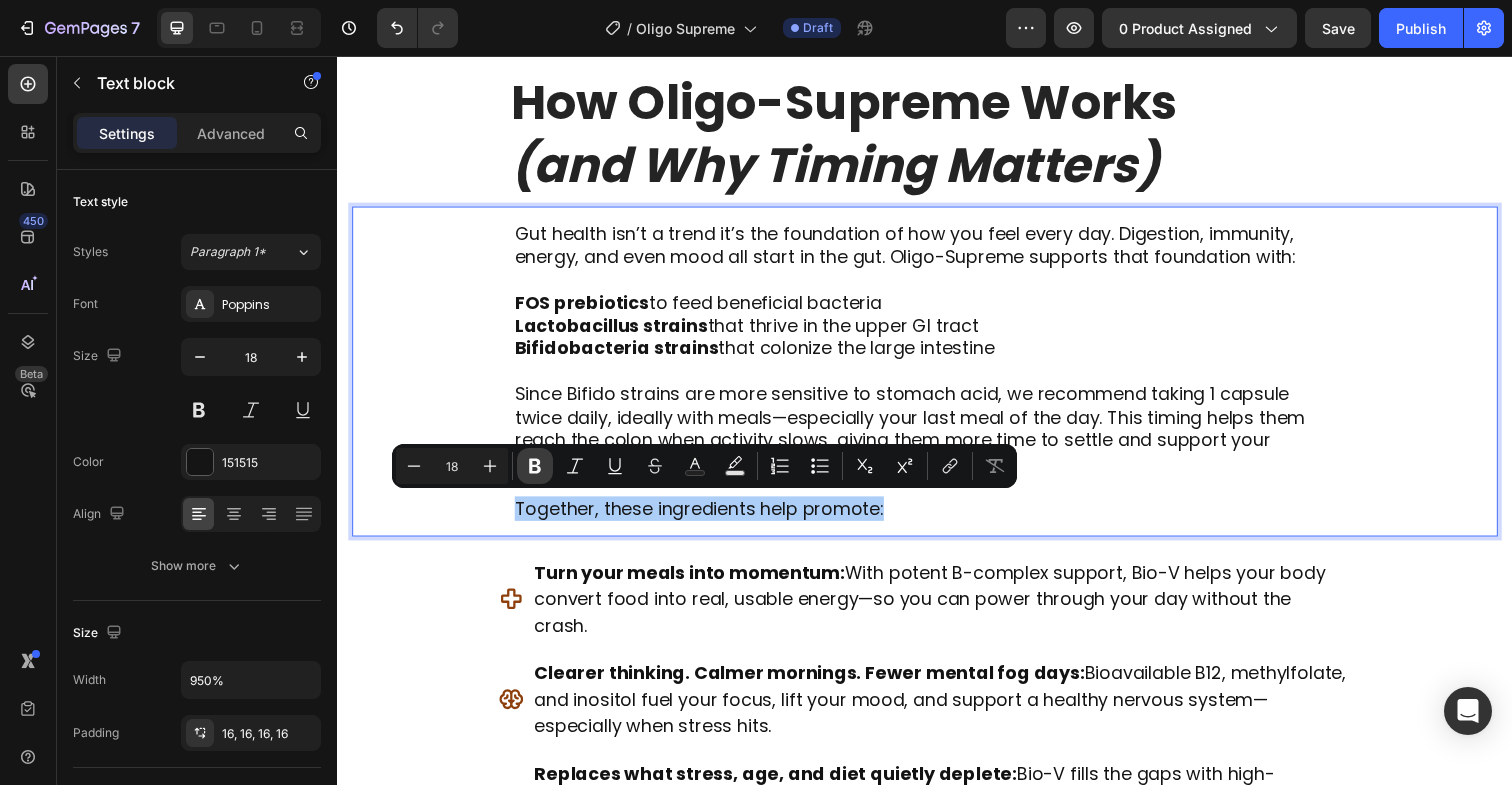 click 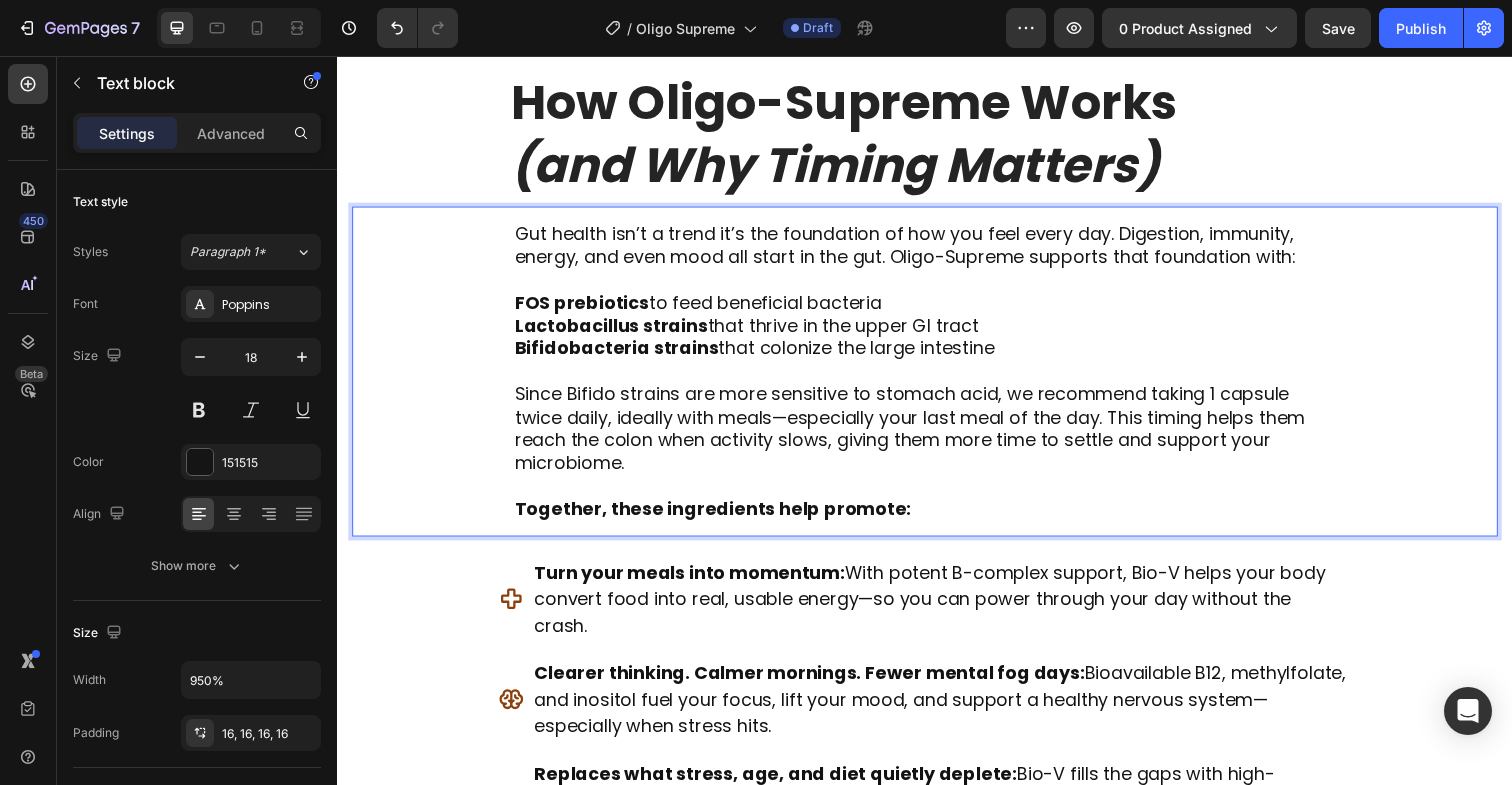 click on "Together, these ingredients help promote:" at bounding box center [720, 518] 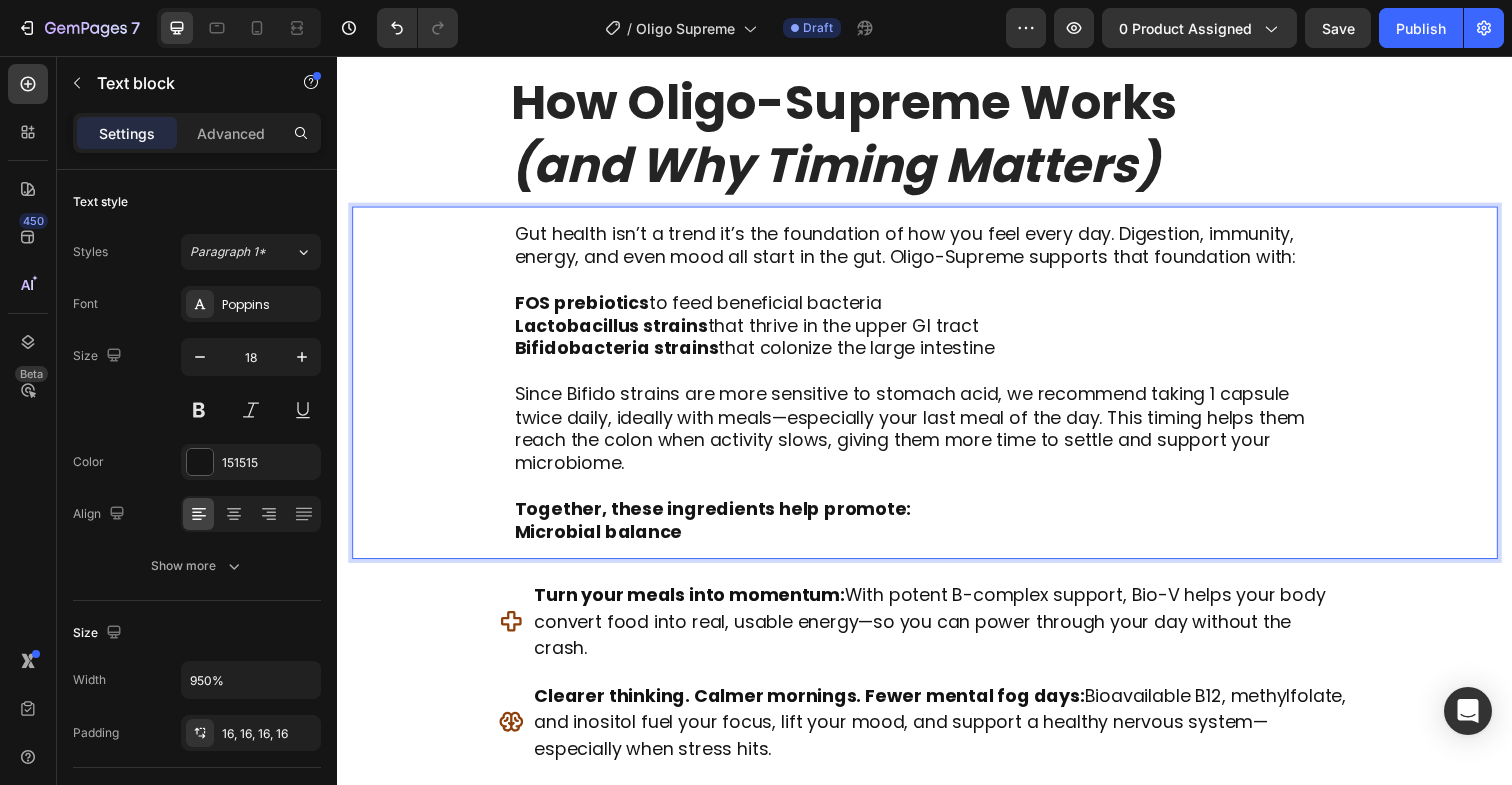 click on "Microbial balance" at bounding box center [603, 542] 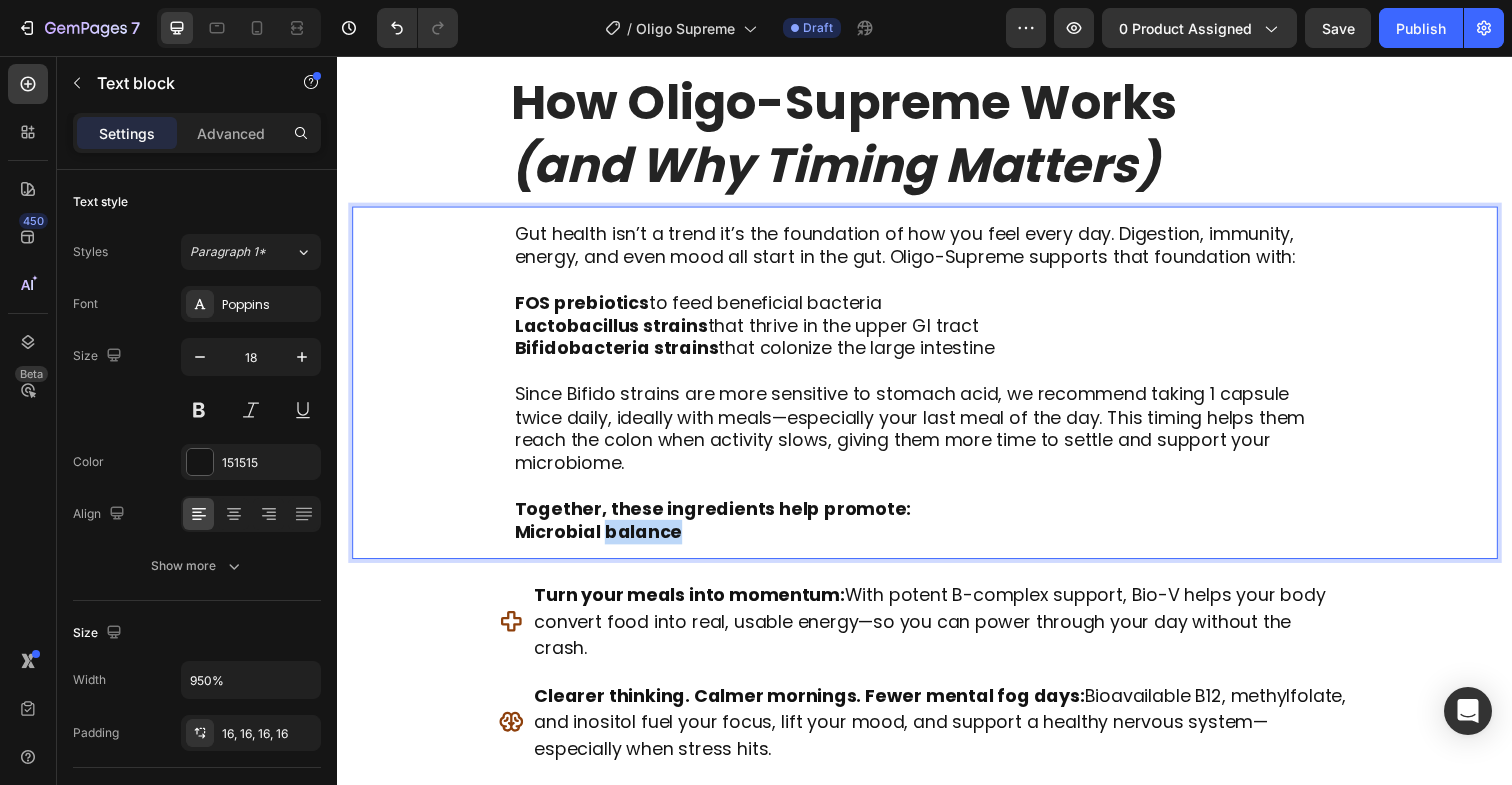click on "Microbial balance" at bounding box center [603, 542] 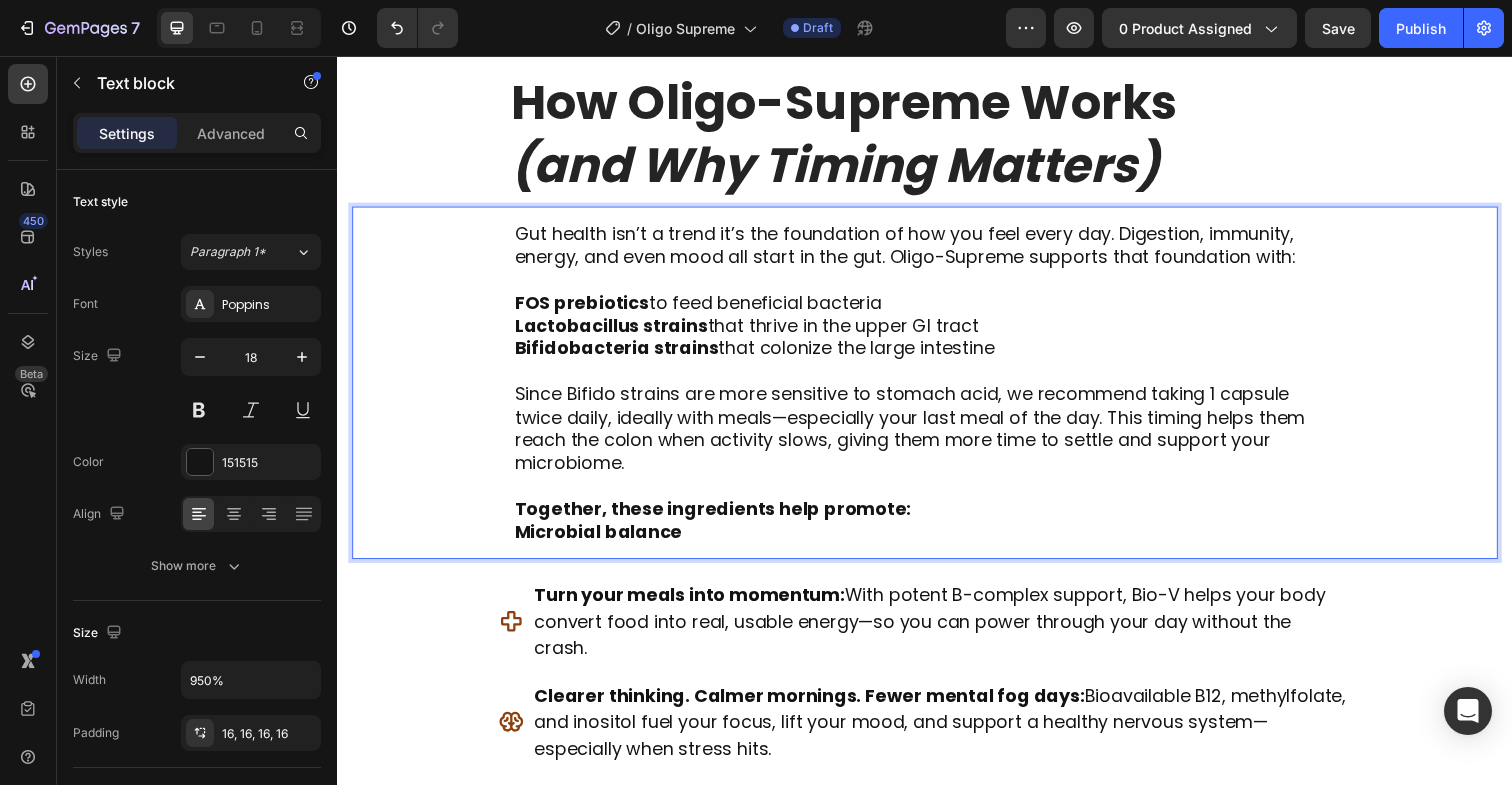 click on "Microbial balance" at bounding box center (603, 542) 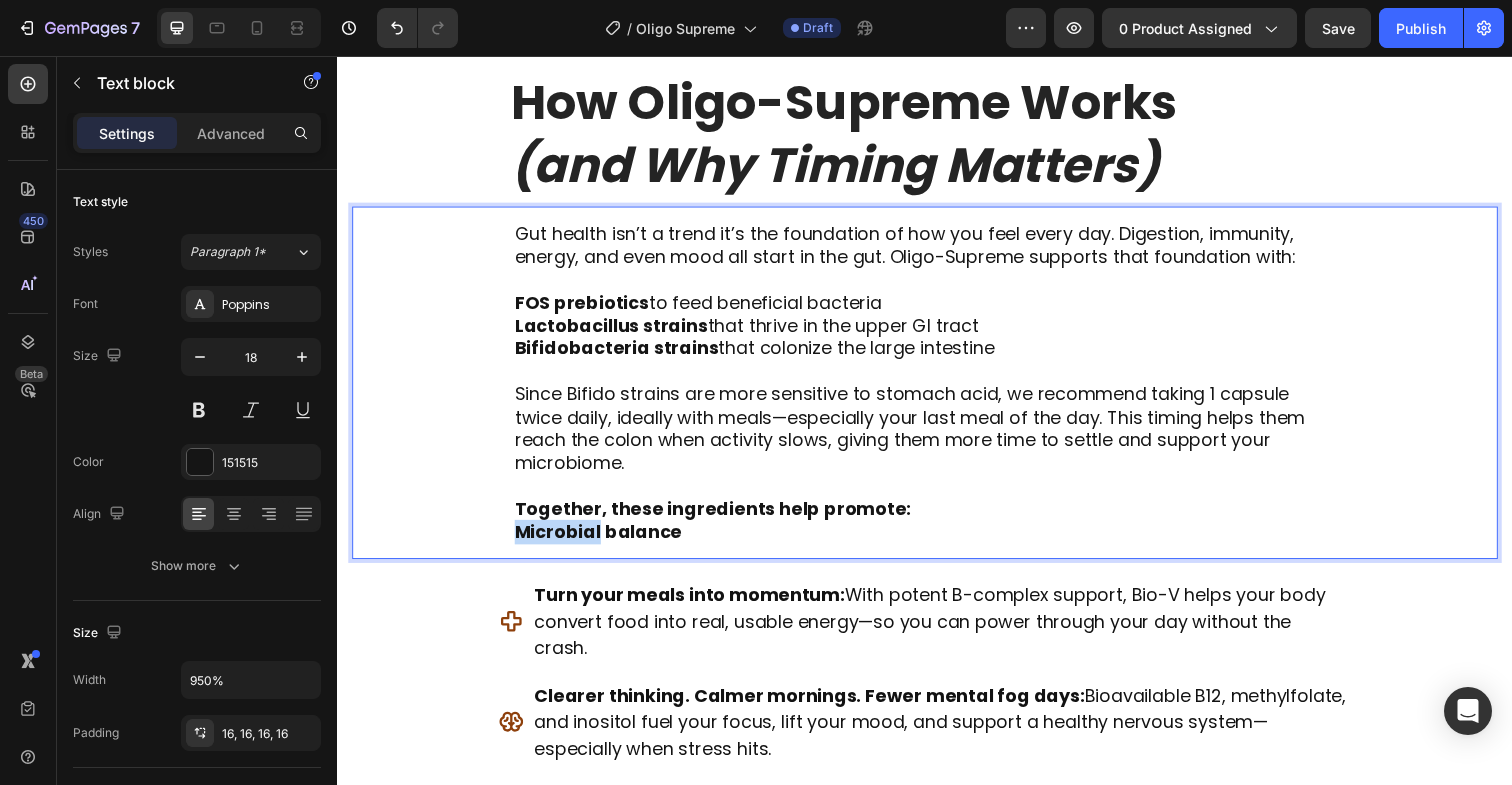 click on "Microbial balance" at bounding box center [603, 542] 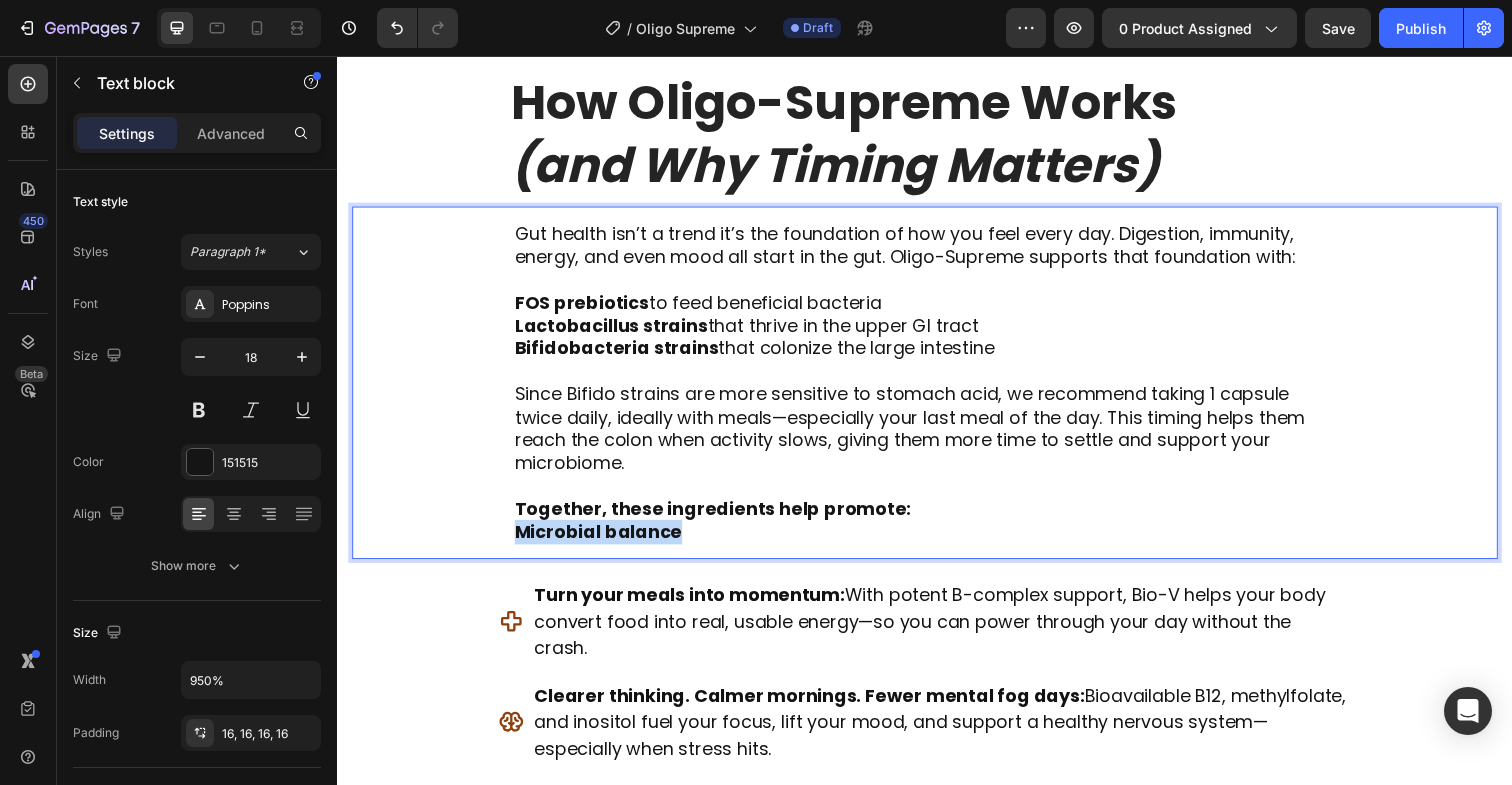 click on "Microbial balance" at bounding box center (603, 542) 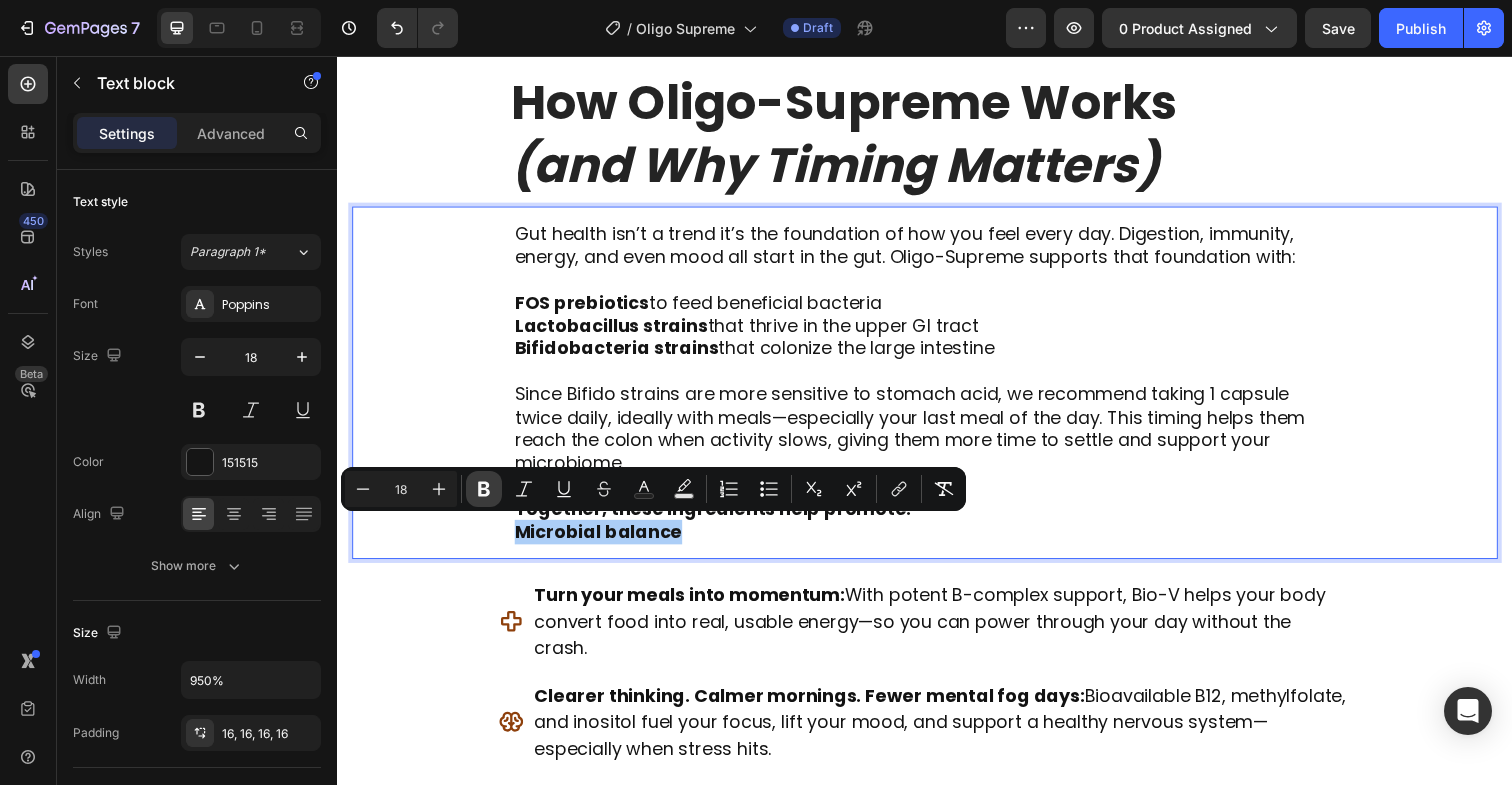click 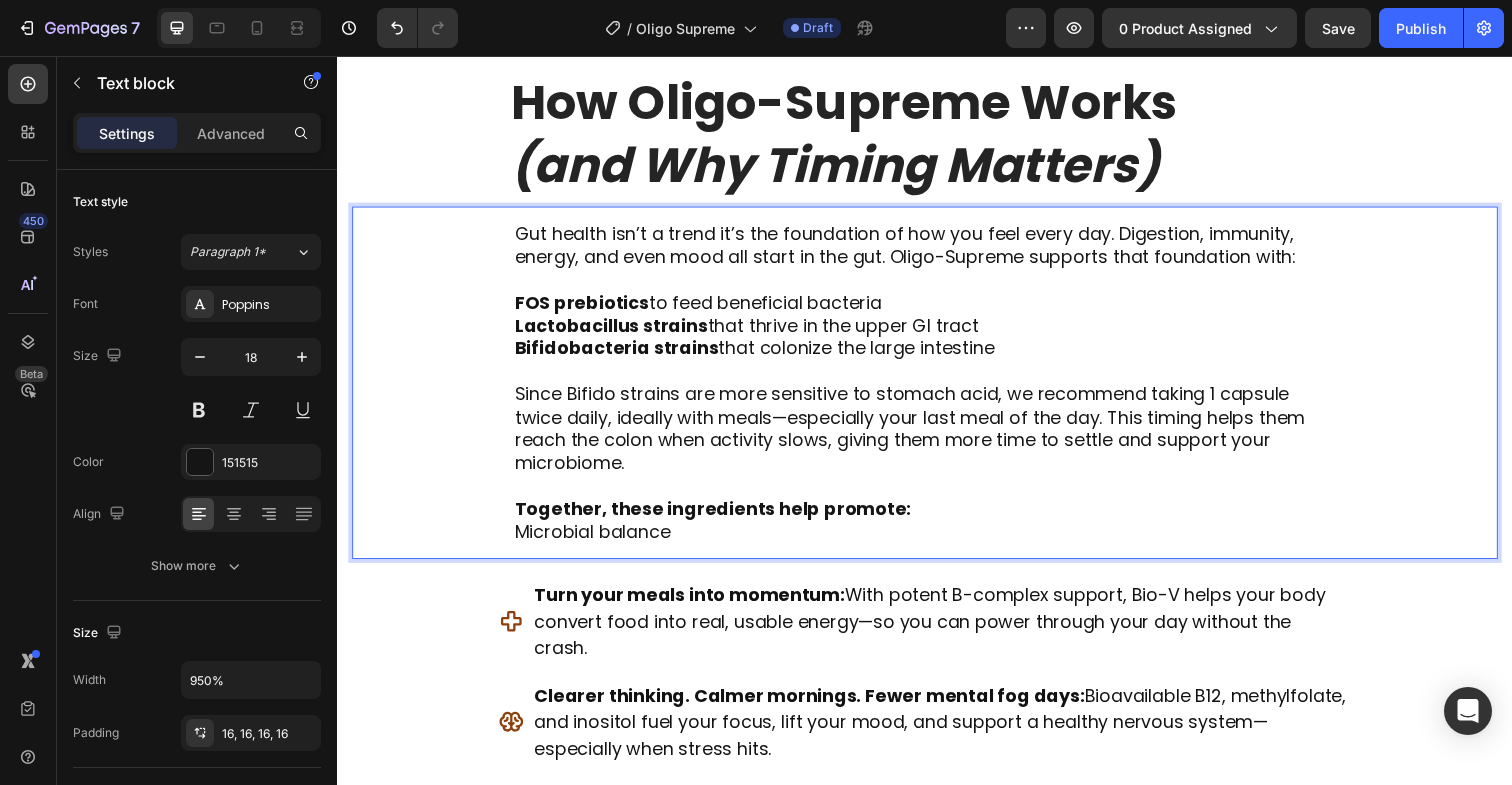 click on "Microbial balance" at bounding box center (937, 542) 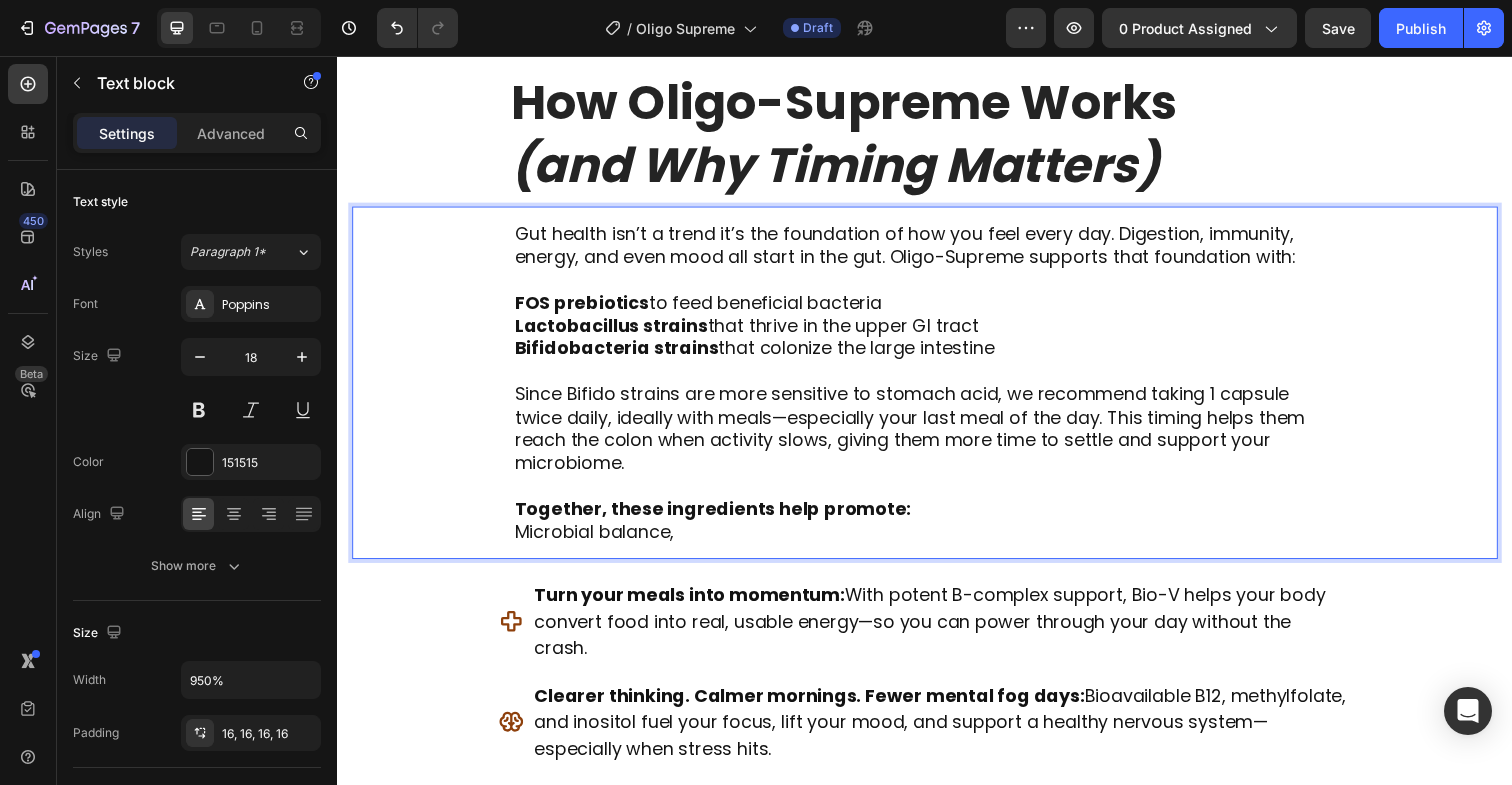 click on "Microbial balance," at bounding box center (937, 542) 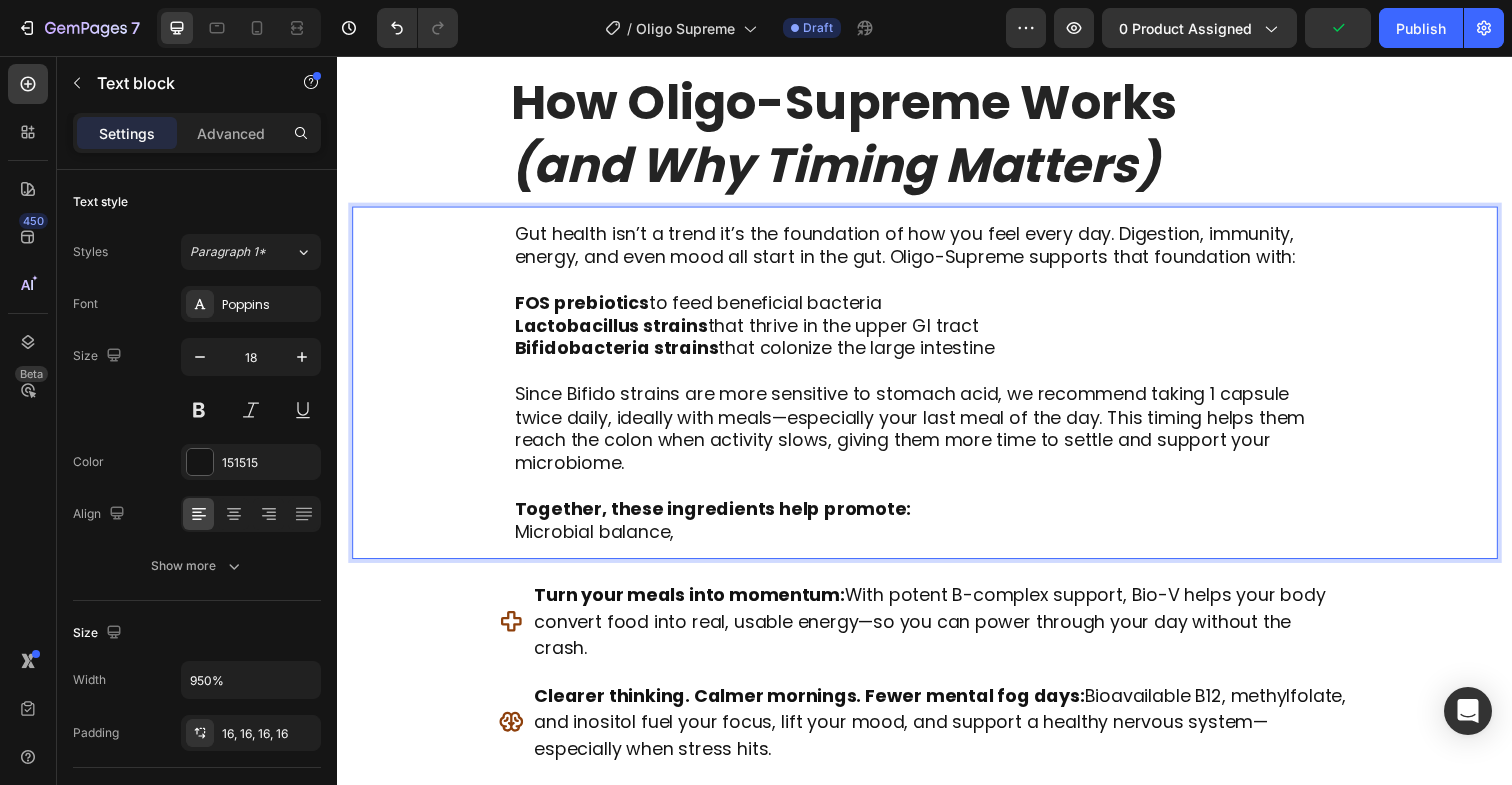 click on "Microbial balance," at bounding box center (937, 542) 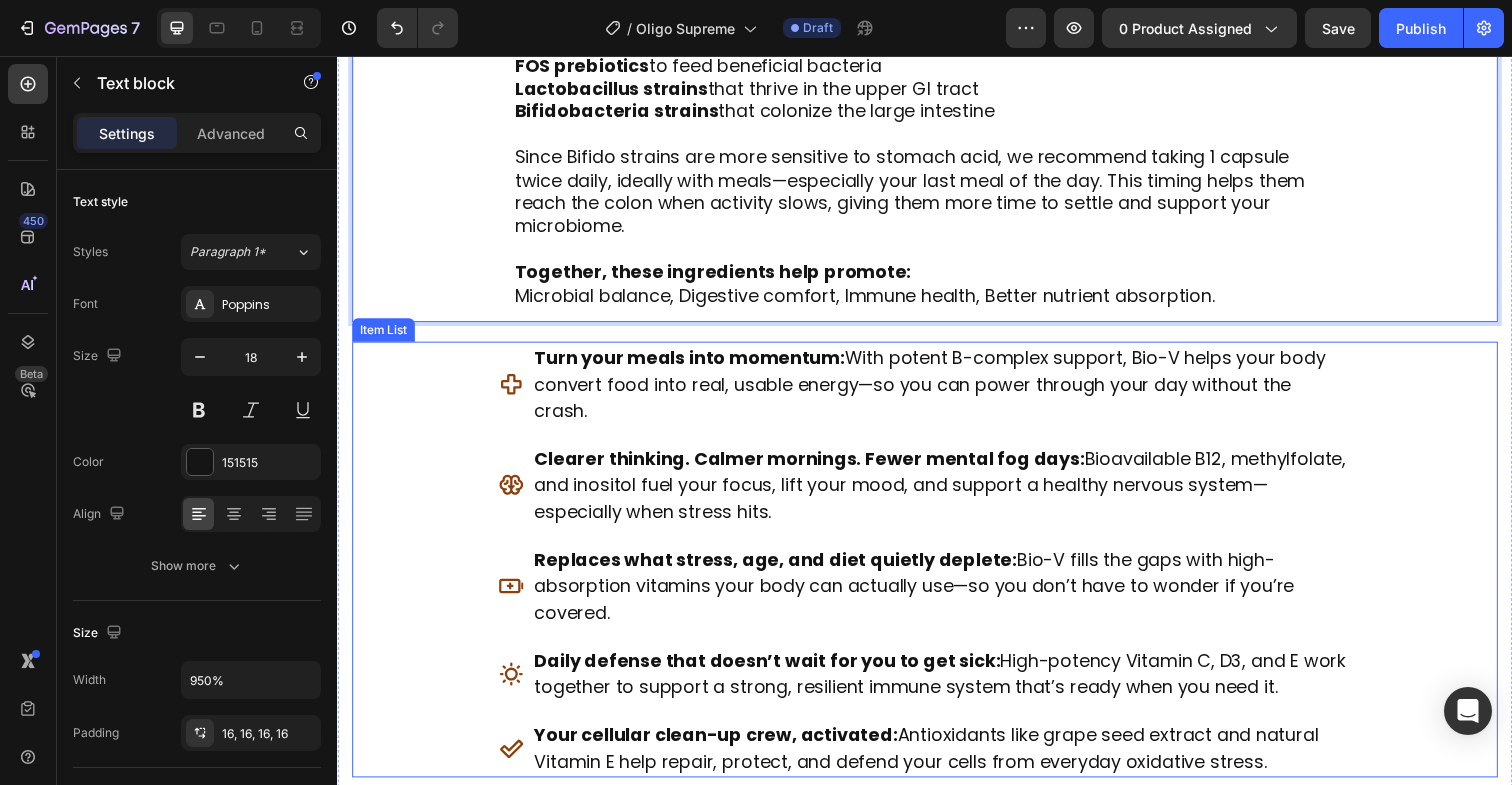scroll, scrollTop: 3245, scrollLeft: 0, axis: vertical 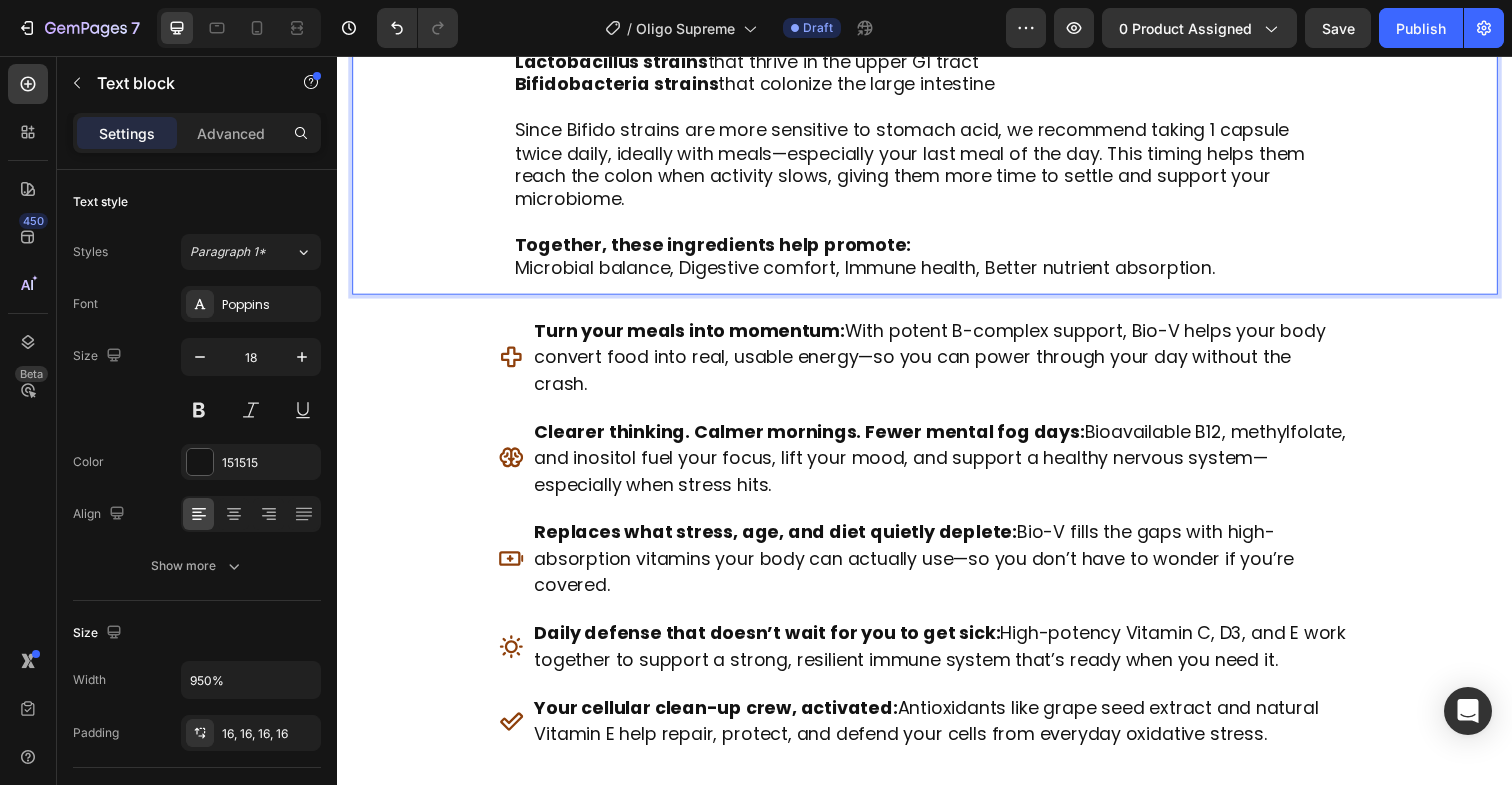 click on "Microbial balance, Digestive comfort, Immune health, Better nutrient absorption." at bounding box center (937, 272) 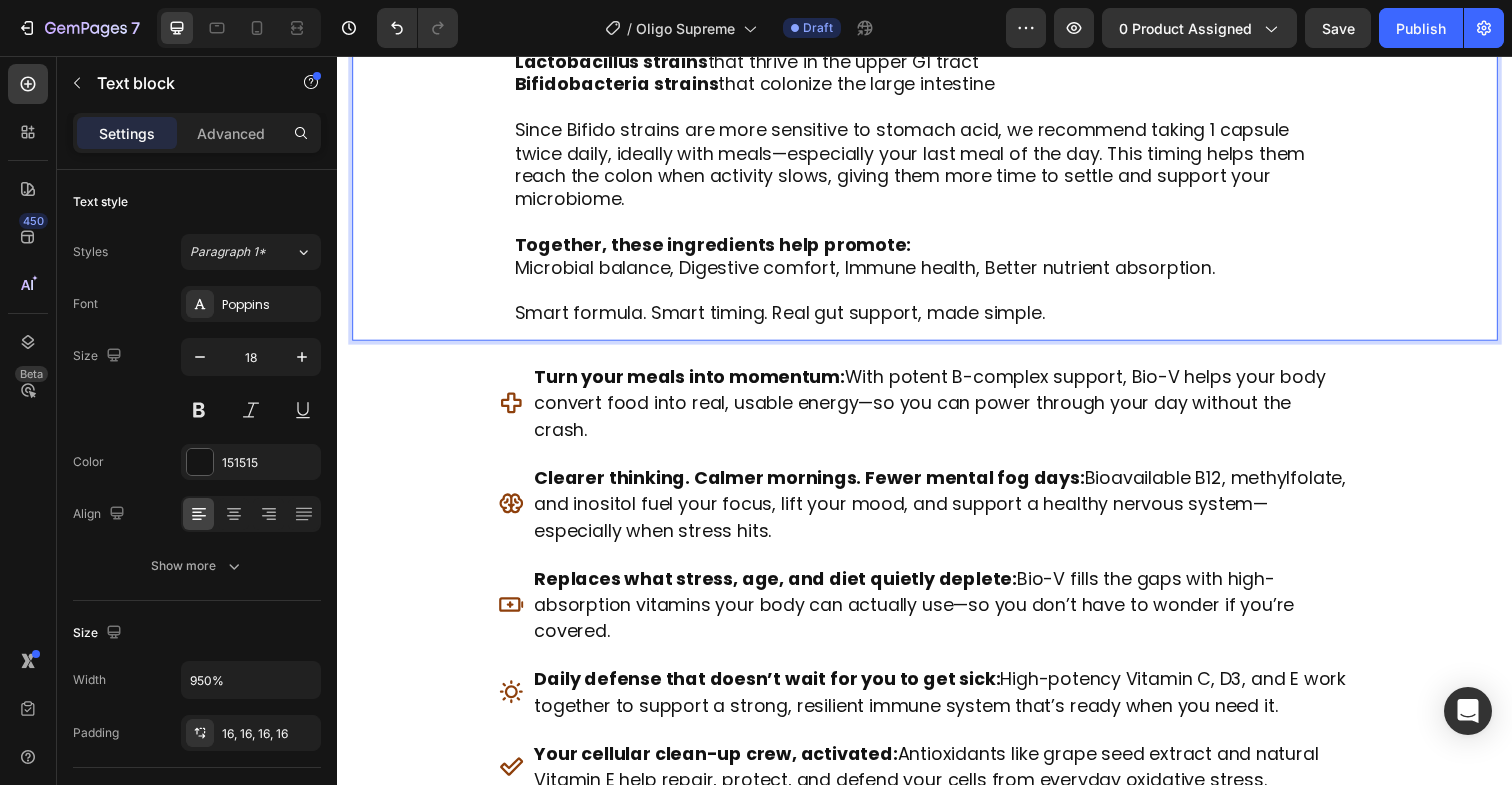 click on "Smart formula. Smart timing. Real gut support, made simple." at bounding box center [937, 318] 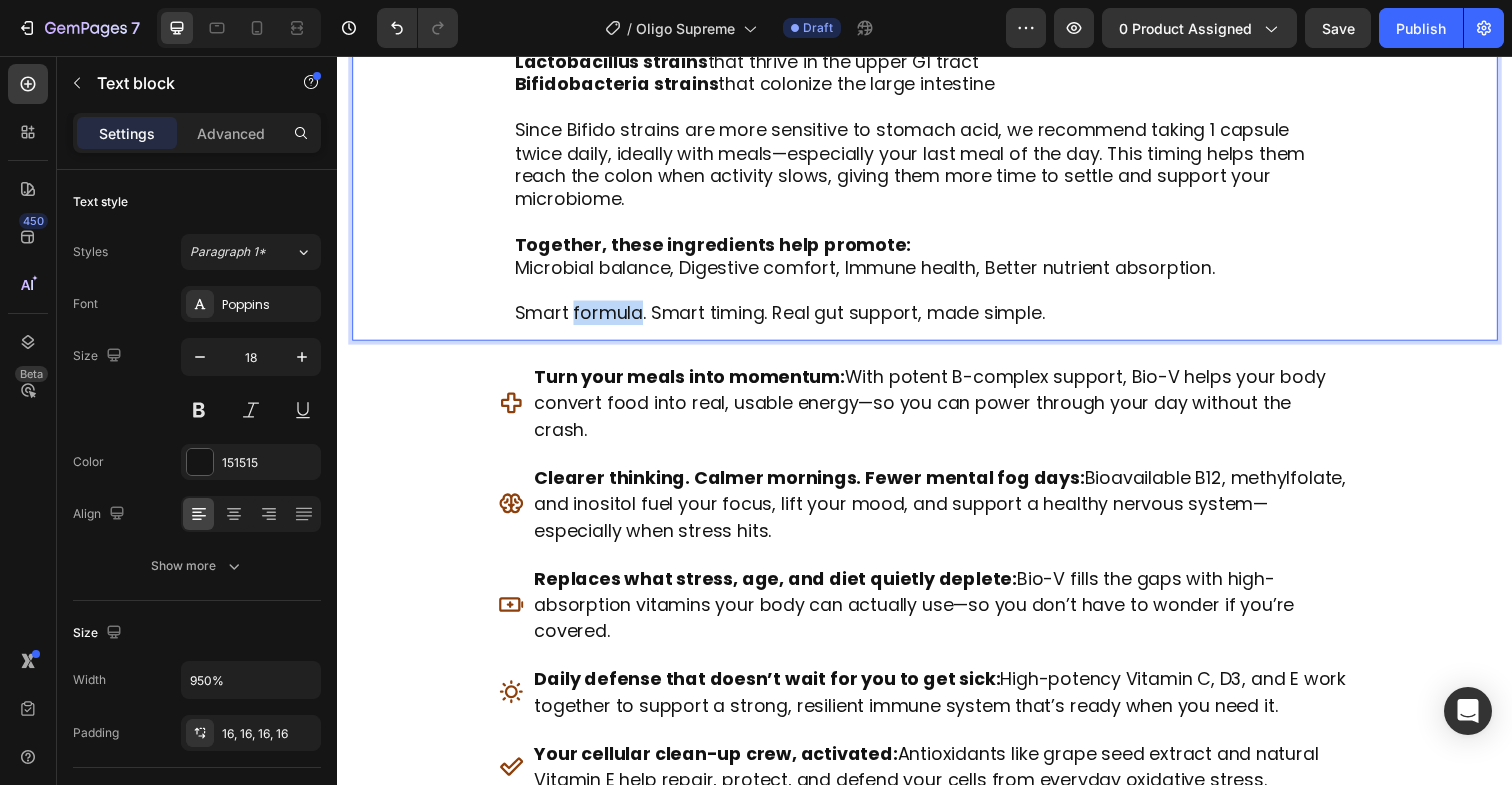 click on "Smart formula. Smart timing. Real gut support, made simple." at bounding box center [937, 318] 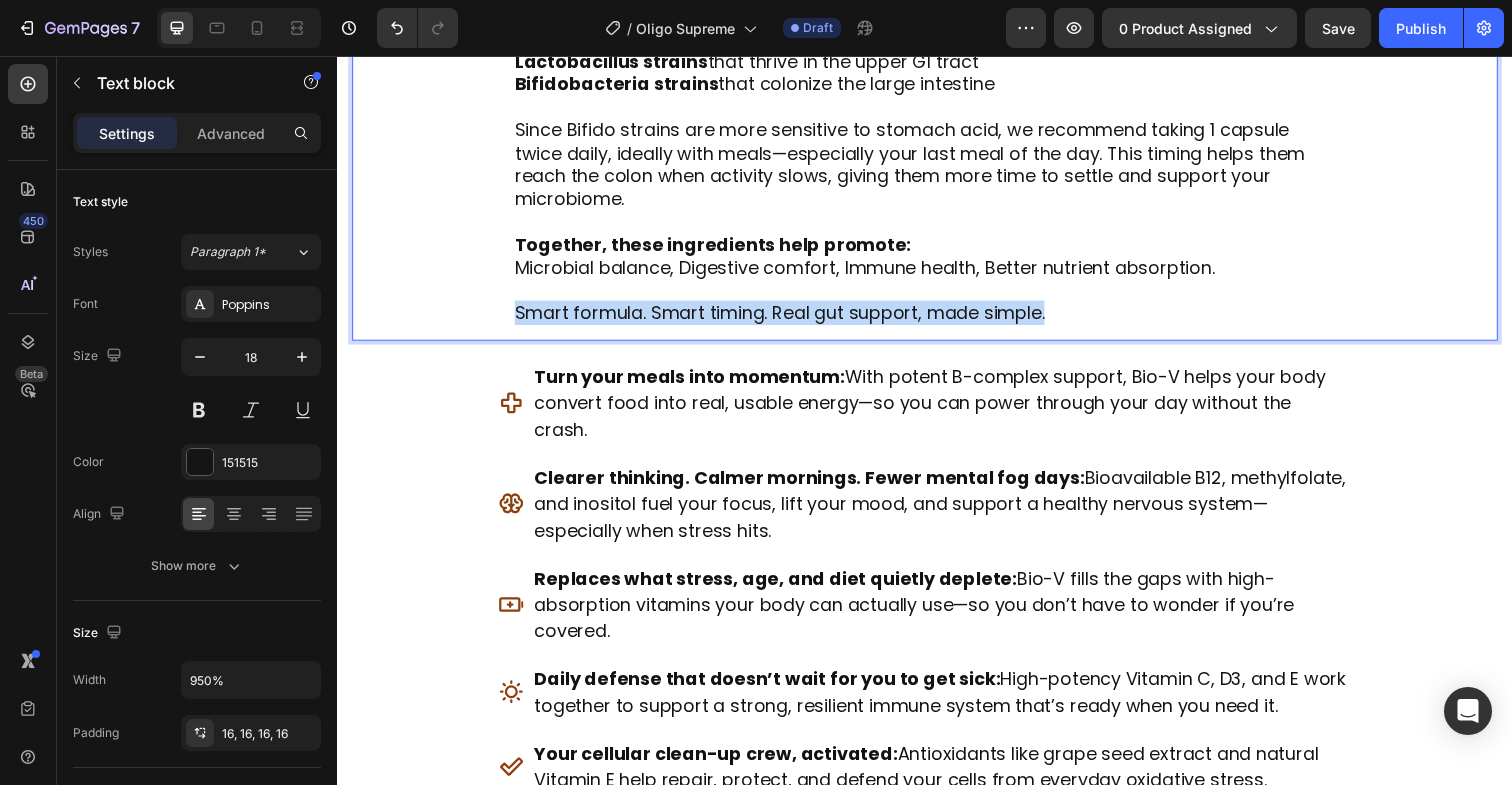 click on "Smart formula. Smart timing. Real gut support, made simple." at bounding box center (937, 318) 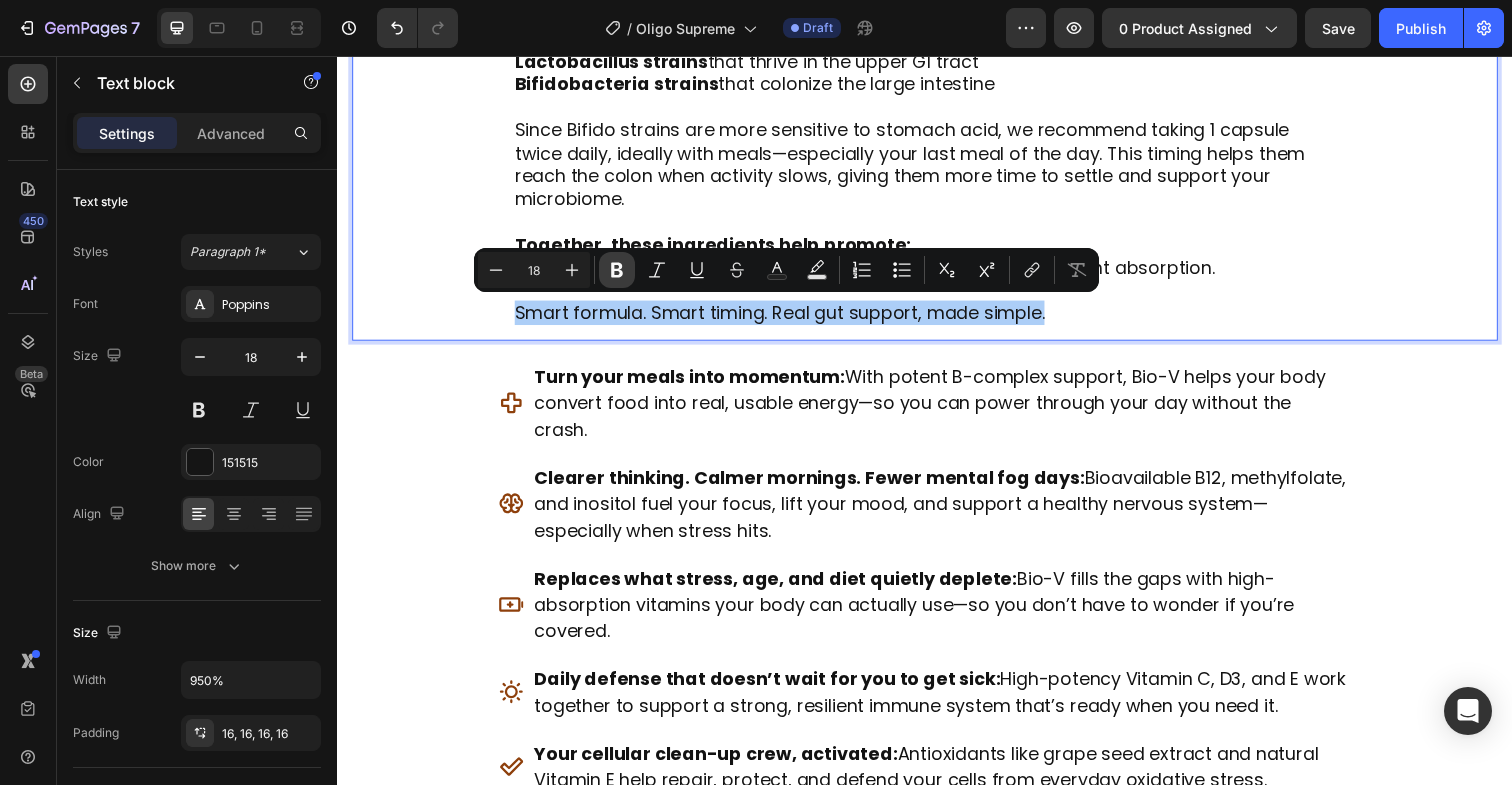 click on "Bold" at bounding box center (617, 270) 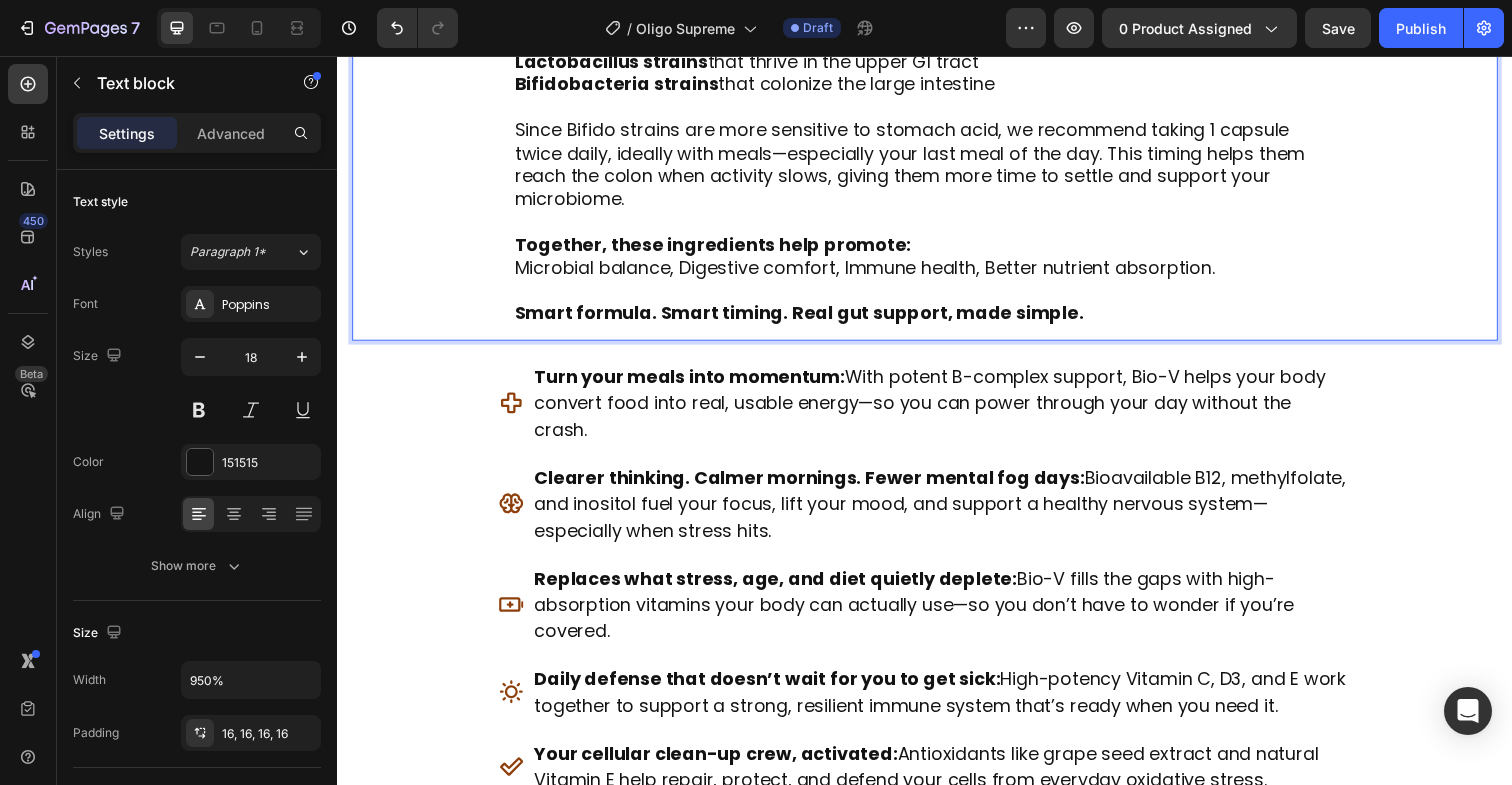 click on "Smart formula. Smart timing. Real gut support, made simple." at bounding box center [937, 318] 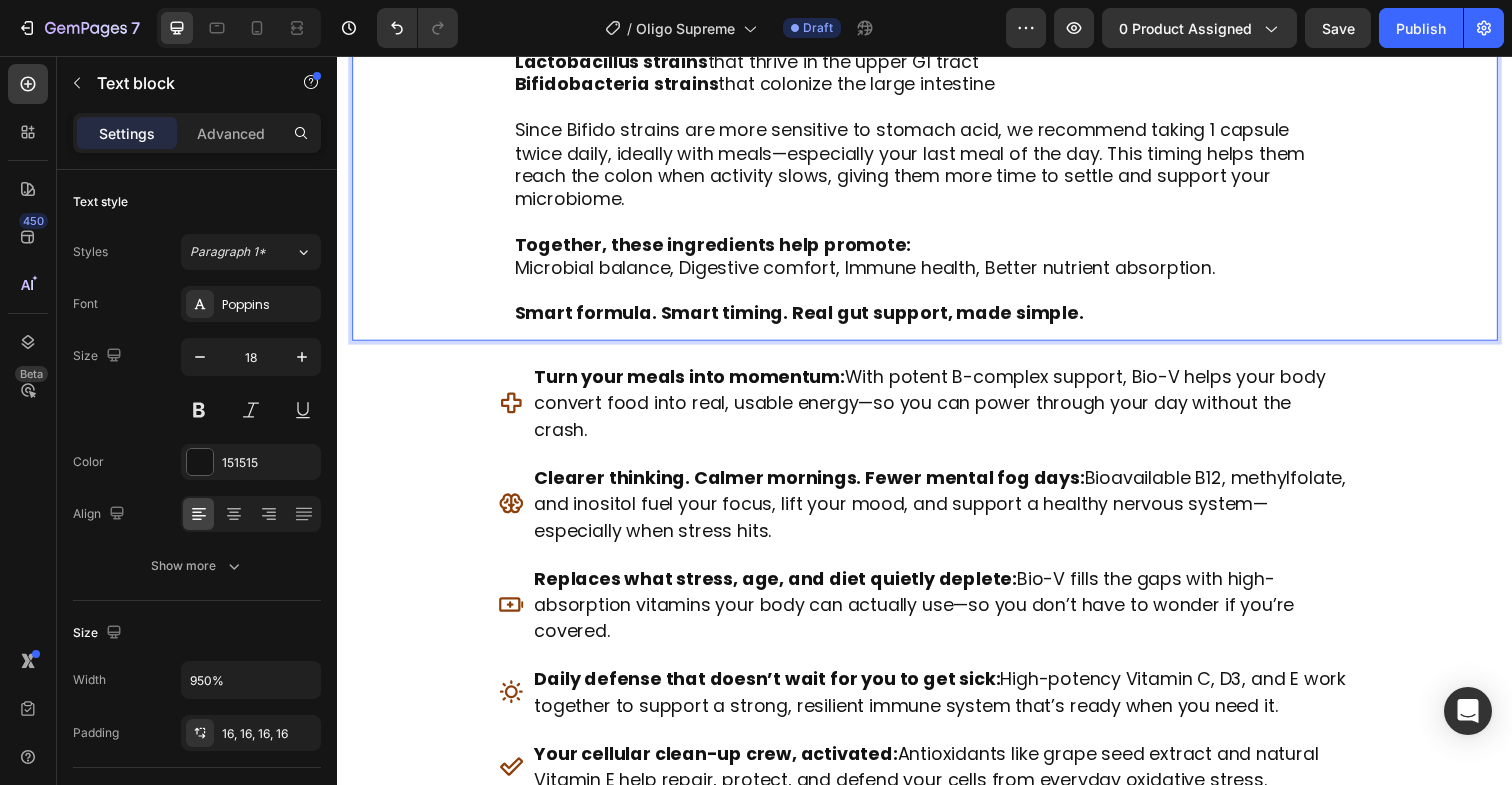 click on "Turn your meals into momentum:" at bounding box center [696, 383] 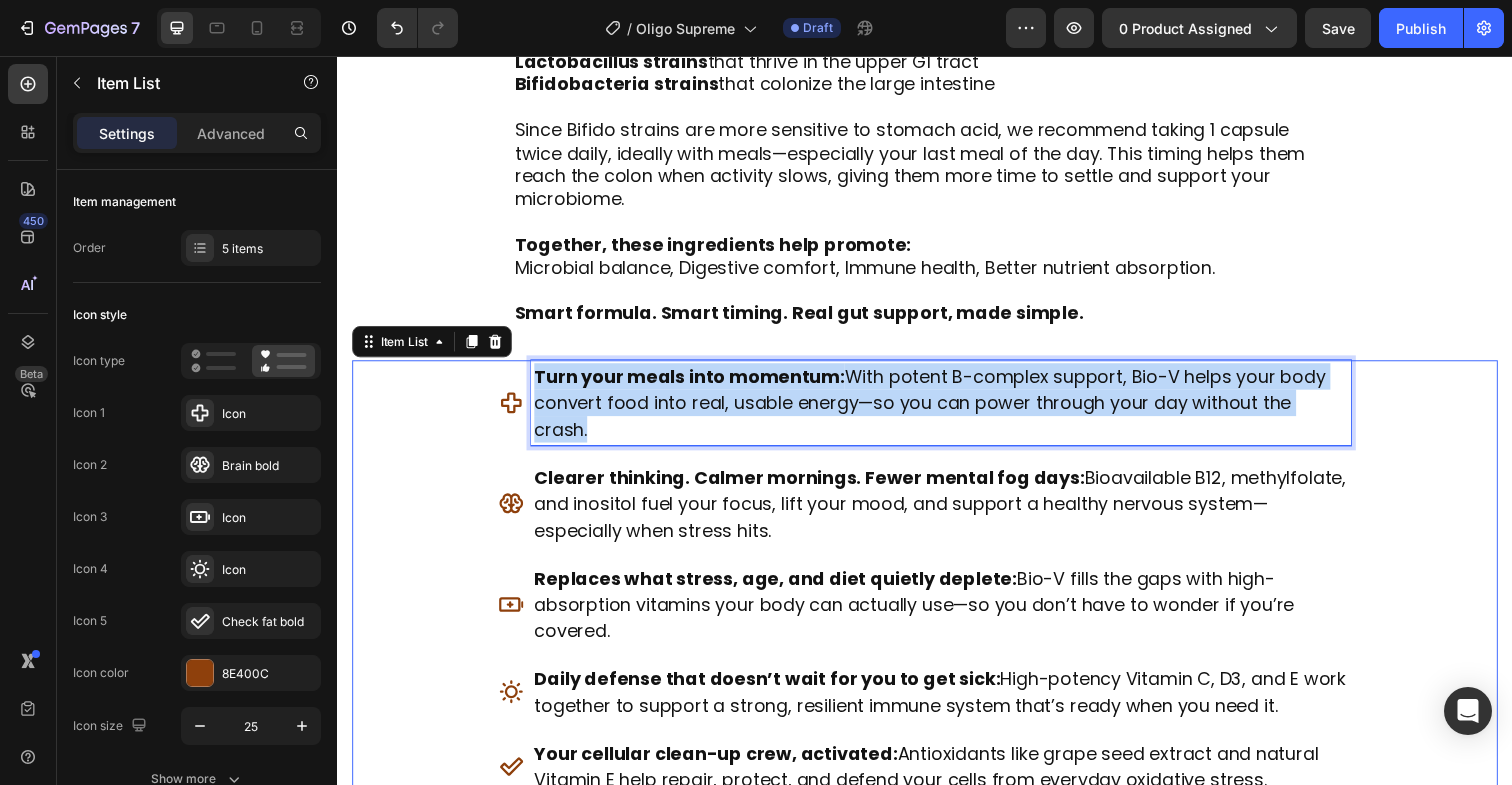 click on "Turn your meals into momentum:" at bounding box center [696, 383] 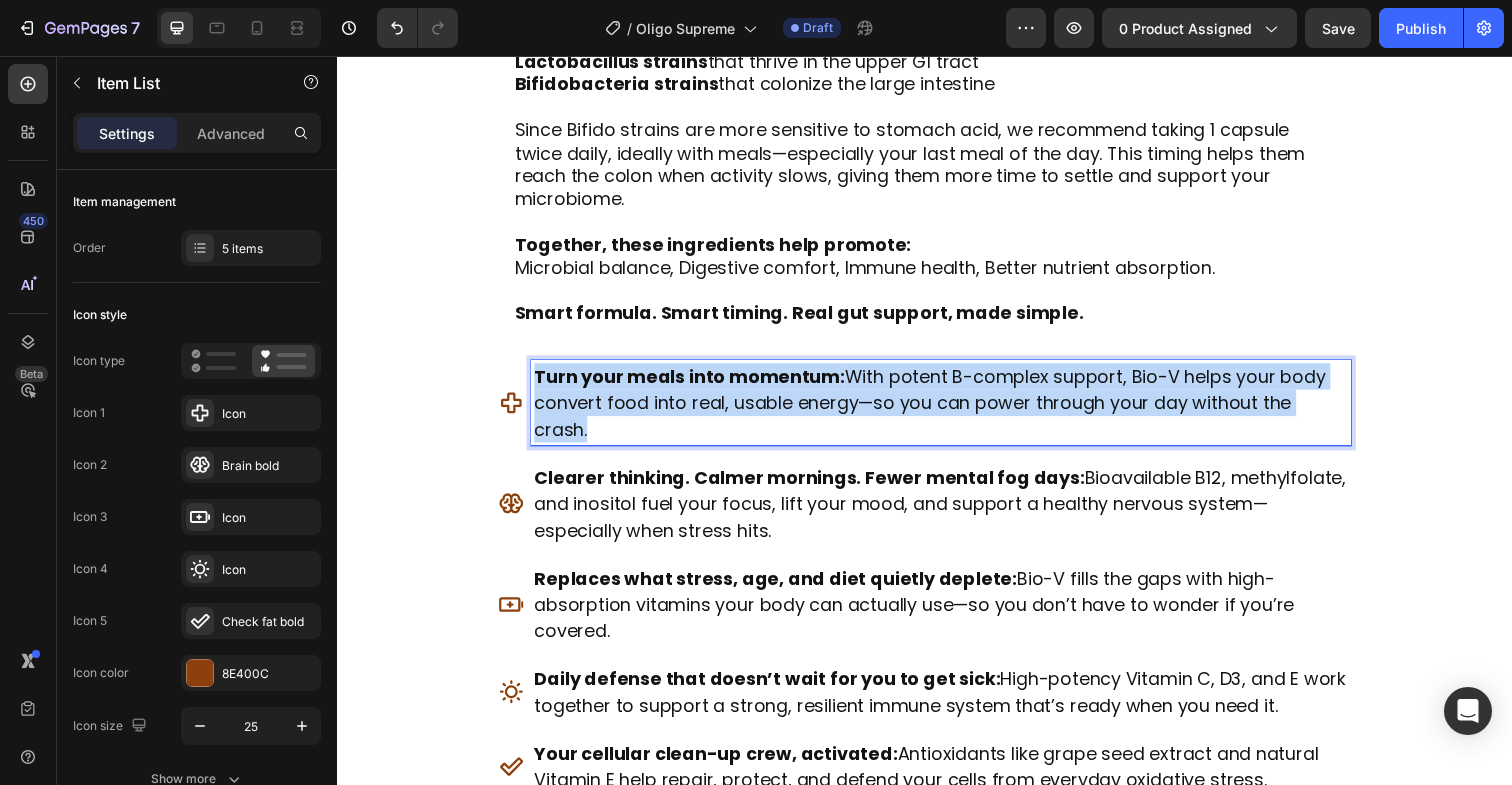 click on "Turn your meals into momentum:" at bounding box center [696, 383] 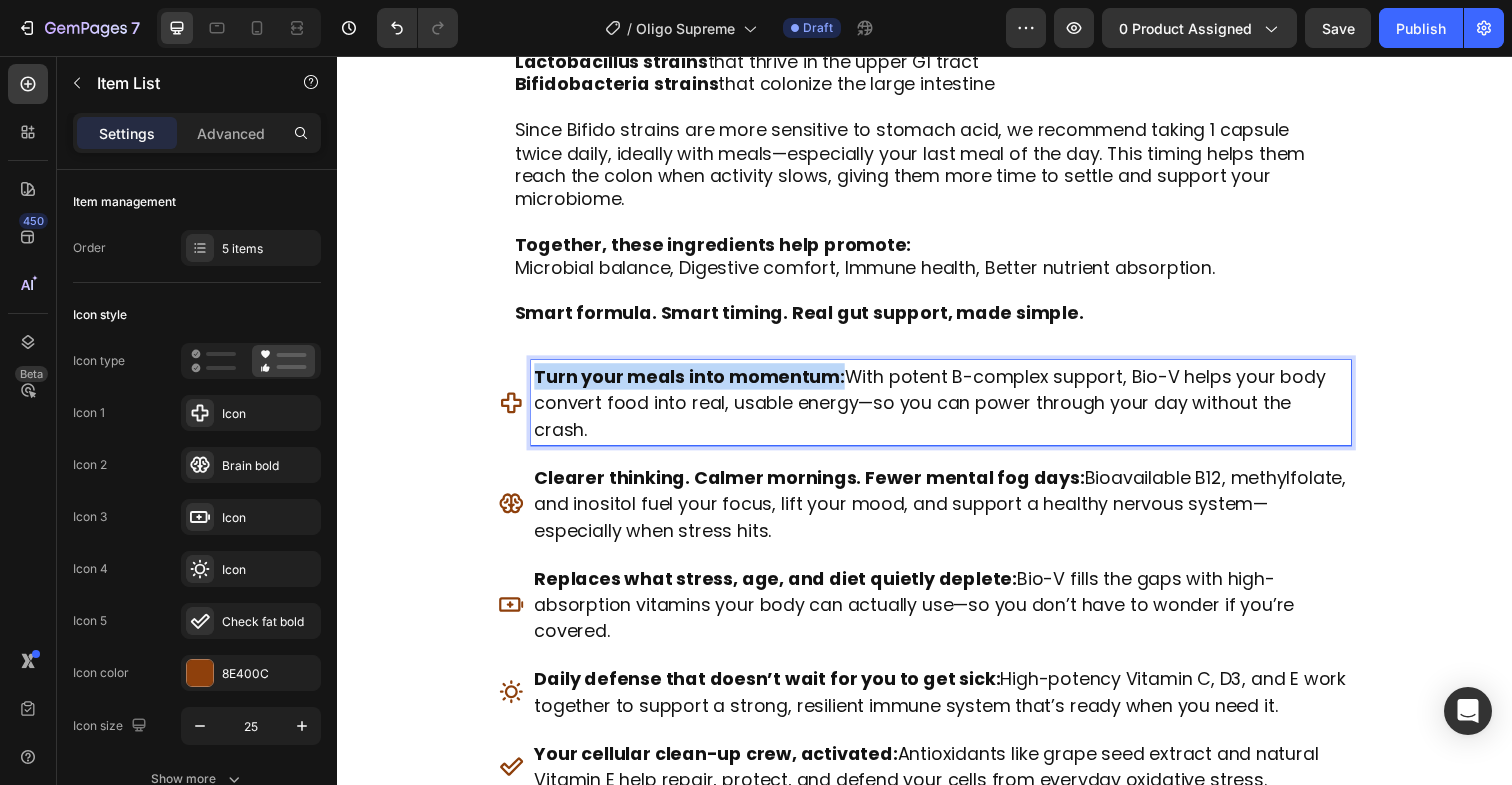 drag, startPoint x: 849, startPoint y: 383, endPoint x: 527, endPoint y: 382, distance: 322.00156 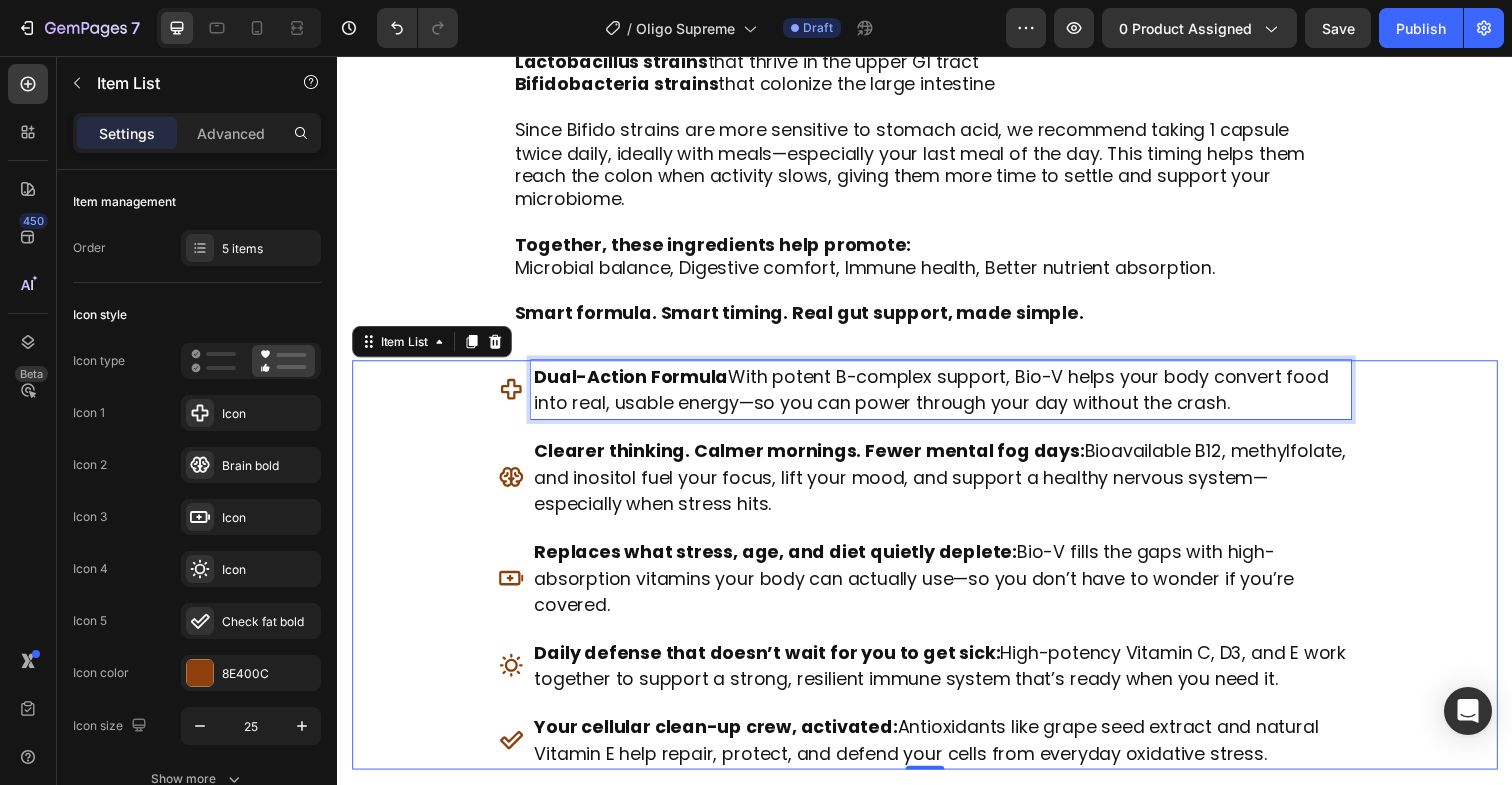 click on "Dual-Action Formula   With potent B-complex support, Bio-V helps your body convert food into real, usable energy—so you can power through your day without the crash." at bounding box center [943, 397] 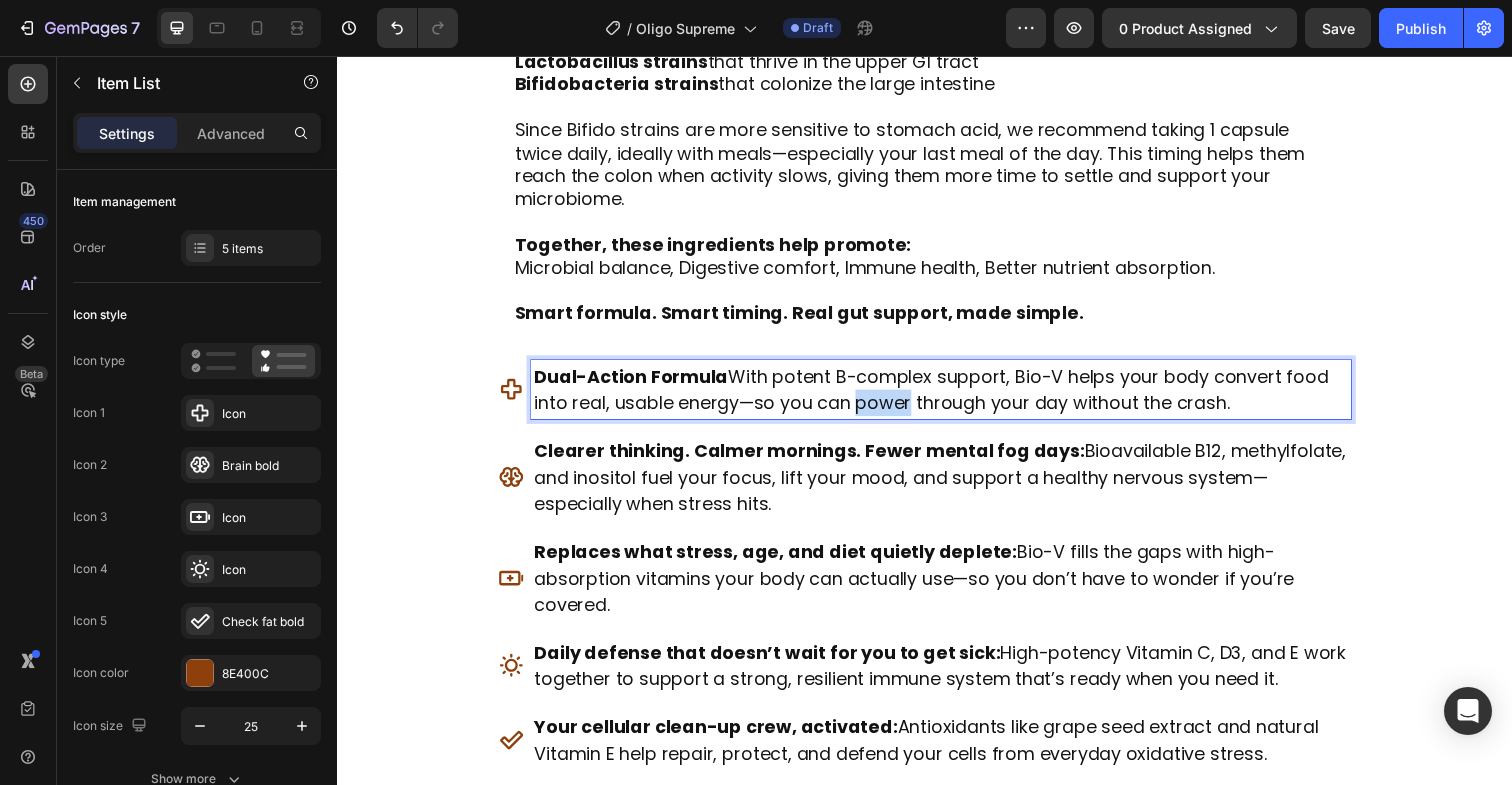 click on "Dual-Action Formula   With potent B-complex support, Bio-V helps your body convert food into real, usable energy—so you can power through your day without the crash." at bounding box center [943, 397] 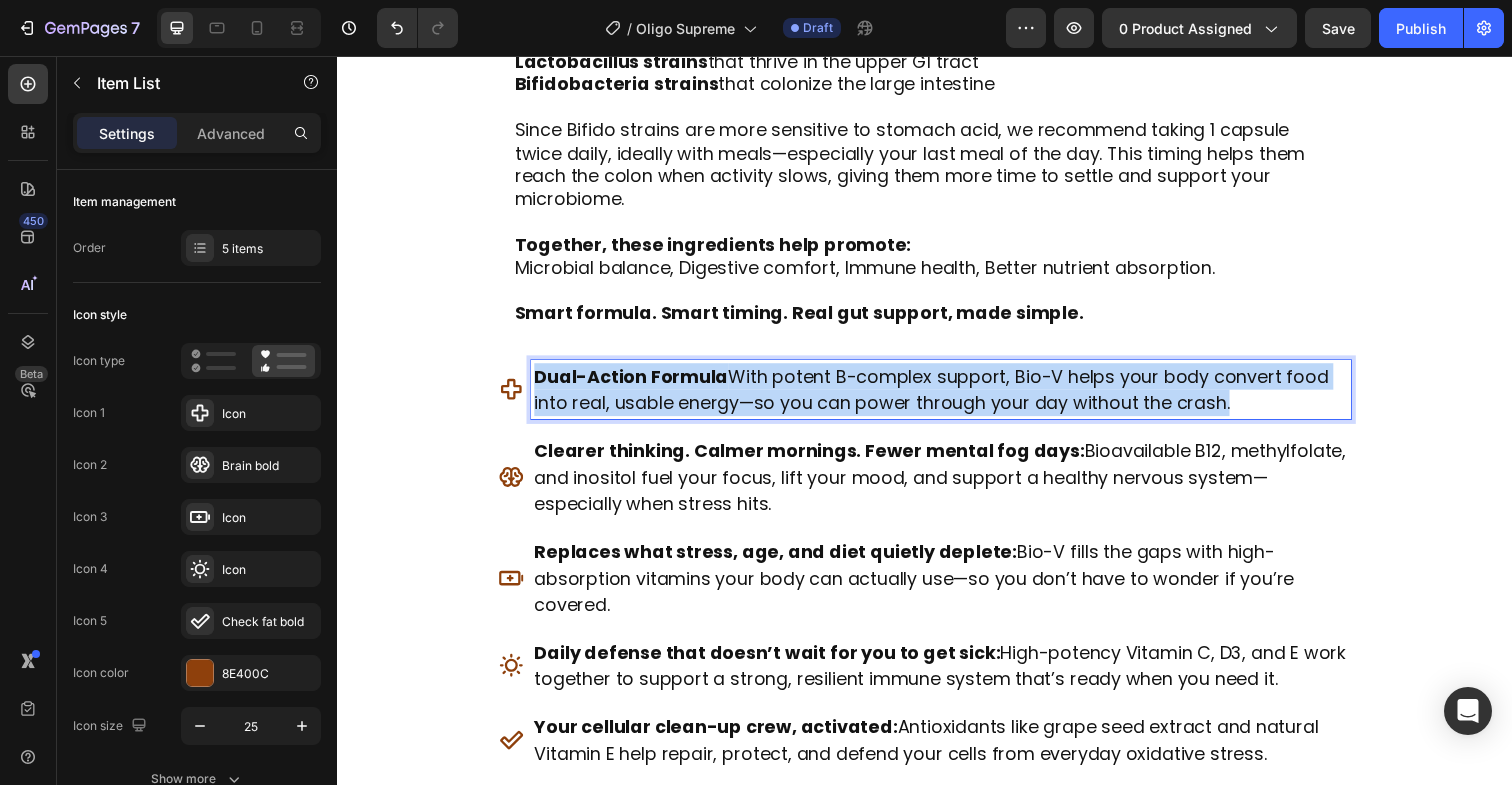 click on "Dual-Action Formula   With potent B-complex support, Bio-V helps your body convert food into real, usable energy—so you can power through your day without the crash." at bounding box center [943, 397] 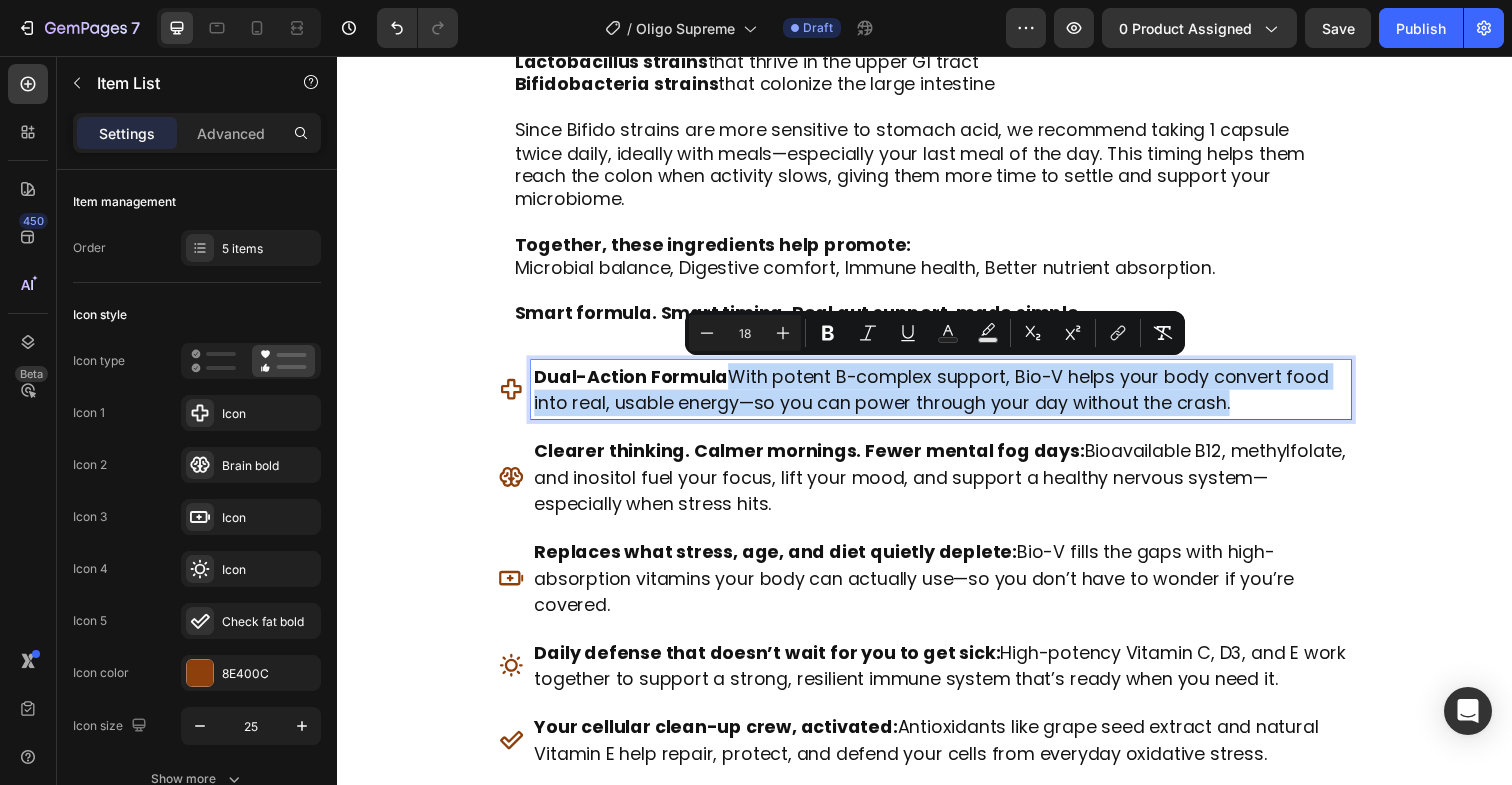 drag, startPoint x: 1272, startPoint y: 408, endPoint x: 746, endPoint y: 387, distance: 526.419 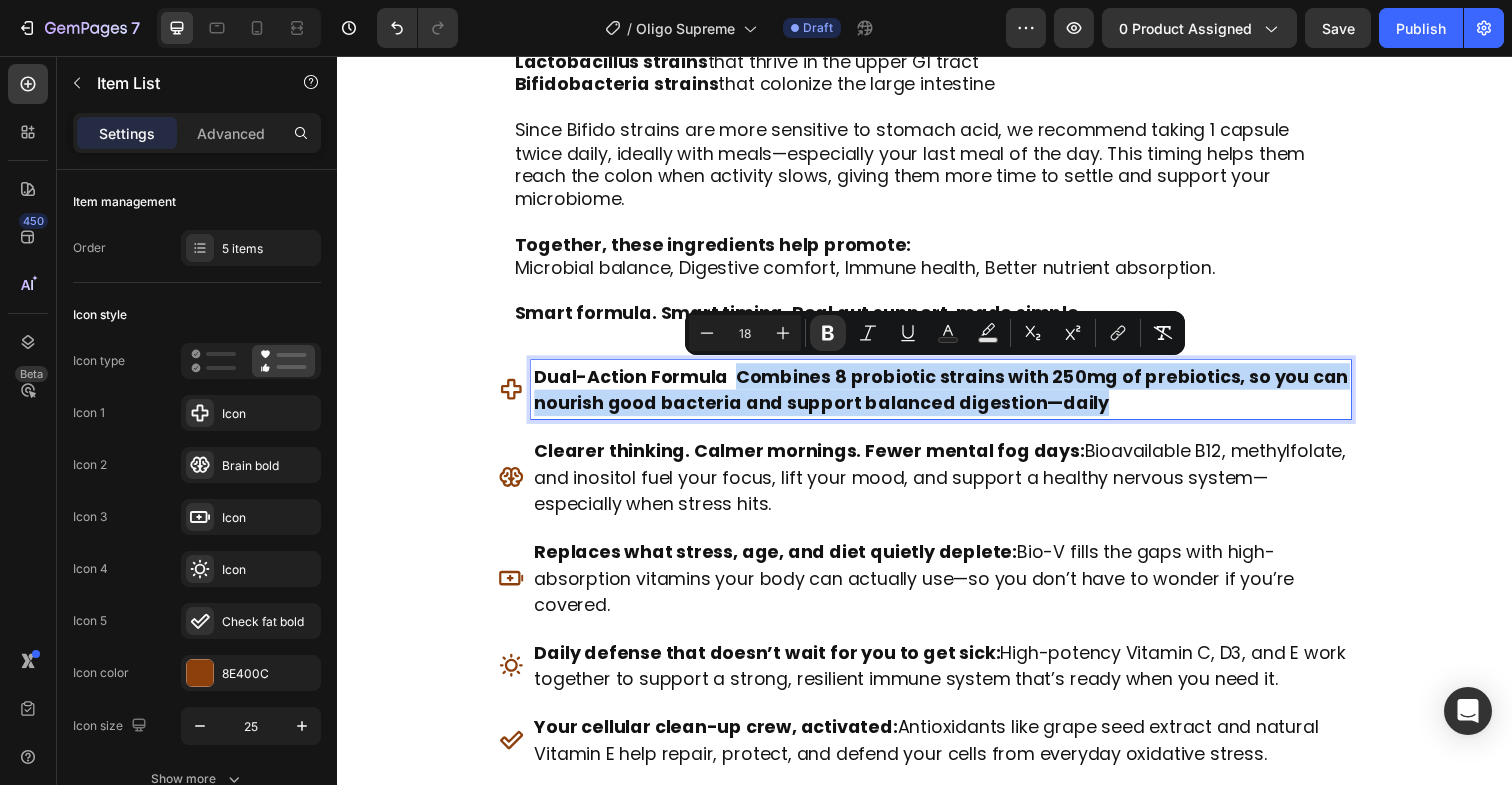 drag, startPoint x: 1123, startPoint y: 411, endPoint x: 744, endPoint y: 389, distance: 379.638 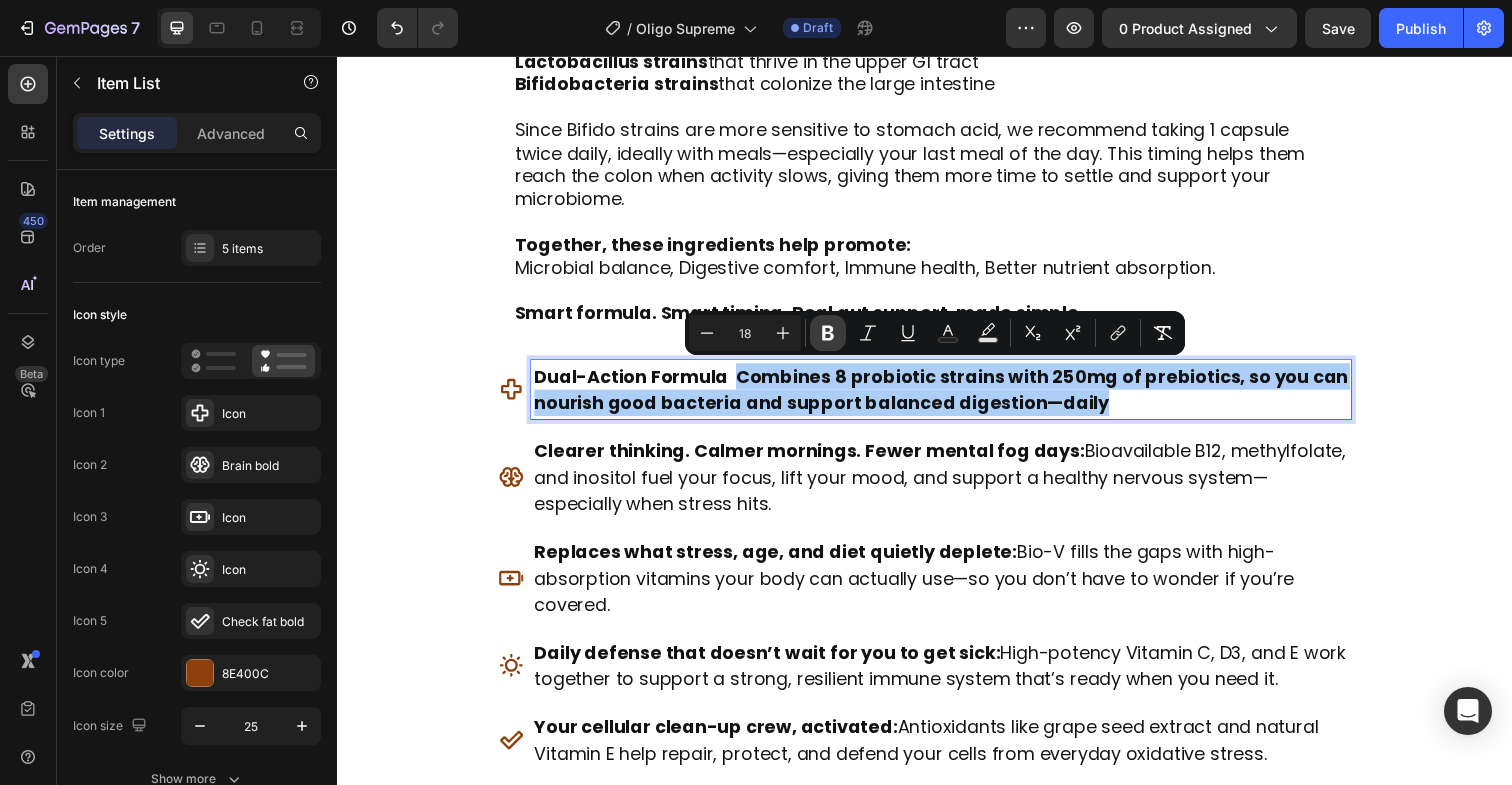 click 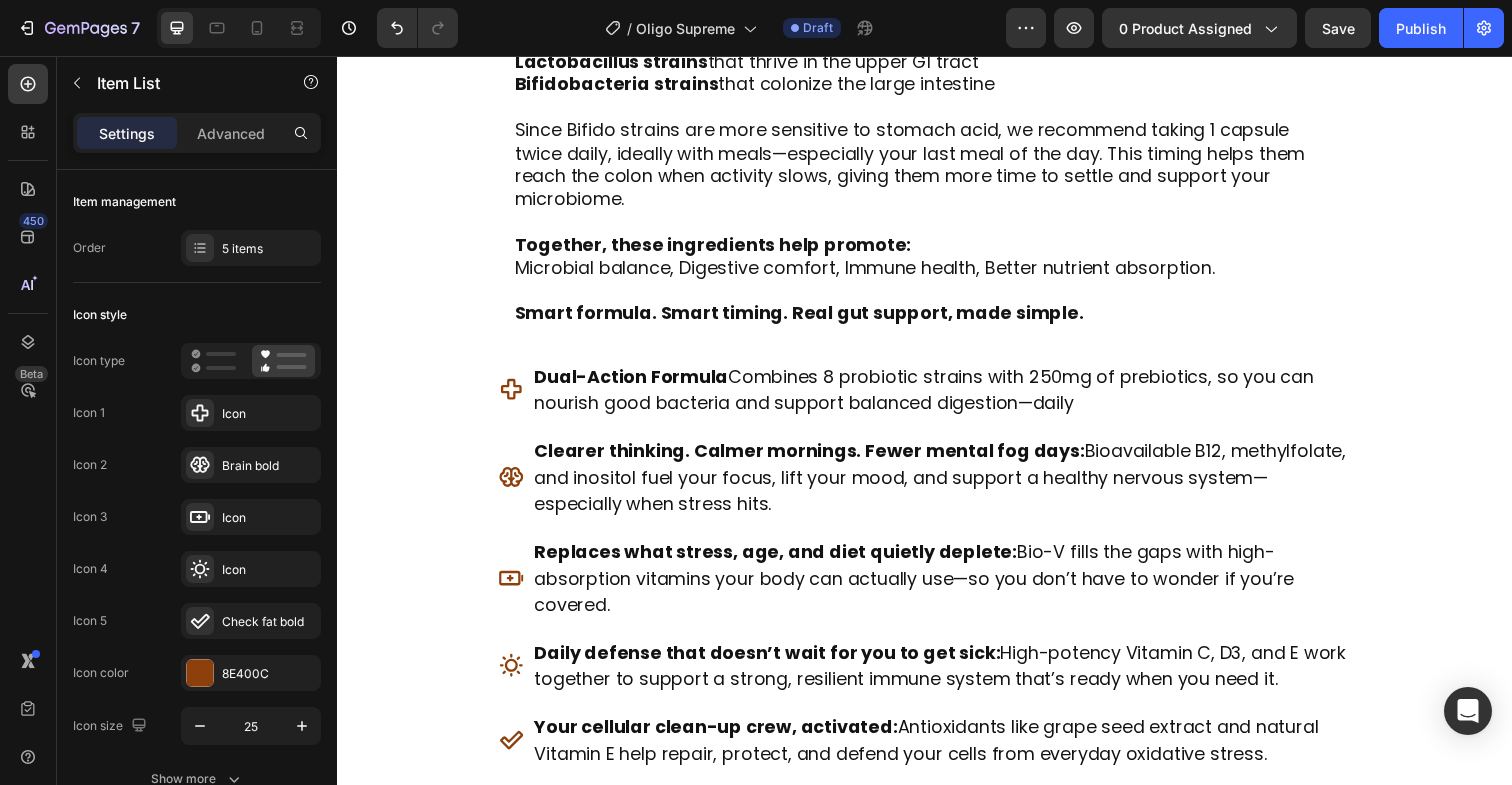 click on "Dual-Action Formula   Combines 8 probiotic strains with 250mg of prebiotics, so you can nourish good bacteria and support balanced digestion—daily" at bounding box center [936, 397] 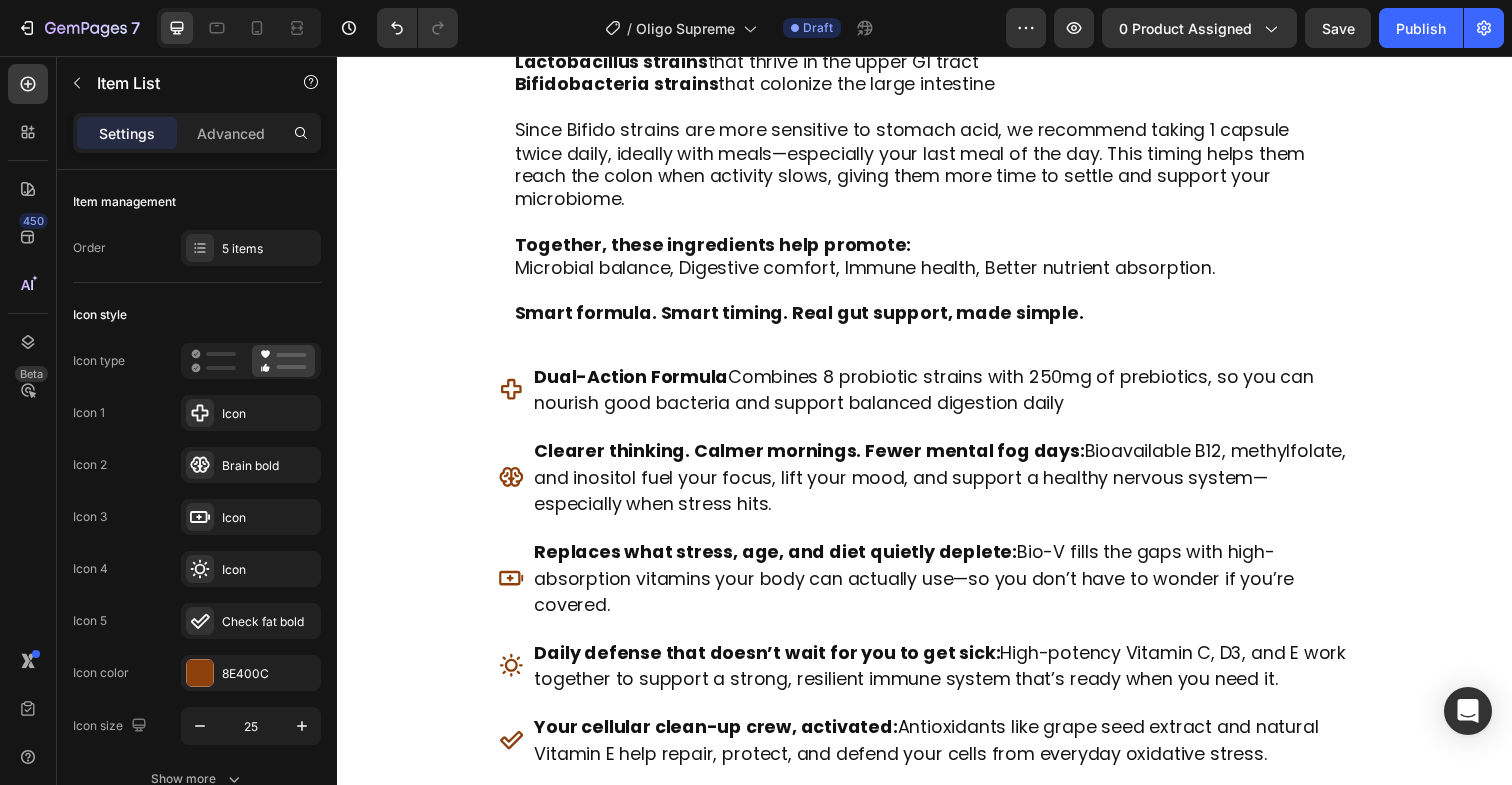 click on "Clearer thinking. Calmer mornings. Fewer mental fog days:" at bounding box center [819, 459] 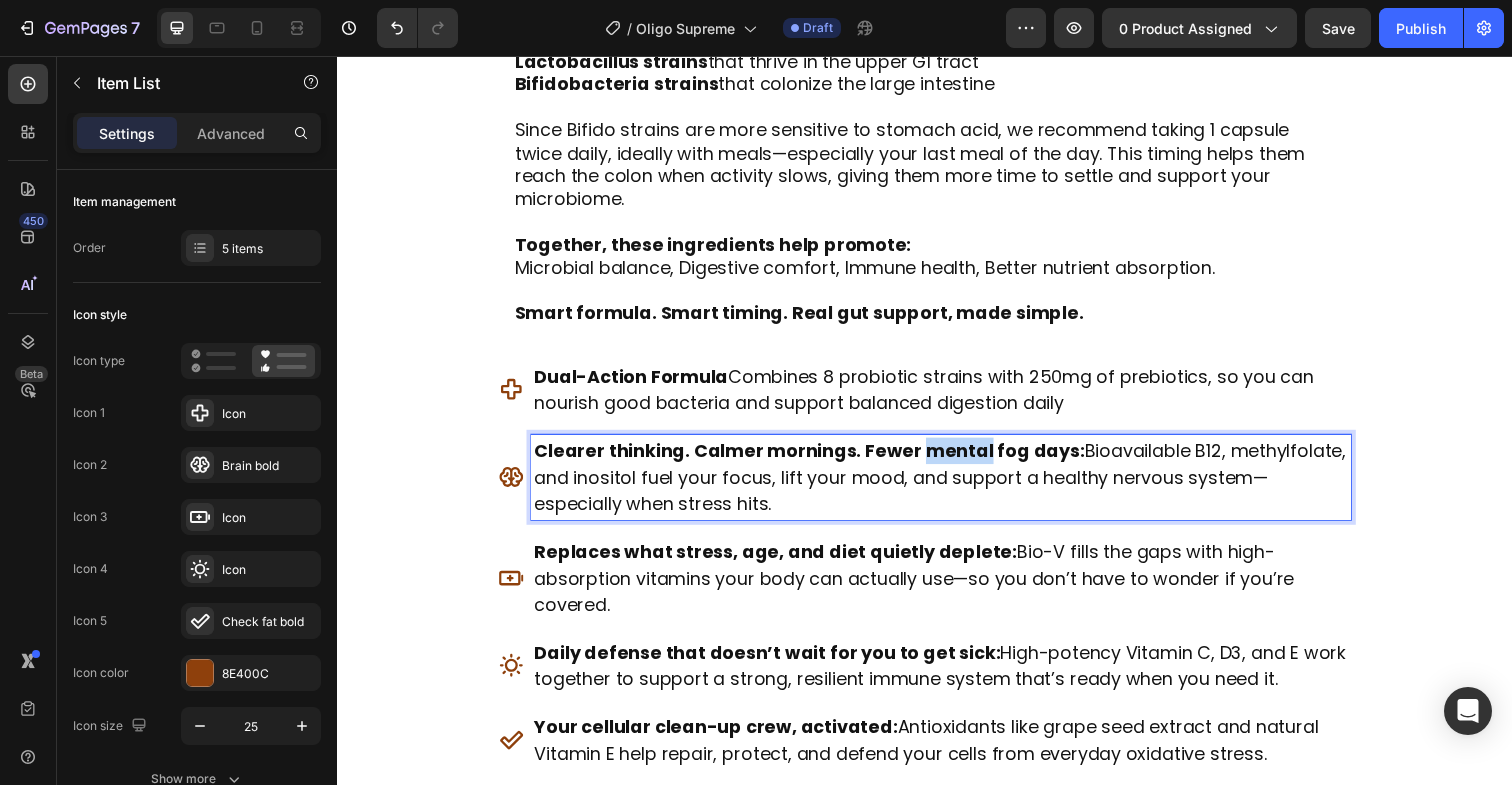 click on "Clearer thinking. Calmer mornings. Fewer mental fog days:" at bounding box center [819, 459] 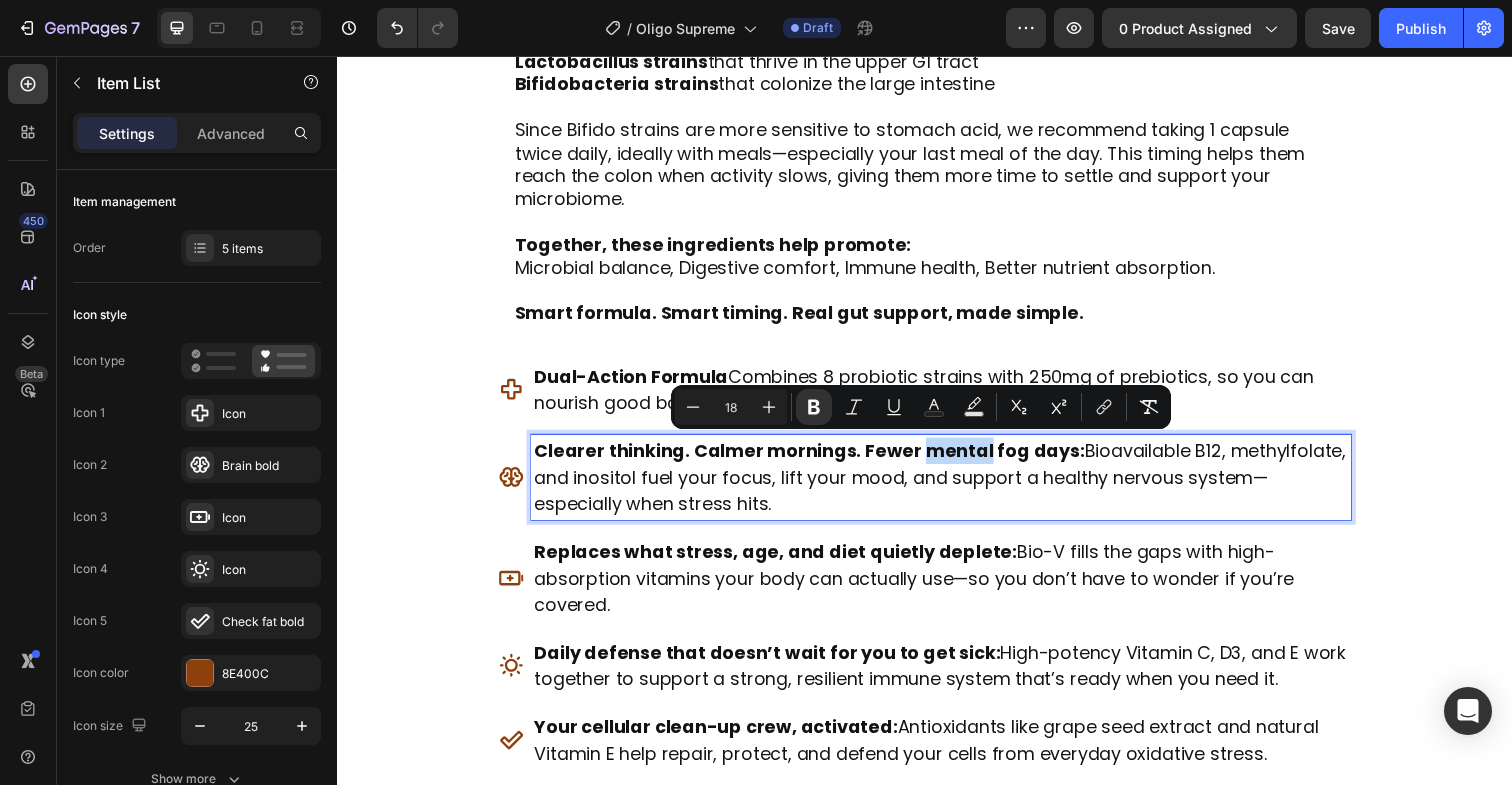 click on "Clearer thinking. Calmer mornings. Fewer mental fog days:" at bounding box center (819, 459) 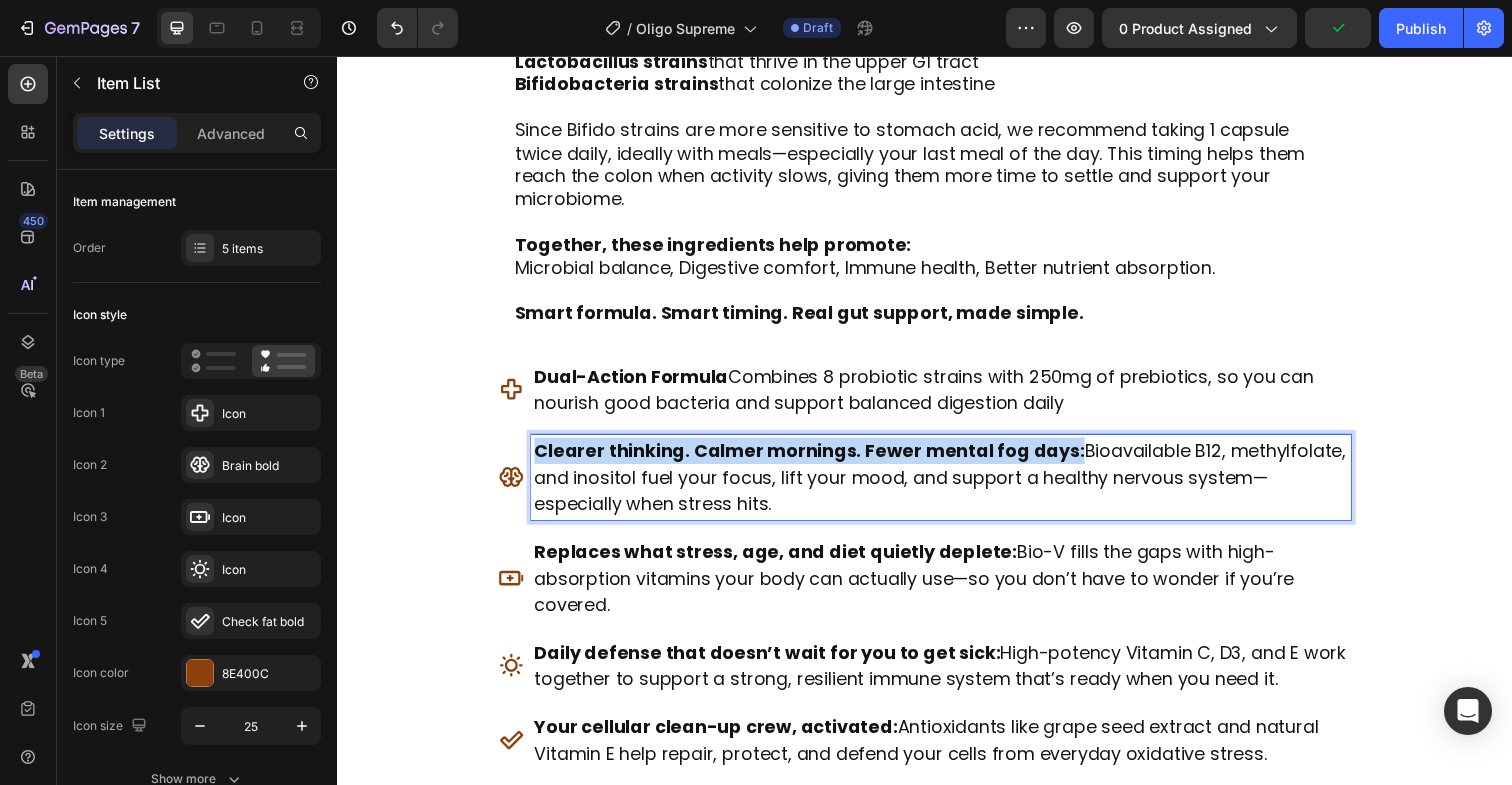 drag, startPoint x: 1082, startPoint y: 457, endPoint x: 540, endPoint y: 462, distance: 542.0231 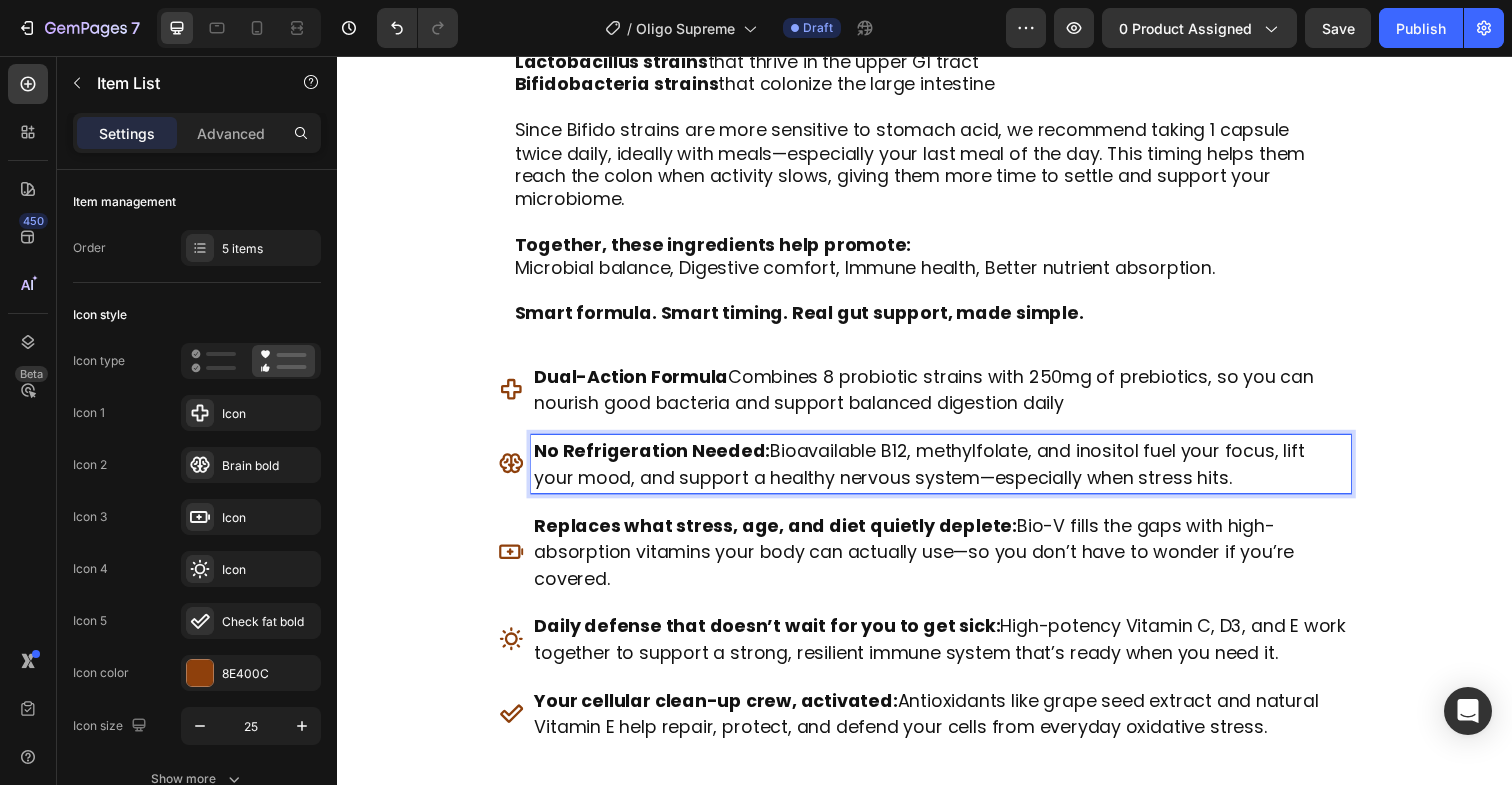 click on "Dual-Action Formula" at bounding box center (637, 383) 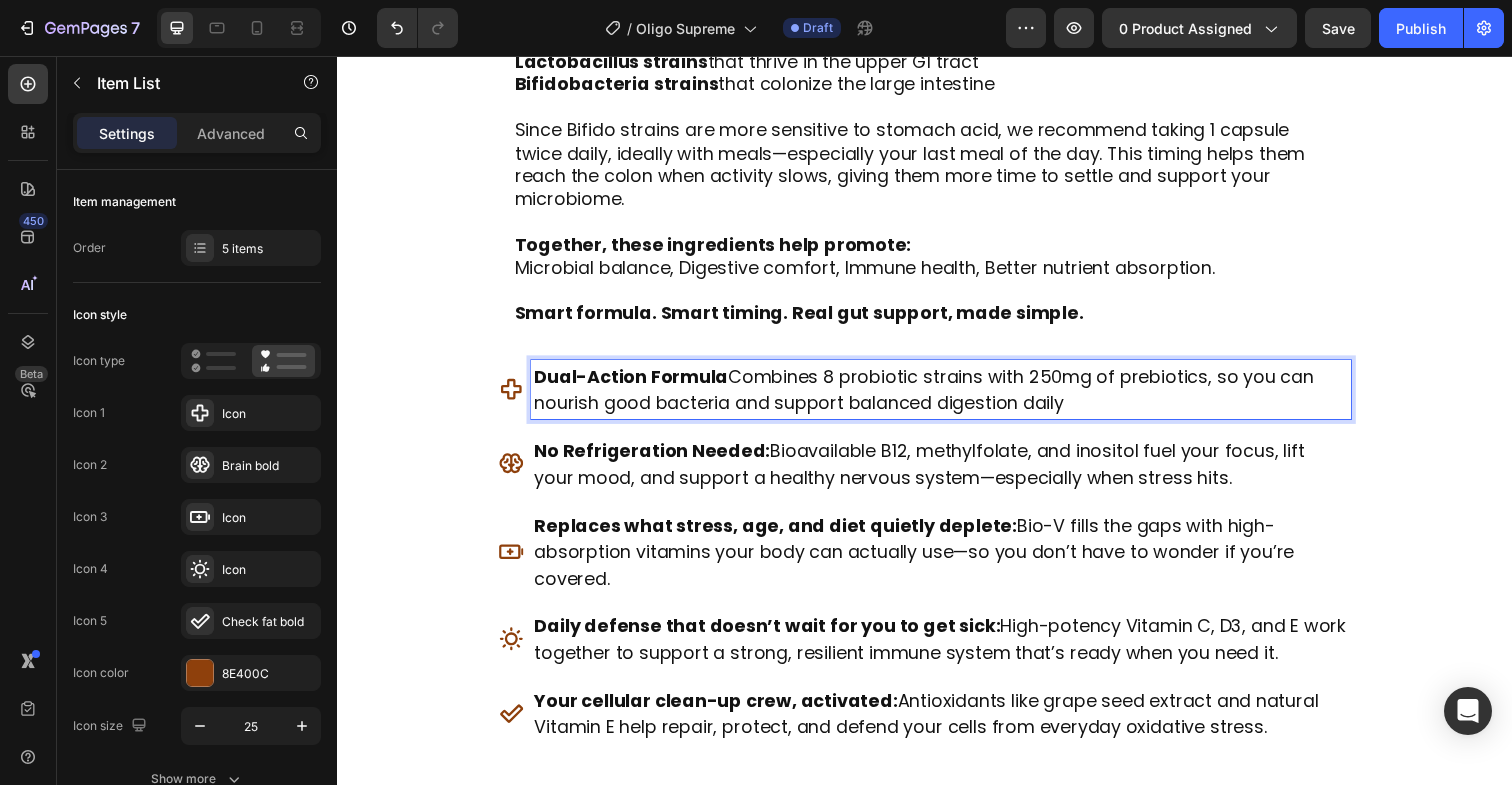 click on "Dual-Action Formula Combines 8 probiotic strains with 250mg of prebiotics, so you can nourish good bacteria and support balanced digestion daily" at bounding box center (936, 397) 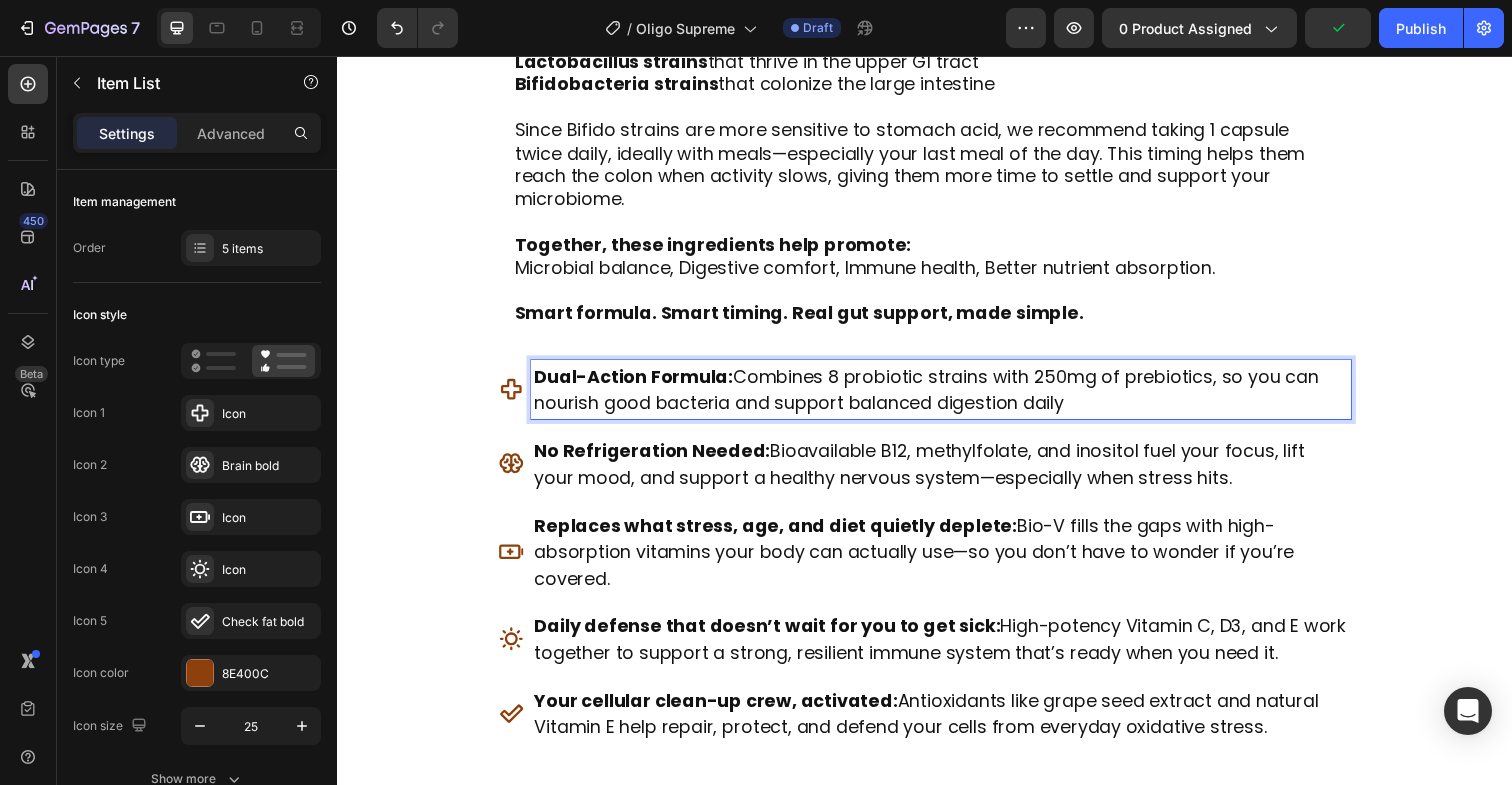 click on "No Refrigeration Needed: Bioavailable B12, methylfolate, and inositol fuel your focus, lift your mood, and support a healthy nervous system—especially when stress hits." at bounding box center (931, 473) 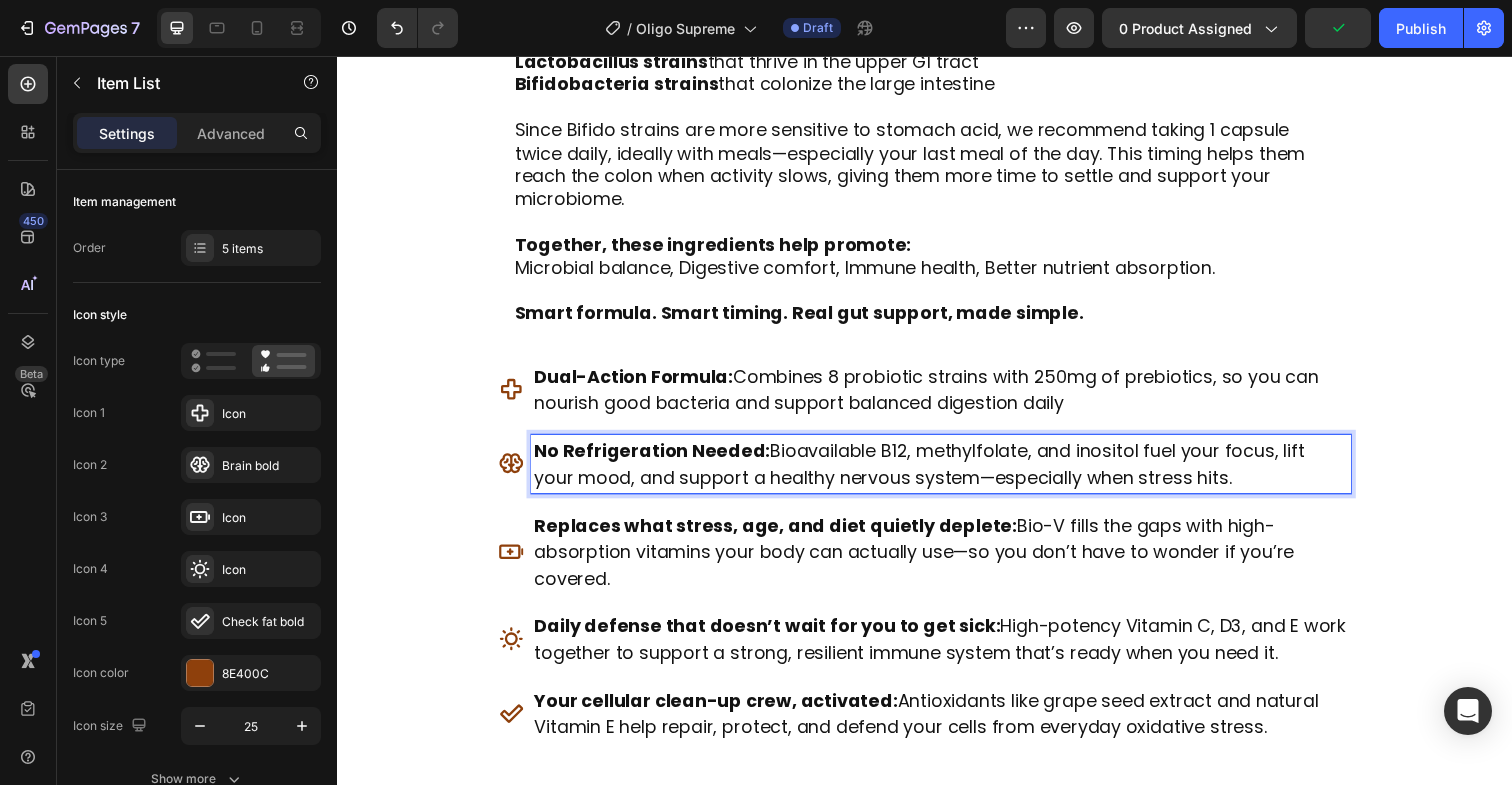 click on "No Refrigeration Needed: Bioavailable B12, methylfolate, and inositol fuel your focus, lift your mood, and support a healthy nervous system—especially when stress hits." at bounding box center (931, 473) 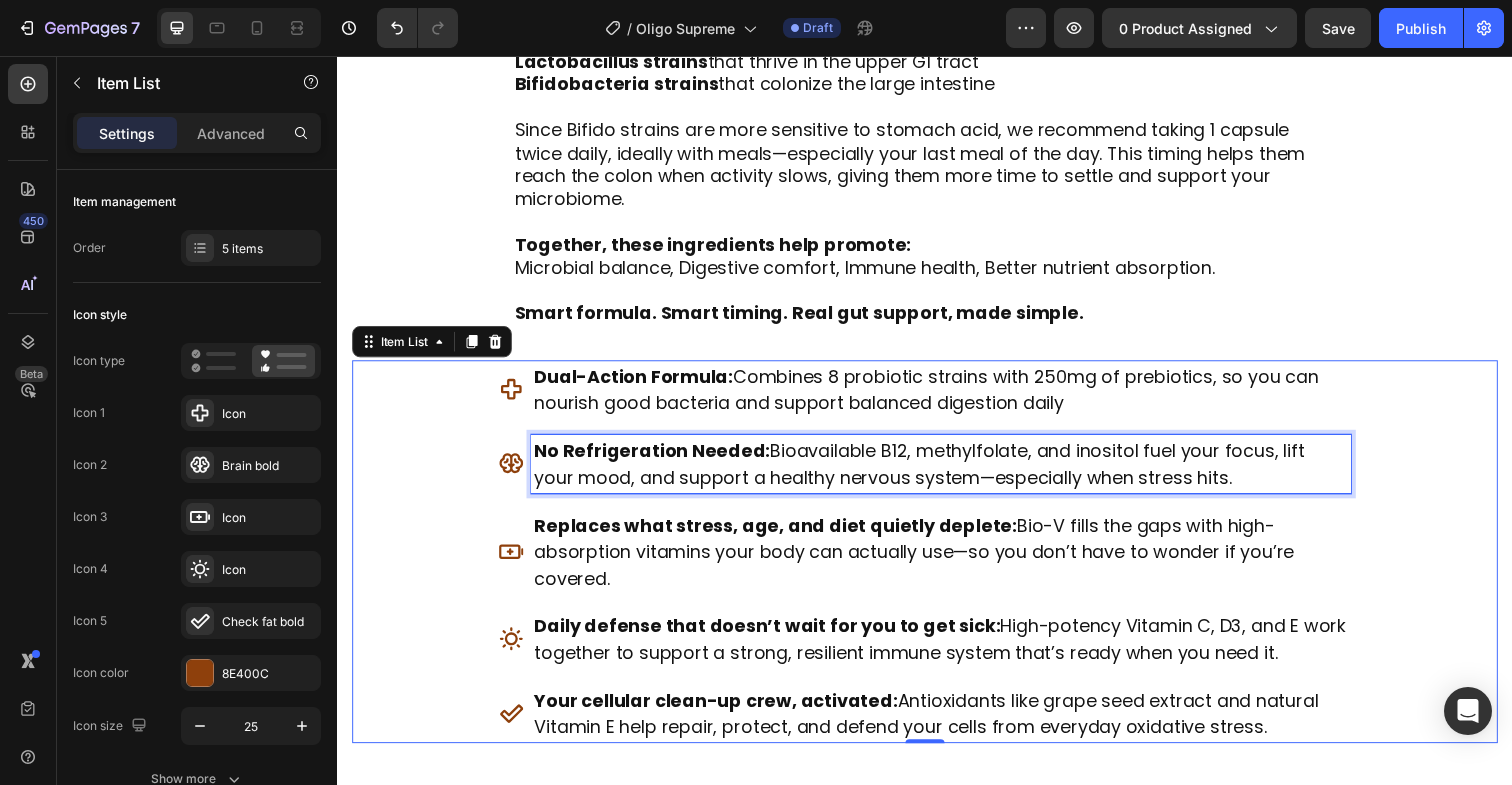 click on "No Refrigeration Needed: Bioavailable B12, methylfolate, and inositol fuel your focus, lift your mood, and support a healthy nervous system—especially when stress hits." at bounding box center (931, 473) 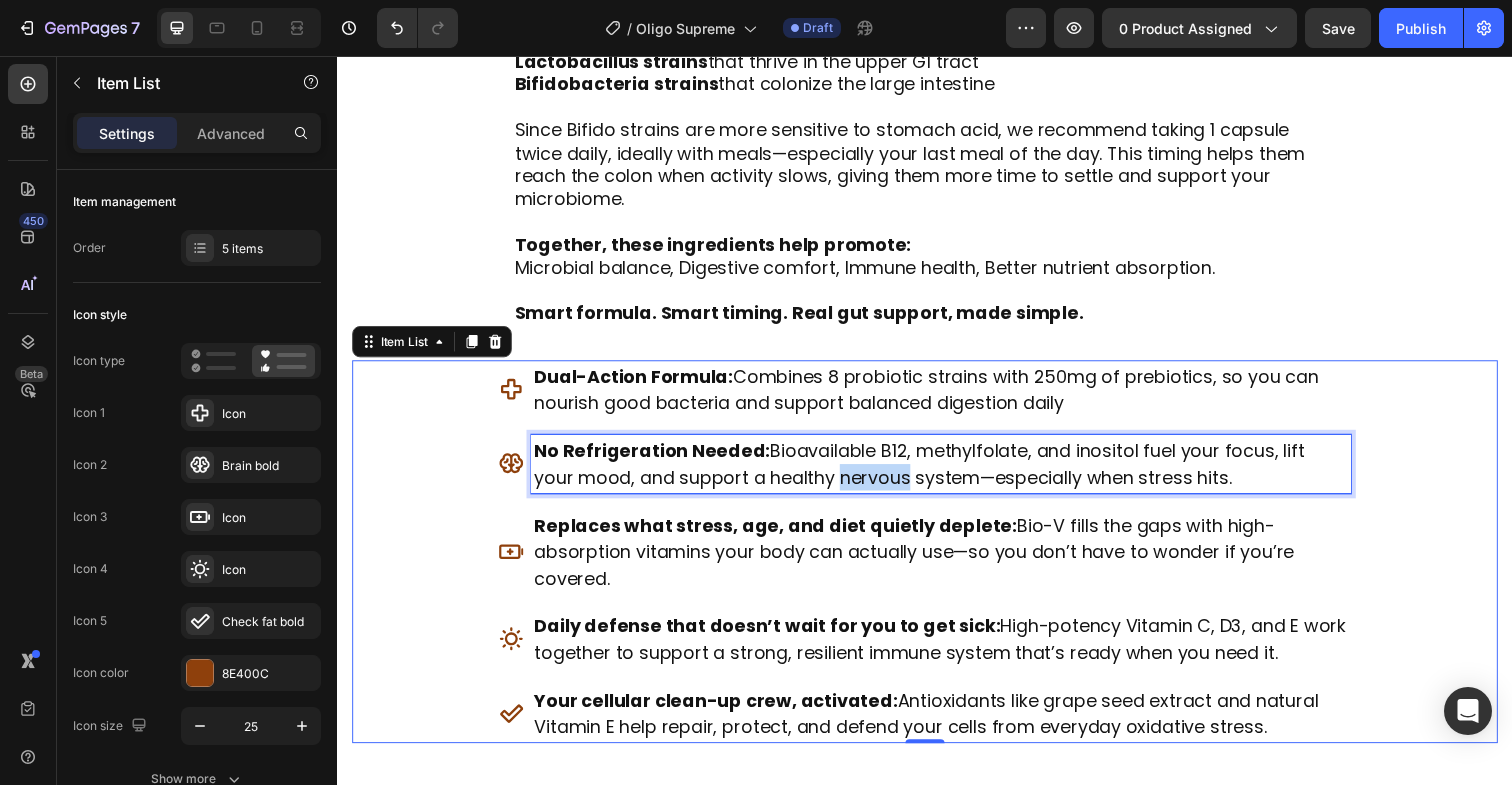 click on "No Refrigeration Needed: Bioavailable B12, methylfolate, and inositol fuel your focus, lift your mood, and support a healthy nervous system—especially when stress hits." at bounding box center (931, 473) 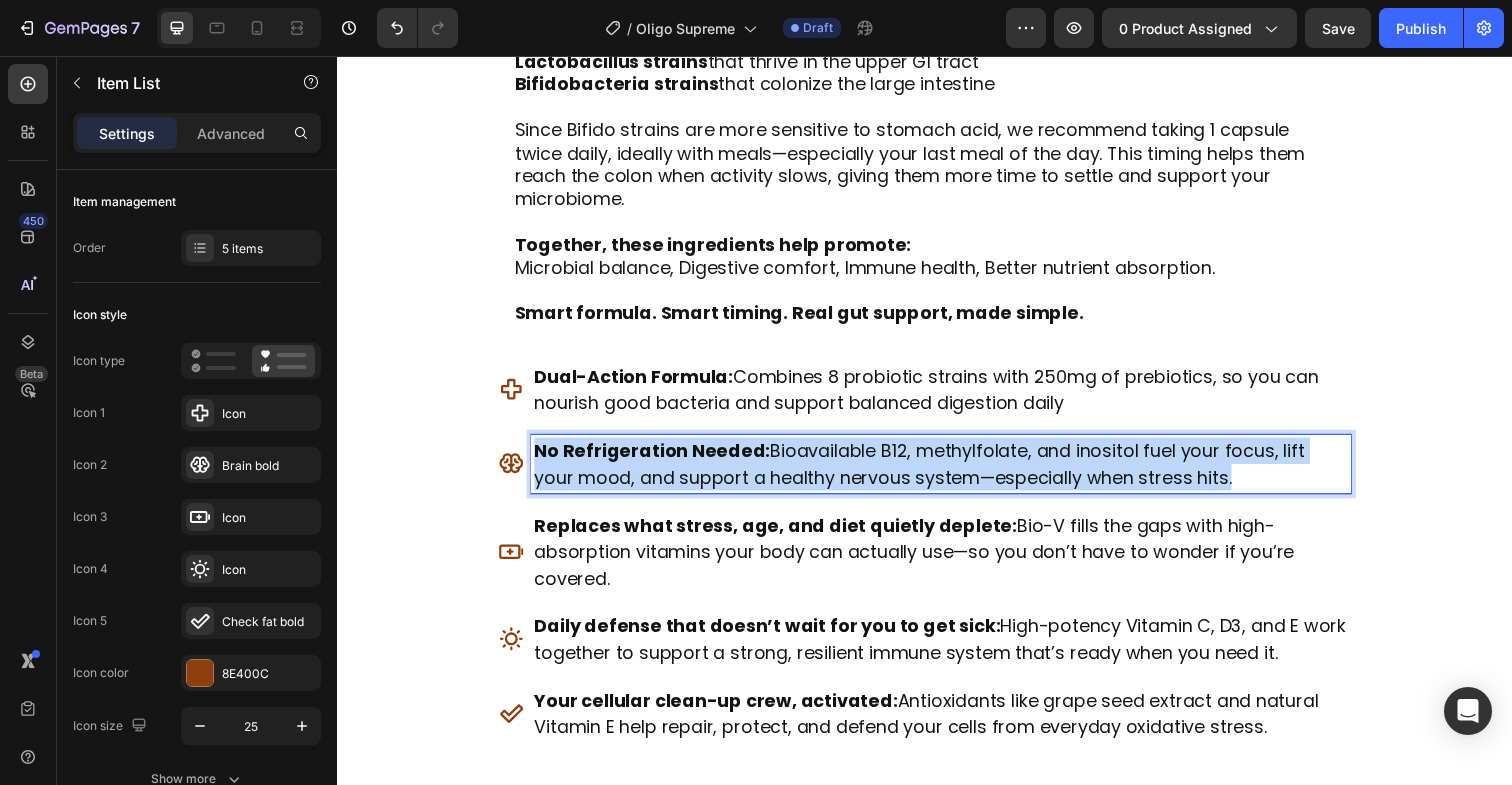 click on "No Refrigeration Needed: Bioavailable B12, methylfolate, and inositol fuel your focus, lift your mood, and support a healthy nervous system—especially when stress hits." at bounding box center [931, 473] 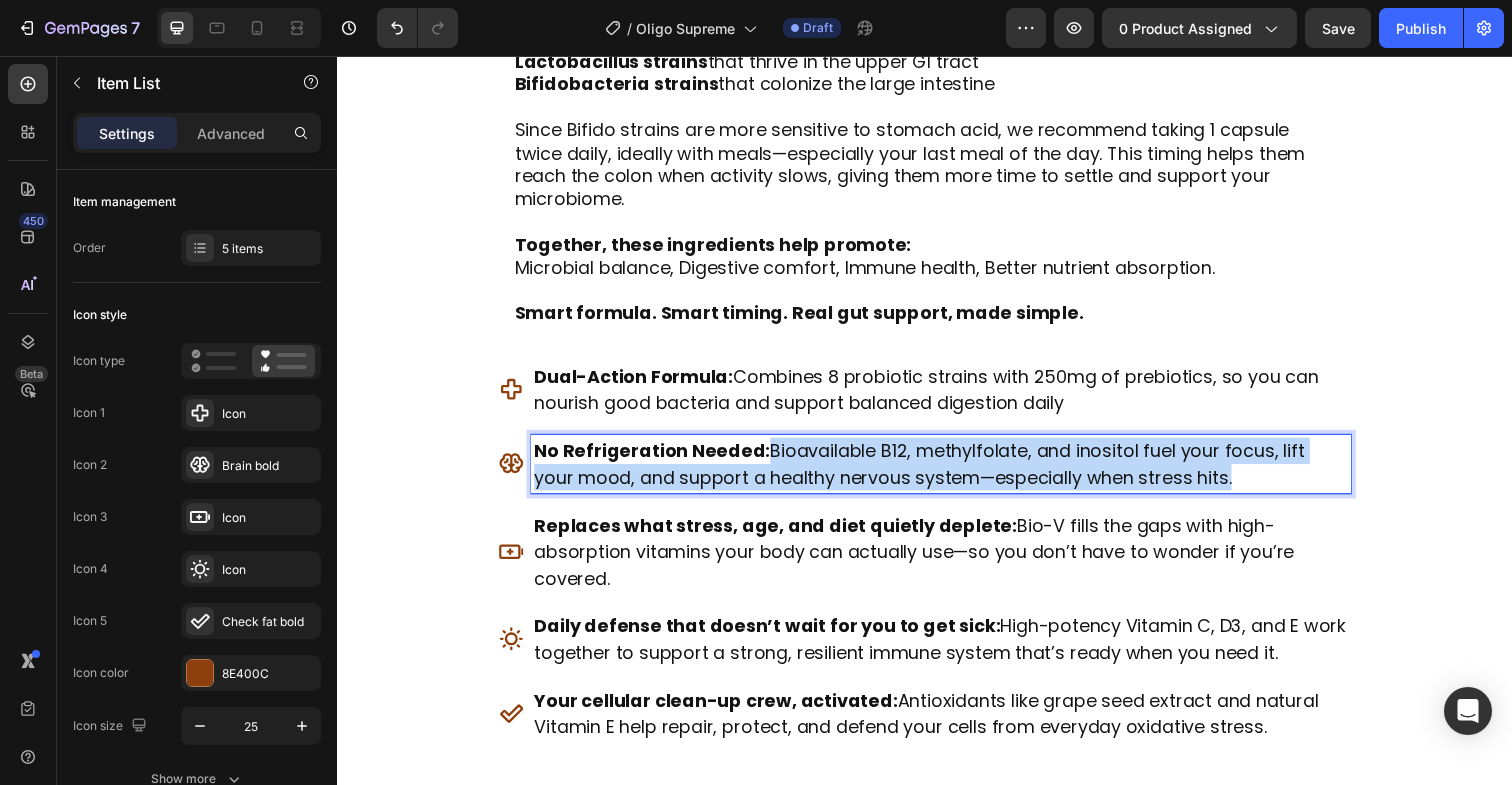 drag, startPoint x: 1273, startPoint y: 489, endPoint x: 798, endPoint y: 465, distance: 475.60593 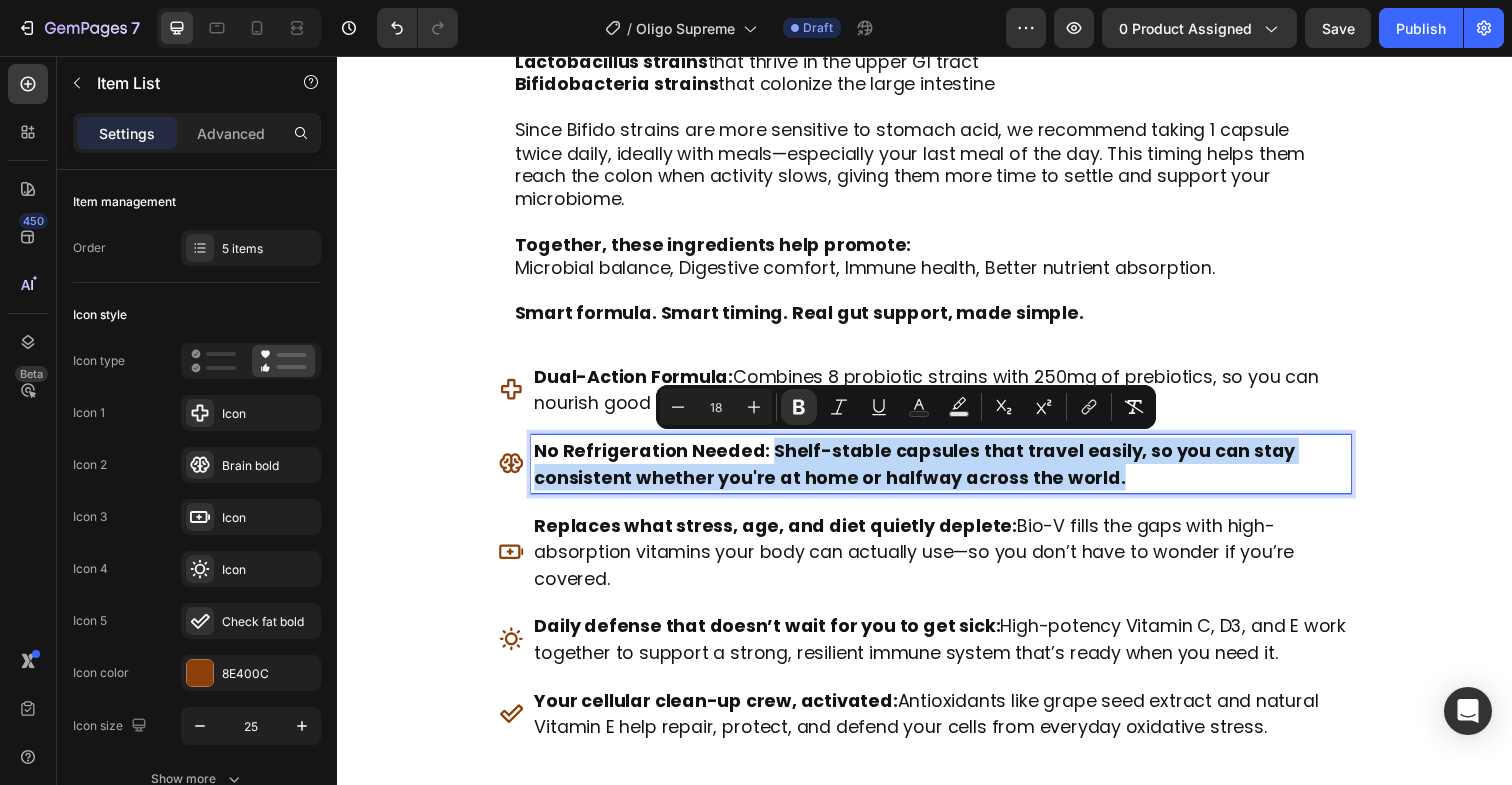 drag, startPoint x: 1160, startPoint y: 485, endPoint x: 776, endPoint y: 466, distance: 384.46976 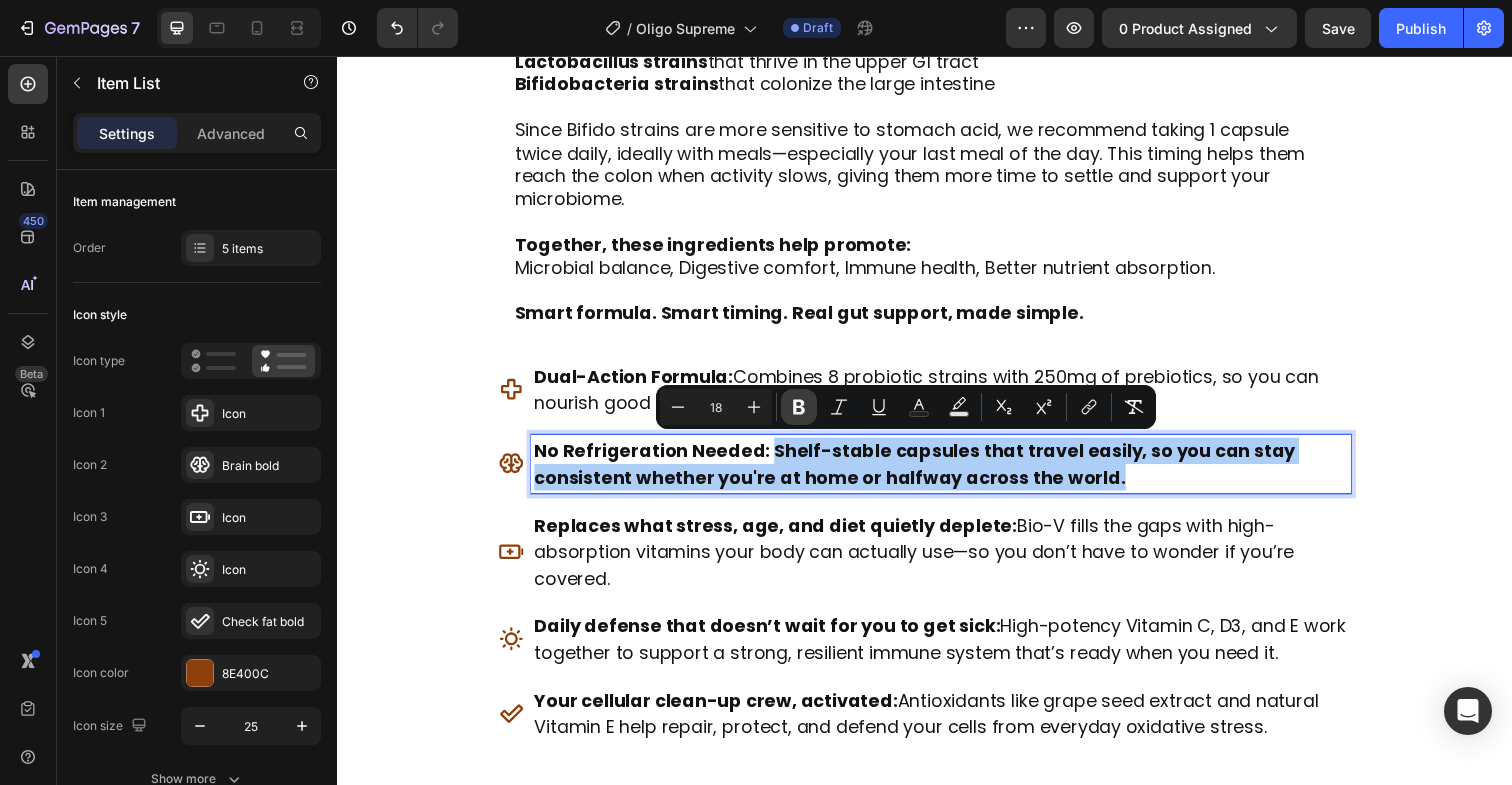 click 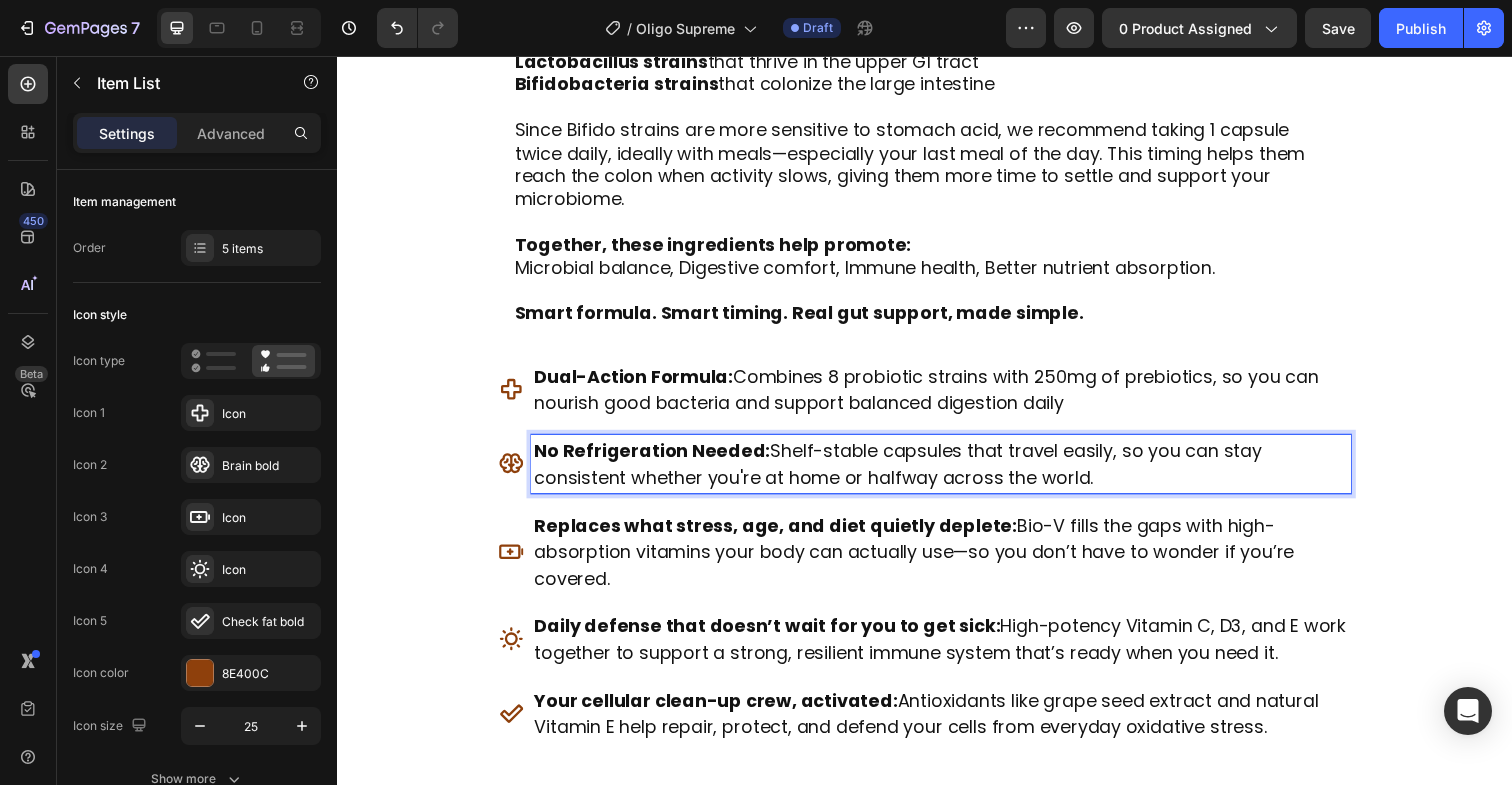 click on "Replaces what stress, age, and diet quietly deplete:" at bounding box center [784, 535] 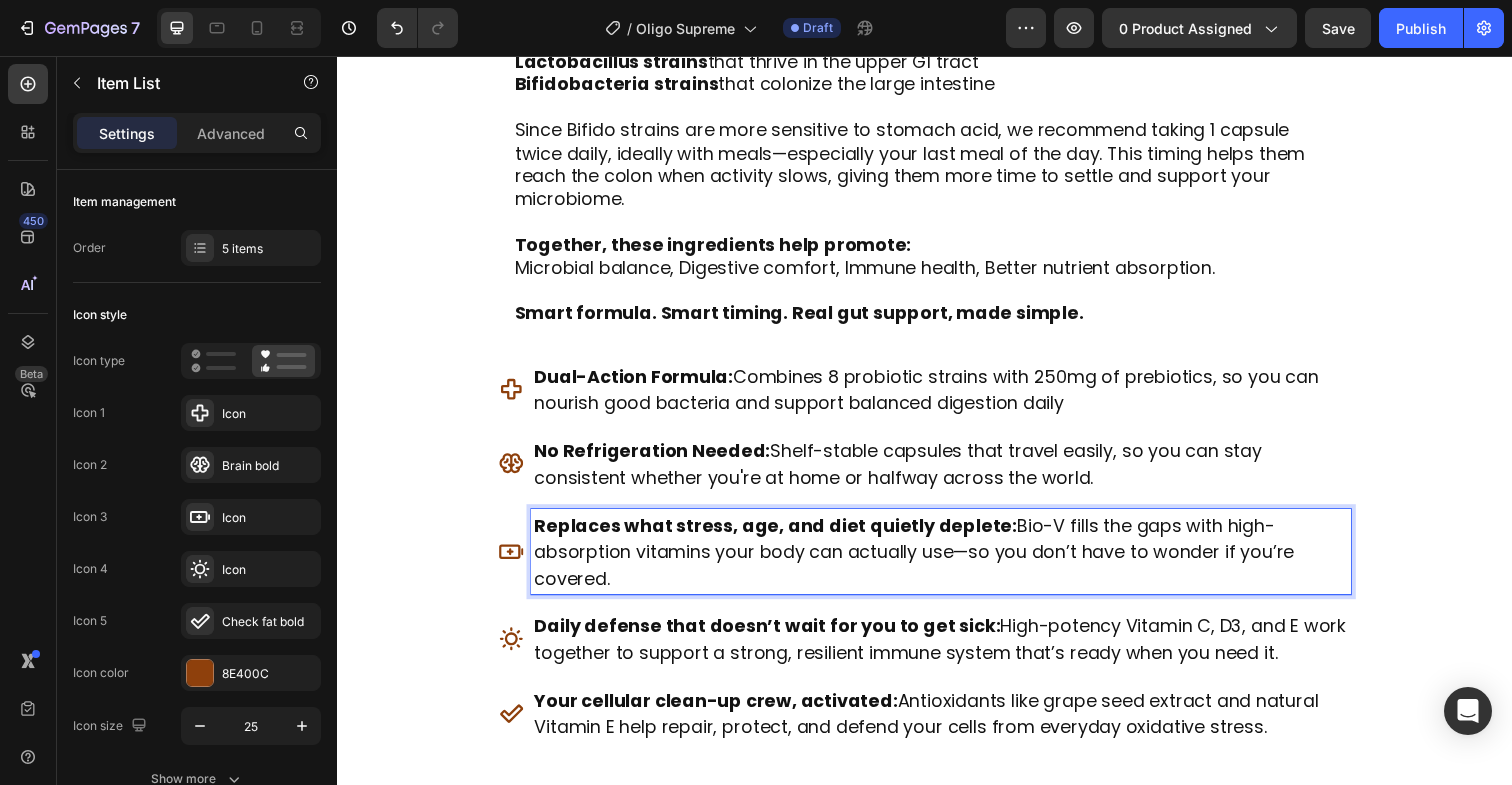 click on "Replaces what stress, age, and diet quietly deplete:" at bounding box center (784, 535) 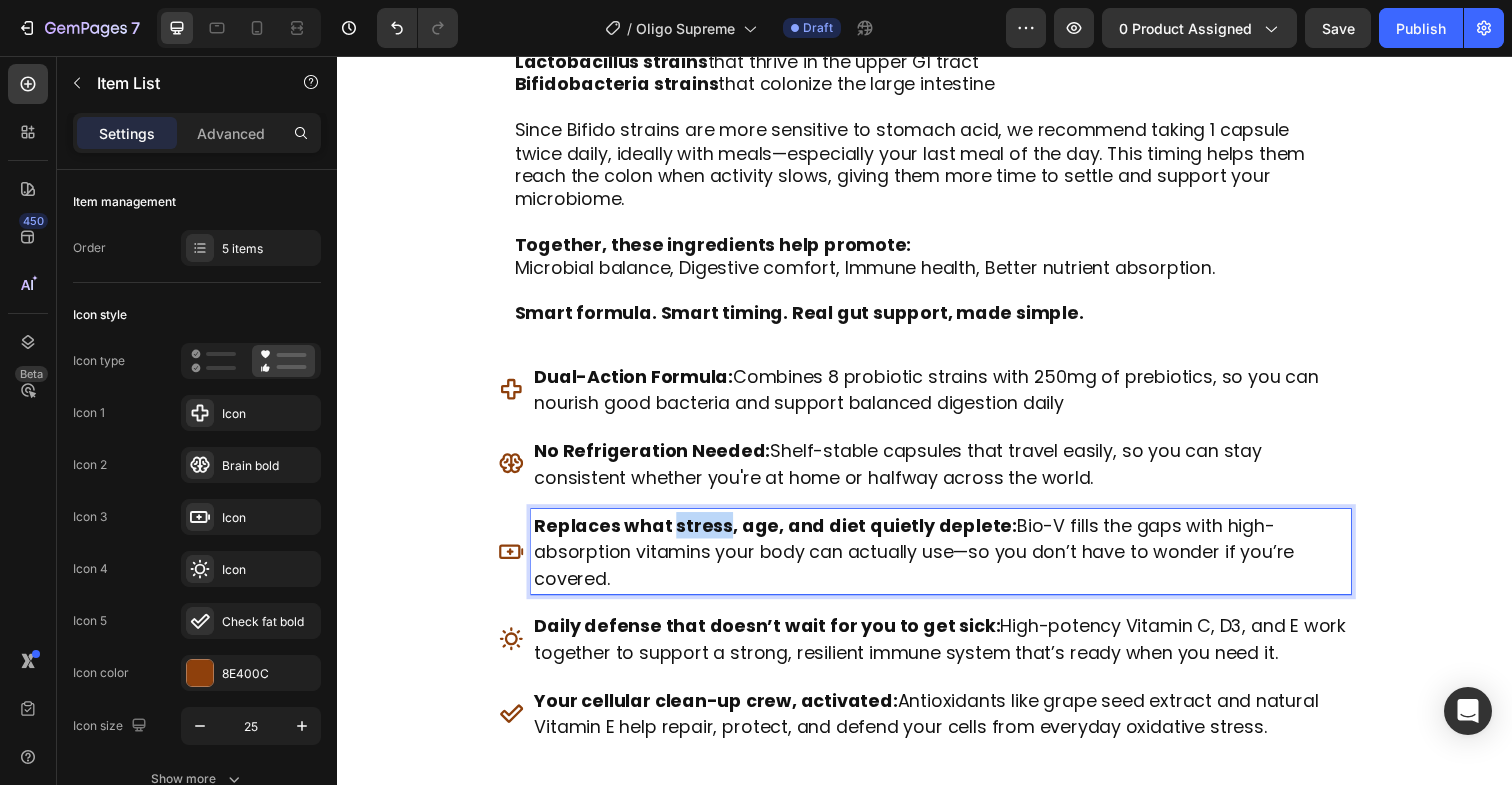 click on "Replaces what stress, age, and diet quietly deplete:" at bounding box center [784, 535] 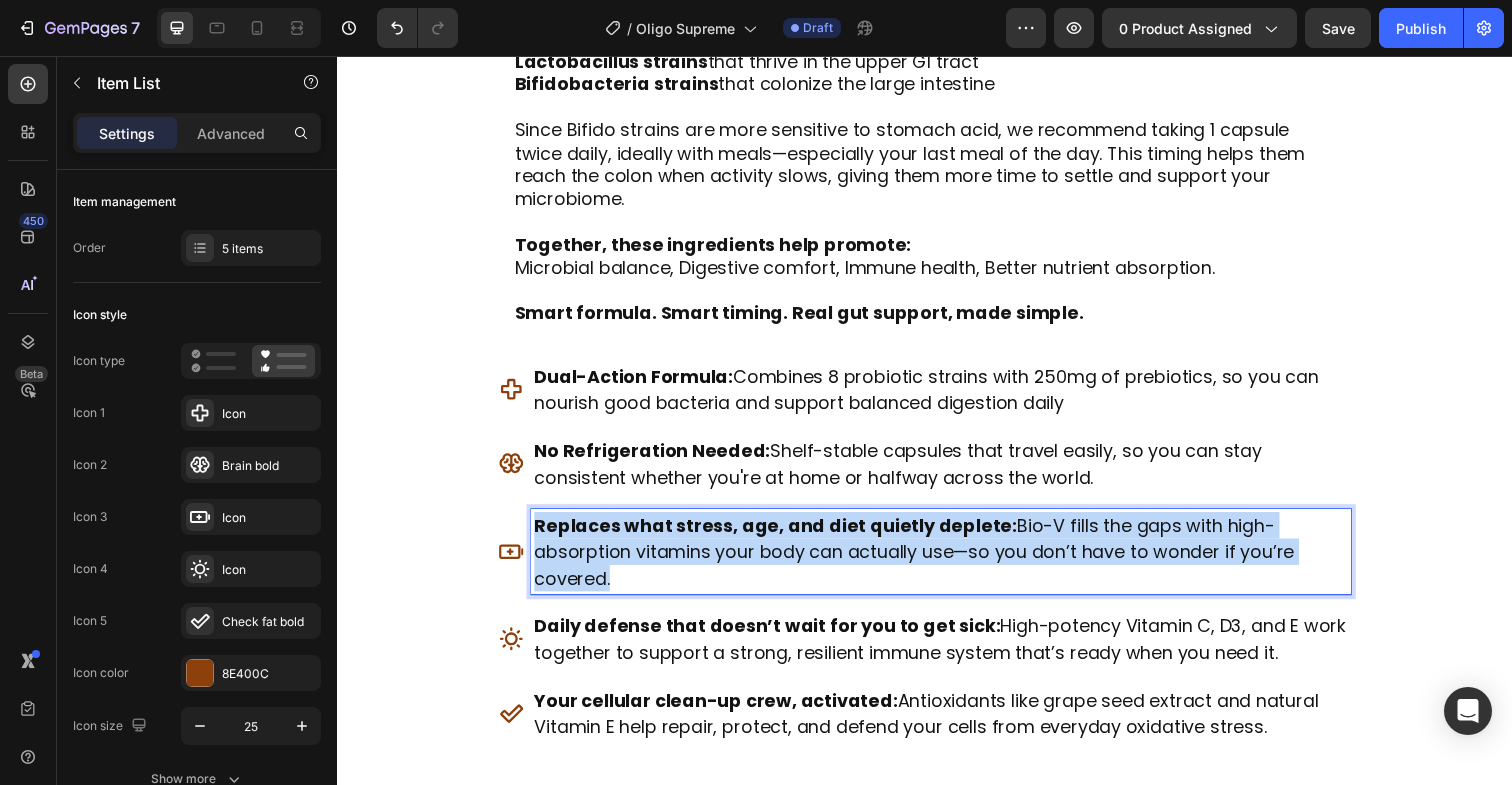 click on "Replaces what stress, age, and diet quietly deplete:" at bounding box center [784, 535] 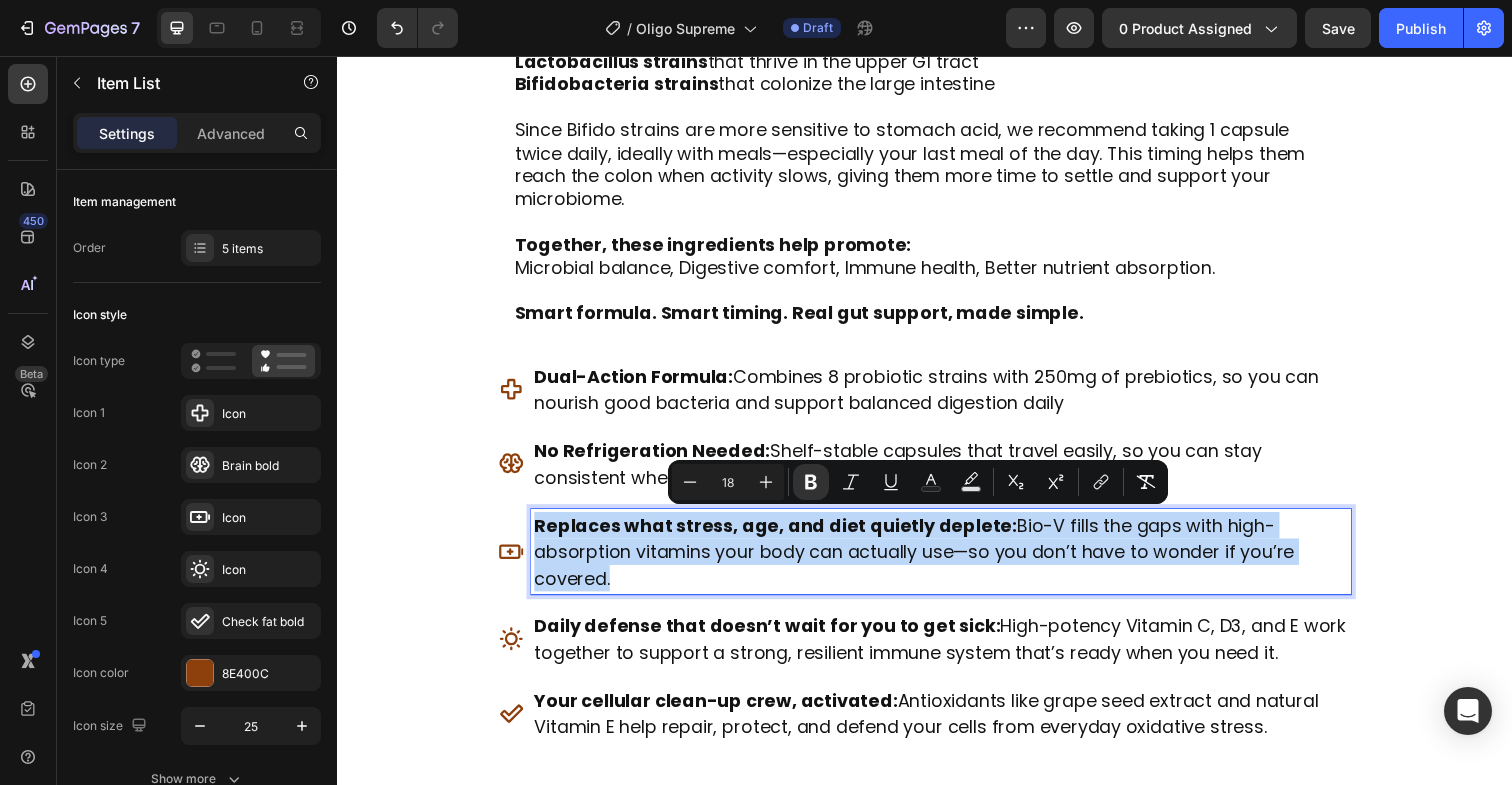 click on "Replaces what stress, age, and diet quietly deplete:" at bounding box center [784, 535] 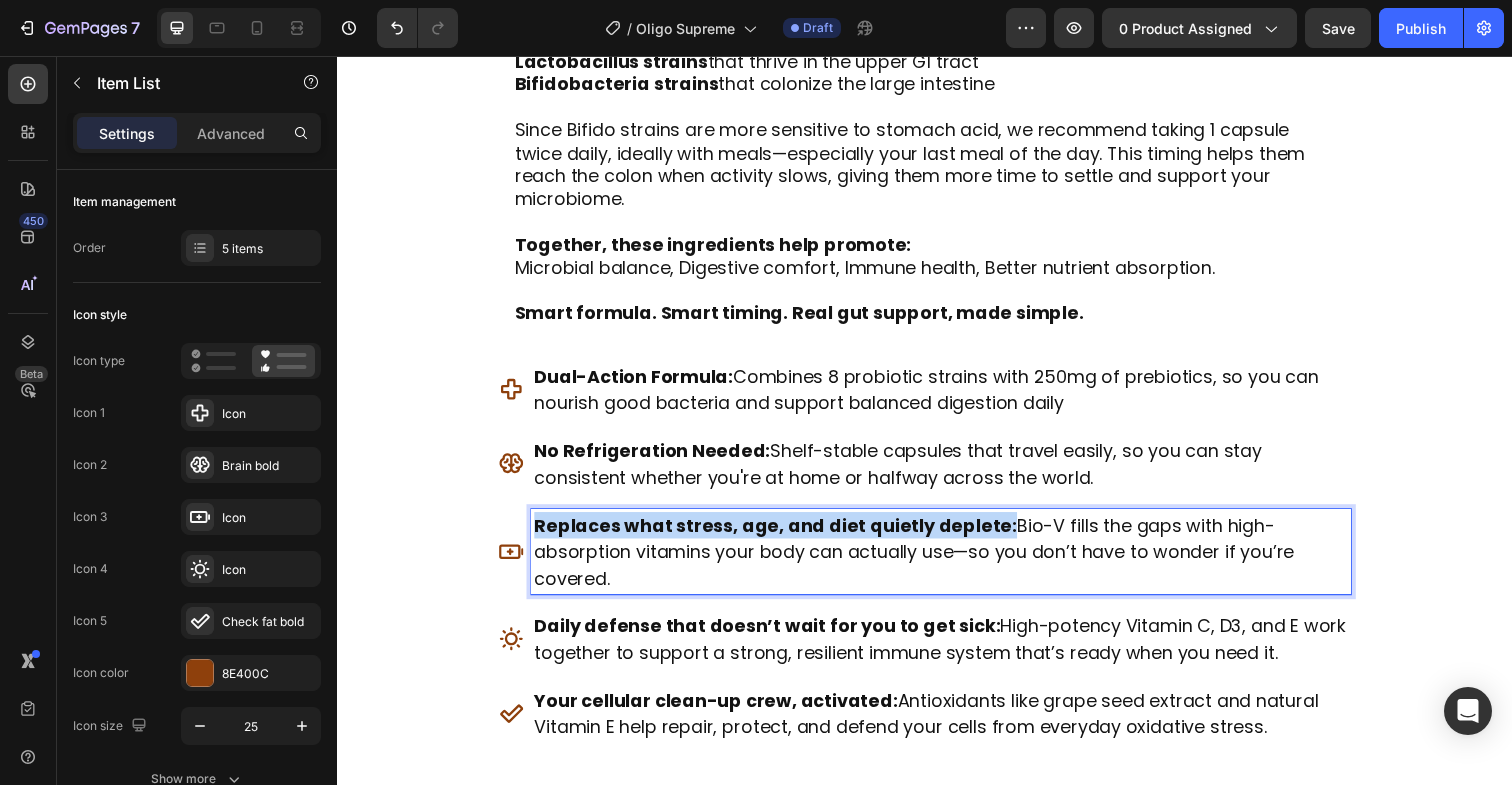 drag, startPoint x: 1011, startPoint y: 538, endPoint x: 538, endPoint y: 542, distance: 473.0169 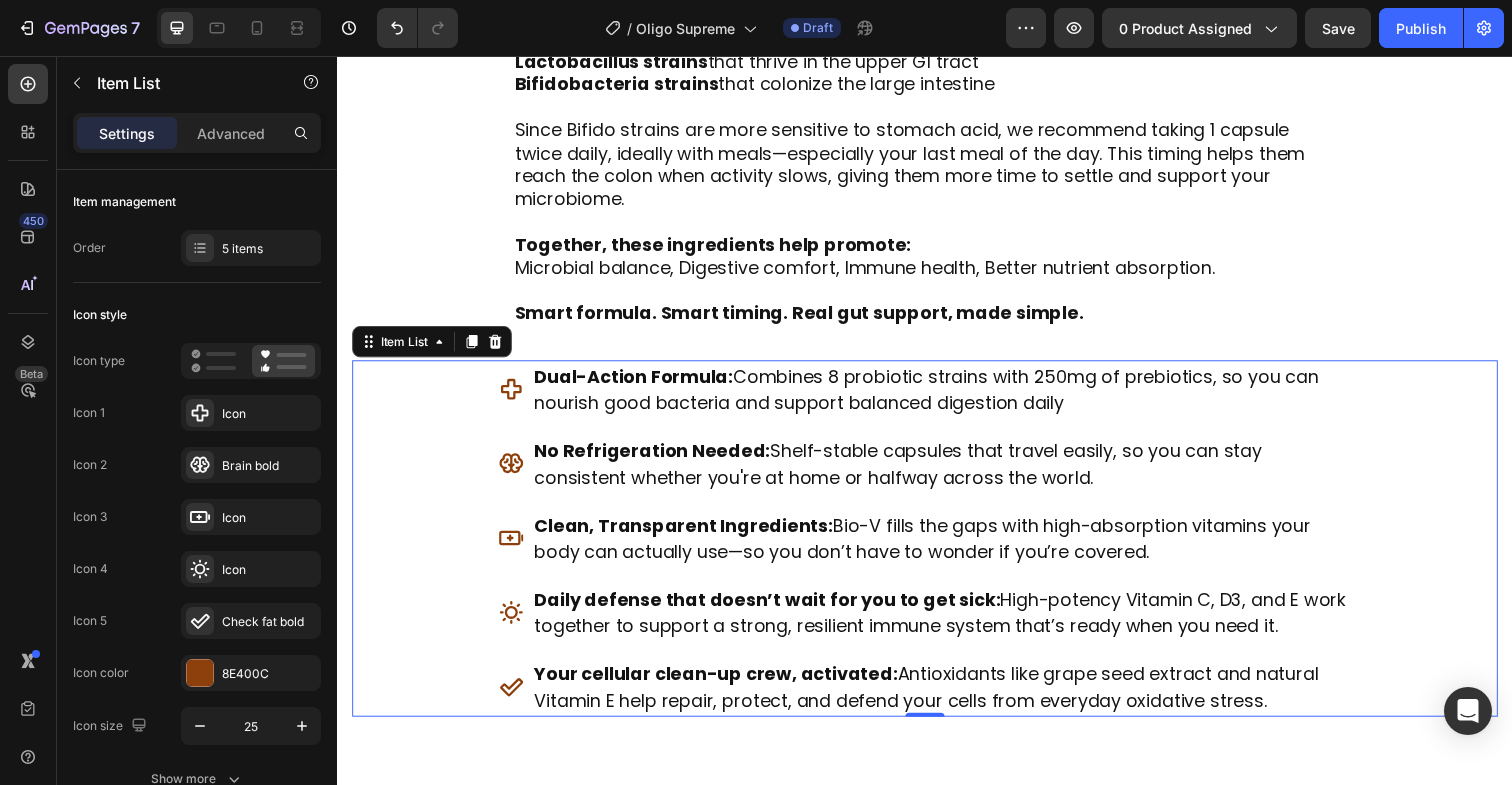 click on "Clean, Transparent Ingredients: Bio-V fills the gaps with high-absorption vitamins your body can actually use—so you don’t have to wonder if you’re covered." at bounding box center (934, 549) 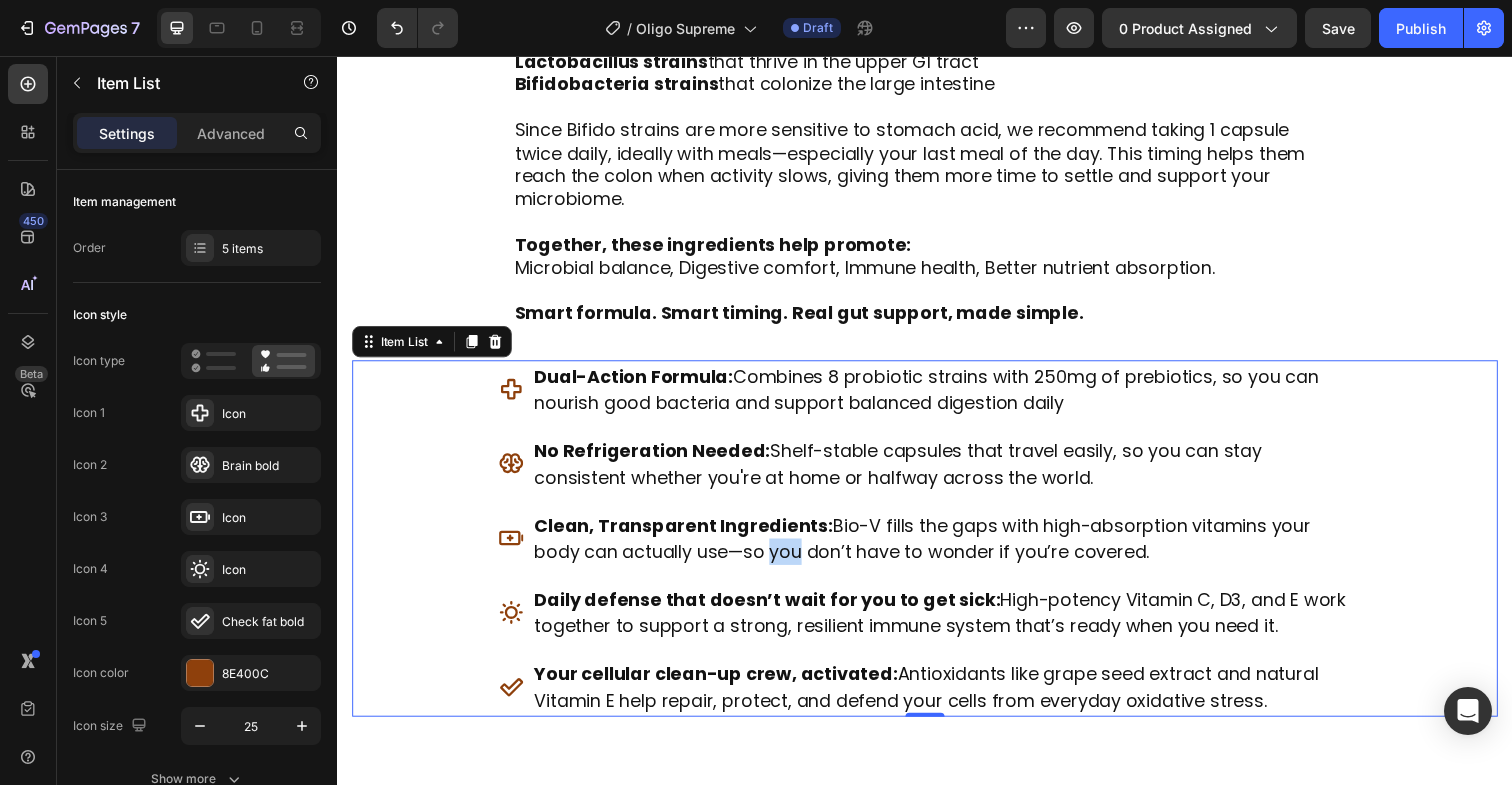 click on "Clean, Transparent Ingredients: Bio-V fills the gaps with high-absorption vitamins your body can actually use—so you don’t have to wonder if you’re covered." at bounding box center [934, 549] 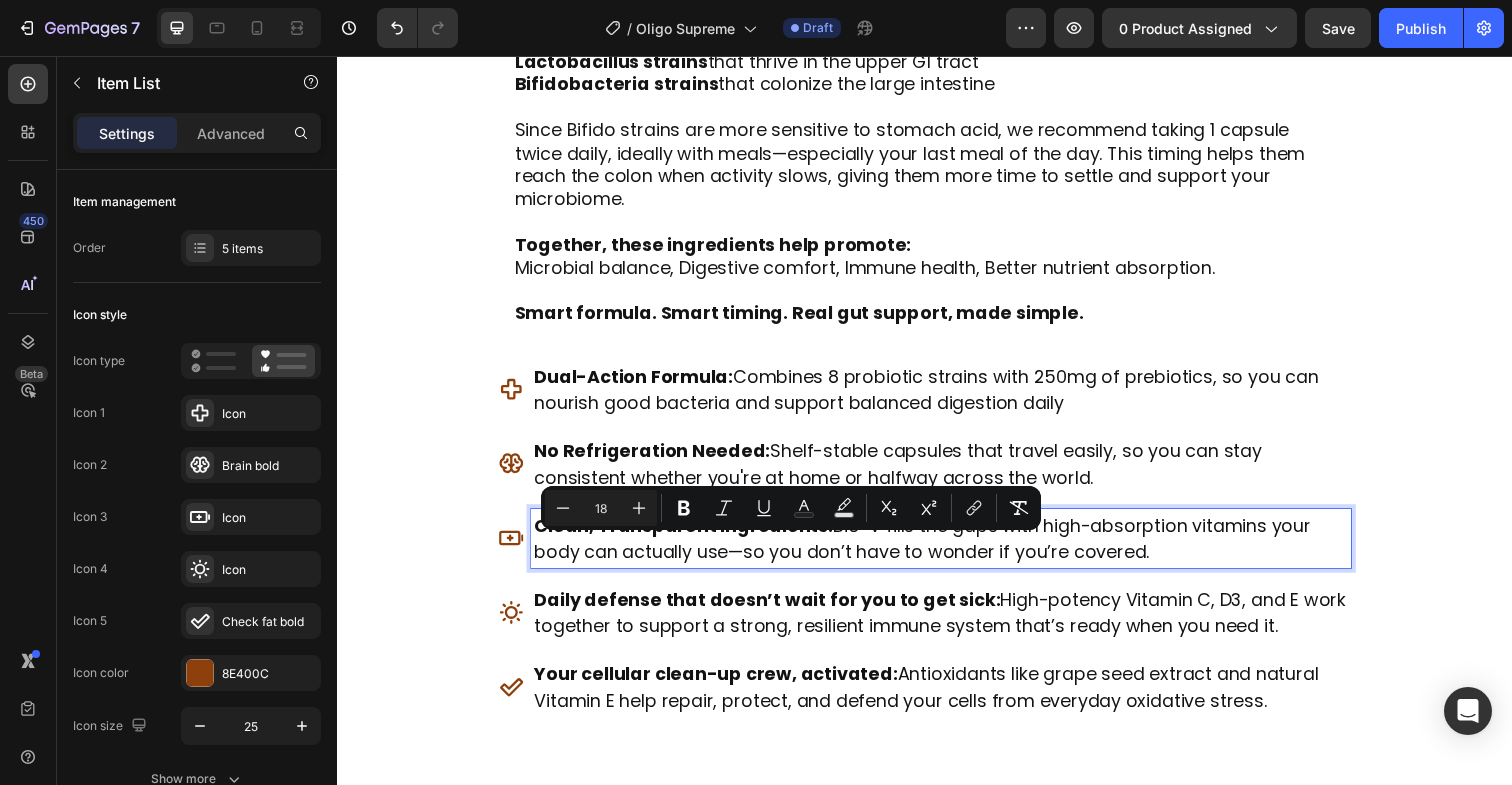 click on "Clean, Transparent Ingredients: Bio-V fills the gaps with high-absorption vitamins your body can actually use—so you don’t have to wonder if you’re covered." at bounding box center (934, 549) 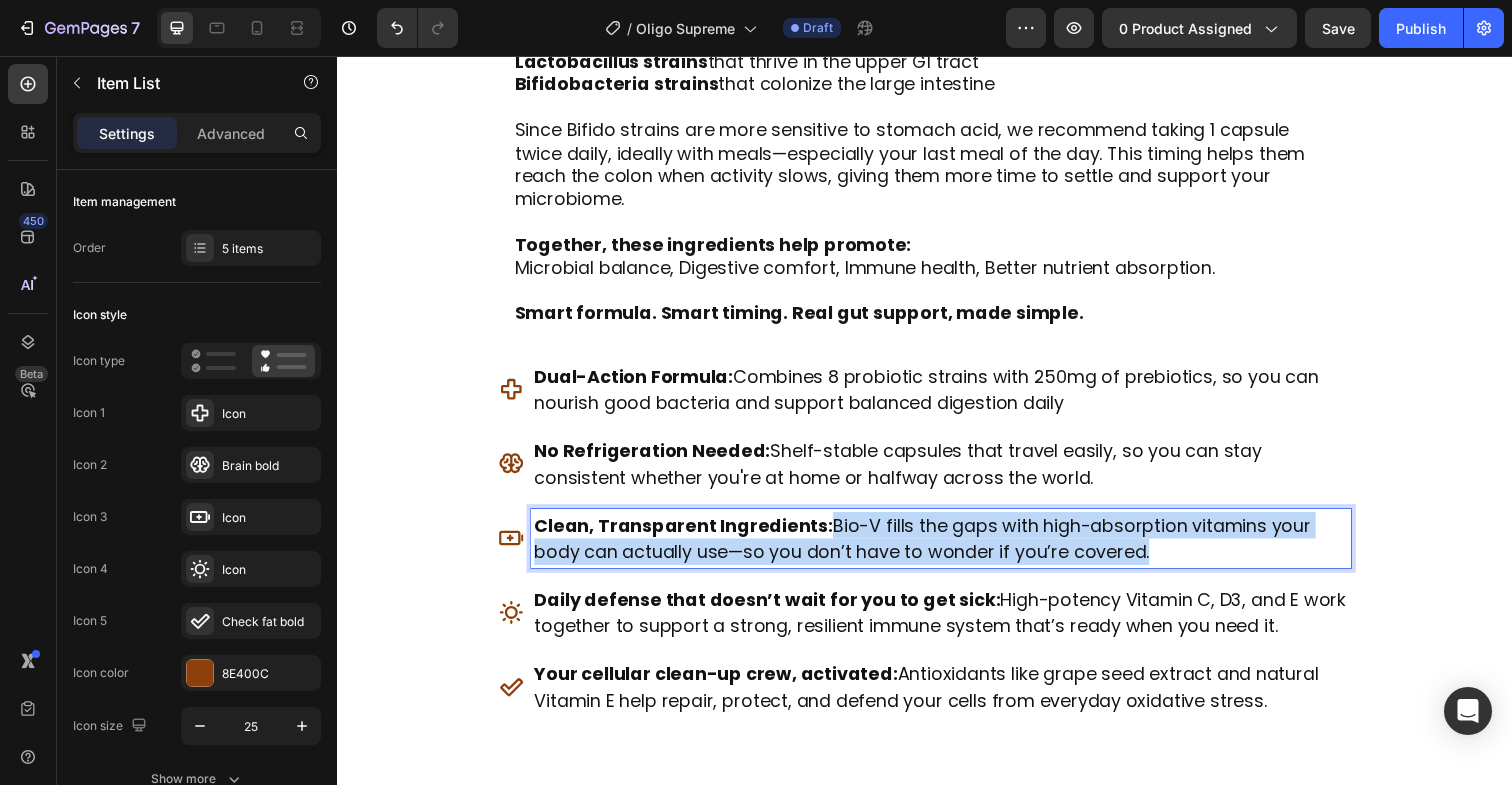 drag, startPoint x: 1185, startPoint y: 555, endPoint x: 844, endPoint y: 535, distance: 341.586 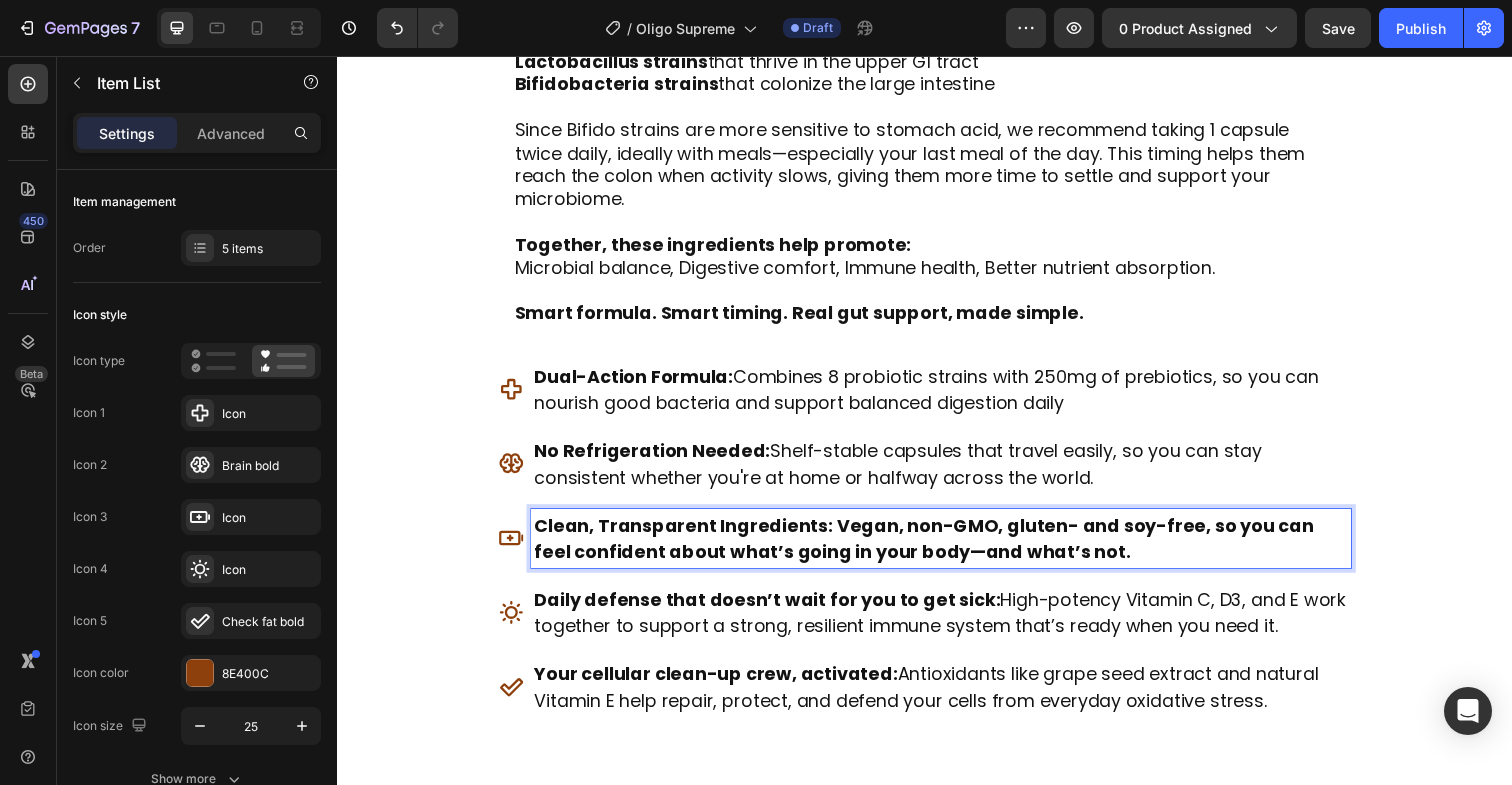 drag, startPoint x: 1091, startPoint y: 563, endPoint x: 845, endPoint y: 536, distance: 247.47726 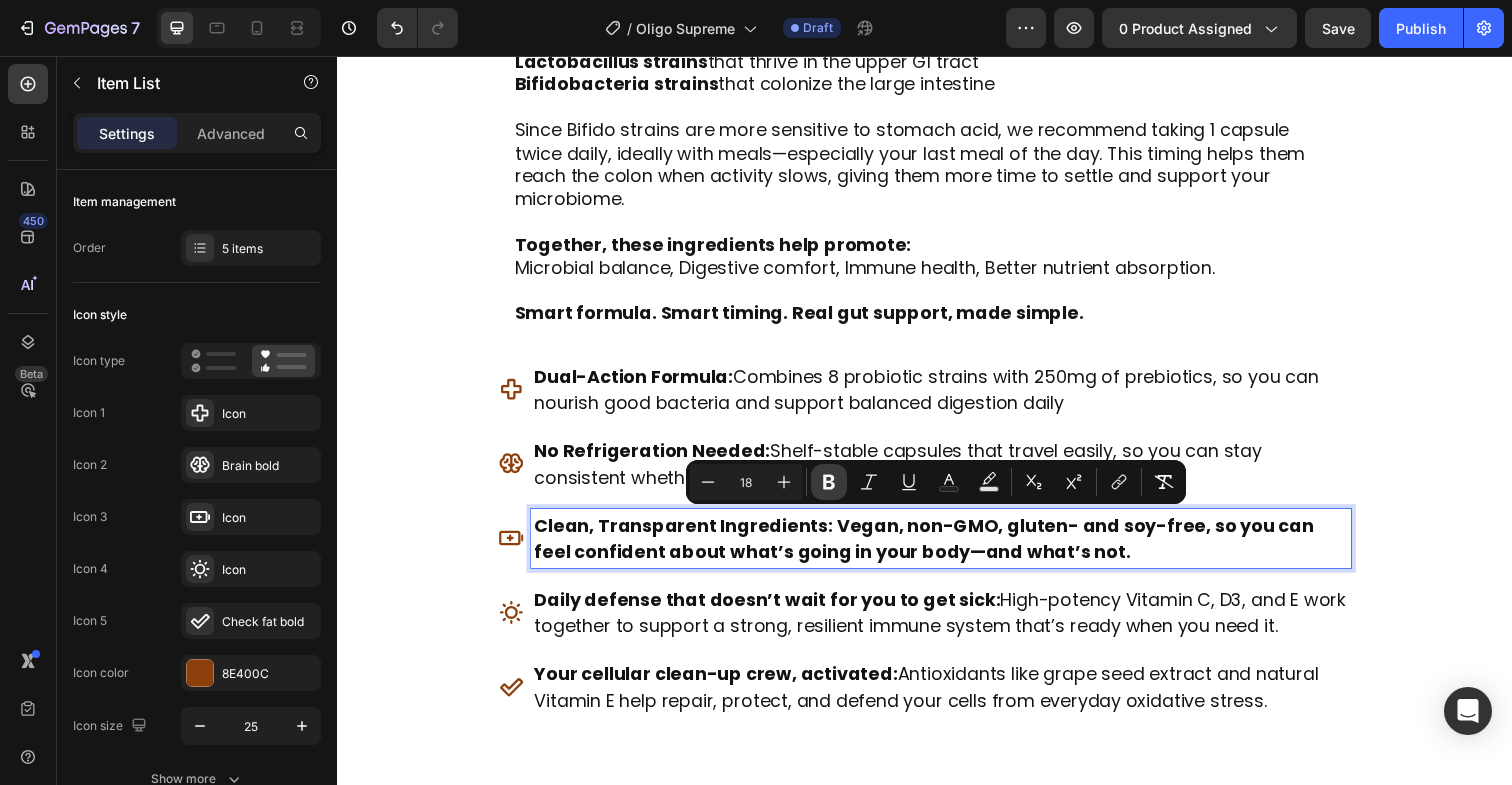 click on "Bold" at bounding box center (829, 482) 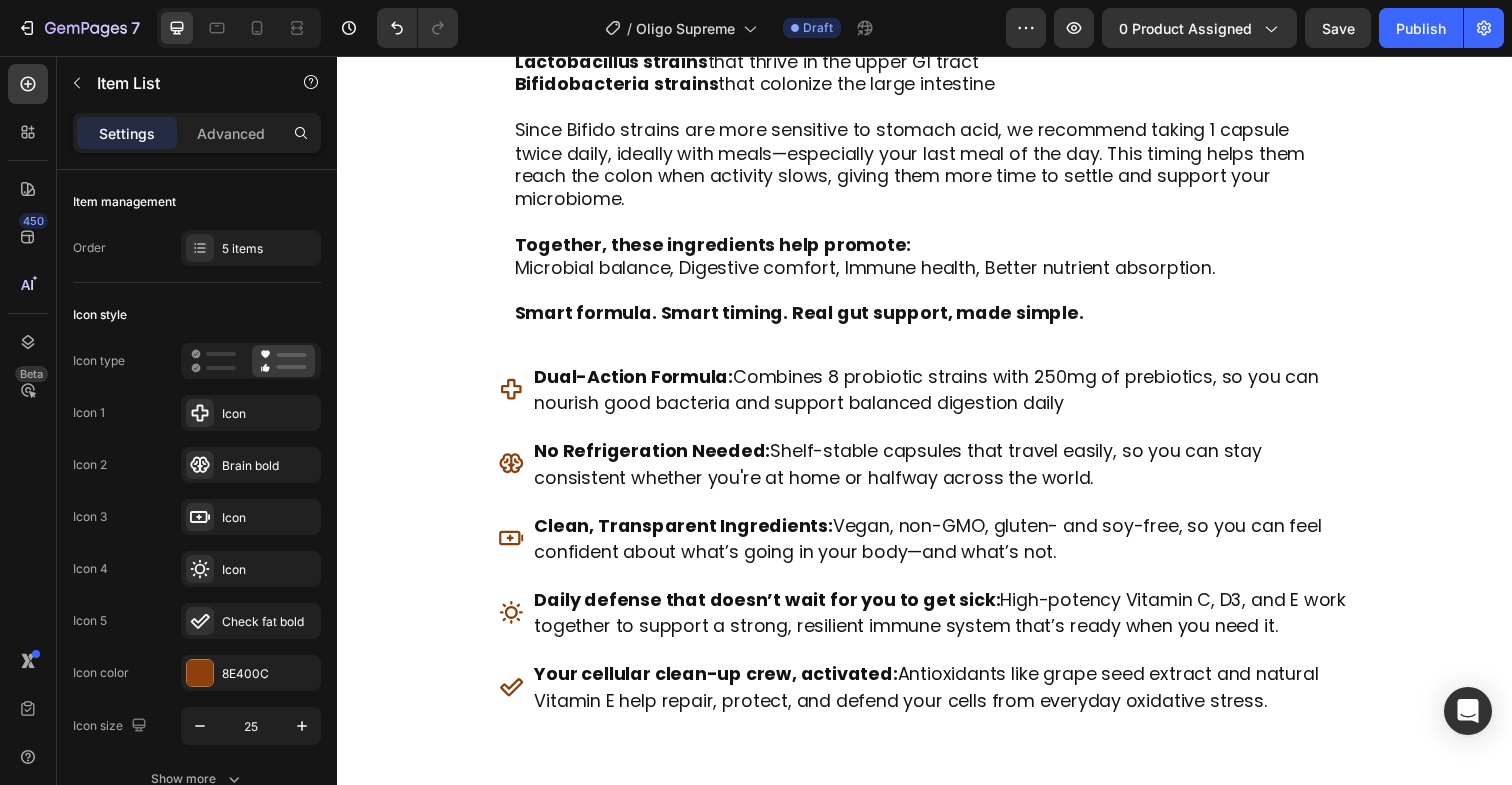 click on "Clean, Transparent Ingredients:   Vegan, non-GMO, gluten- and soy-free, so you can feel confident about what’s going in your body—and what’s not." at bounding box center (940, 549) 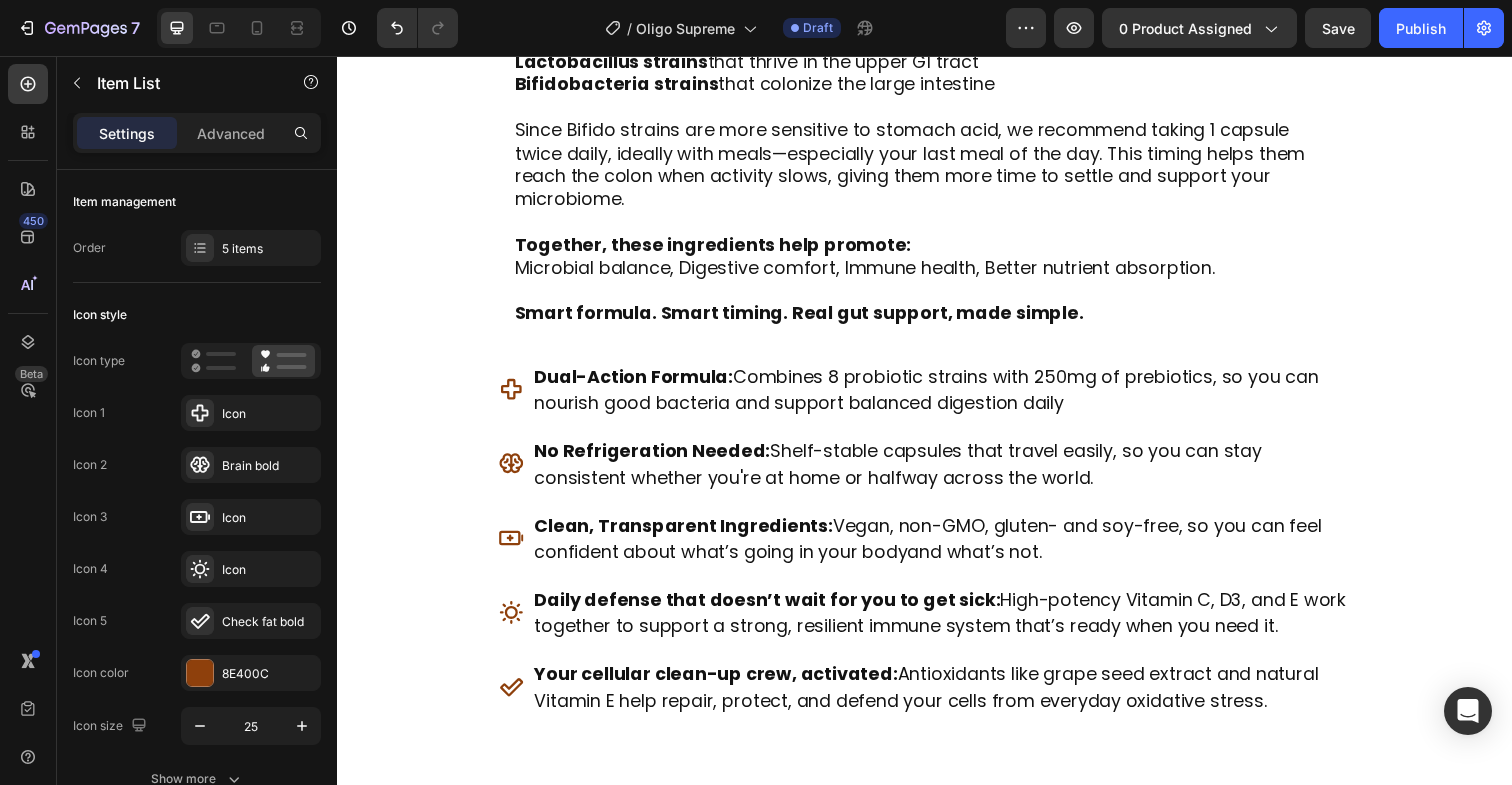 click on "Clean, Transparent Ingredients: Vegan, non-GMO, gluten- and soy-free, so you can feel confident about what’s going in your bodyand what’s not." at bounding box center (940, 549) 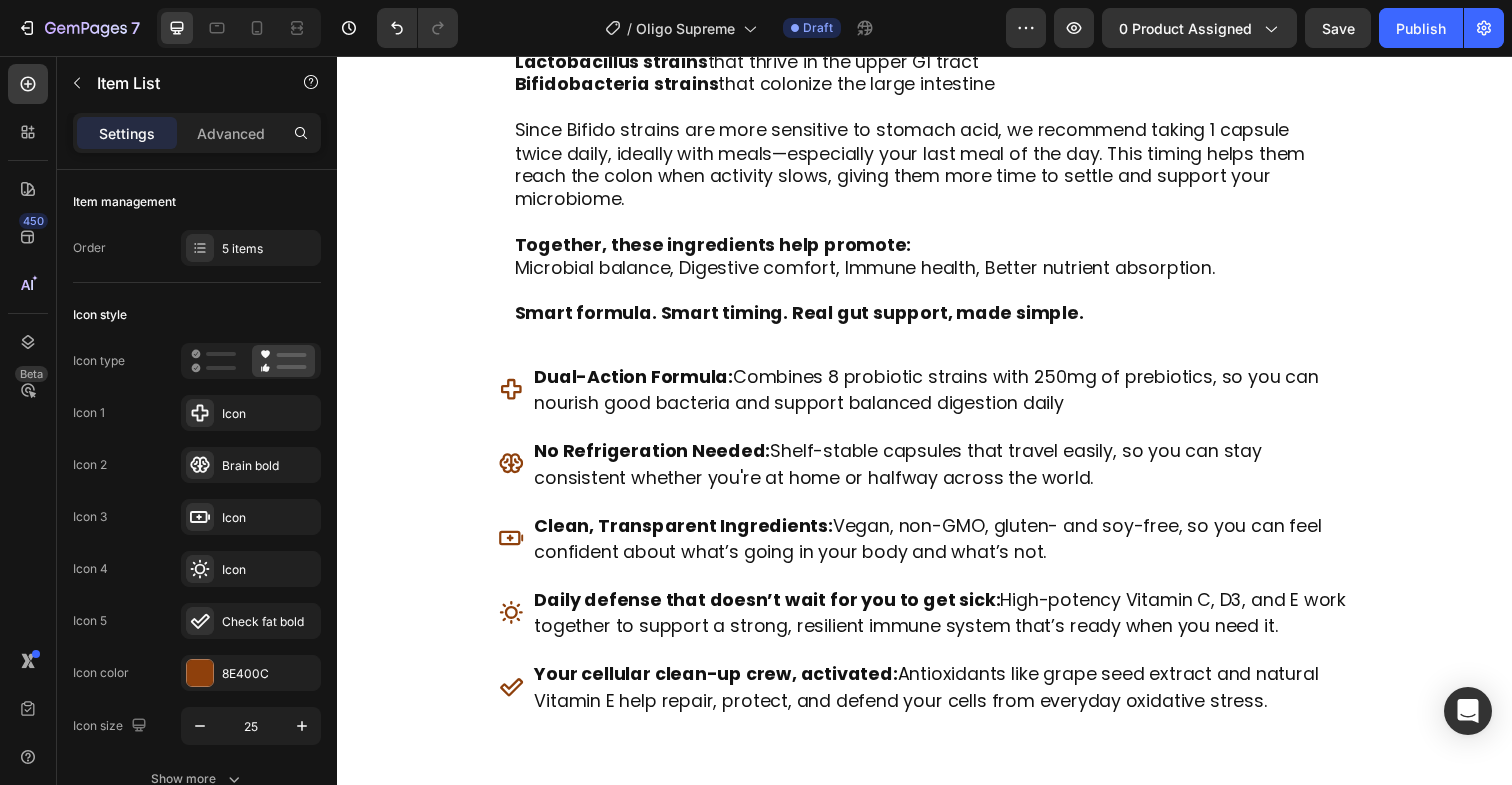 click 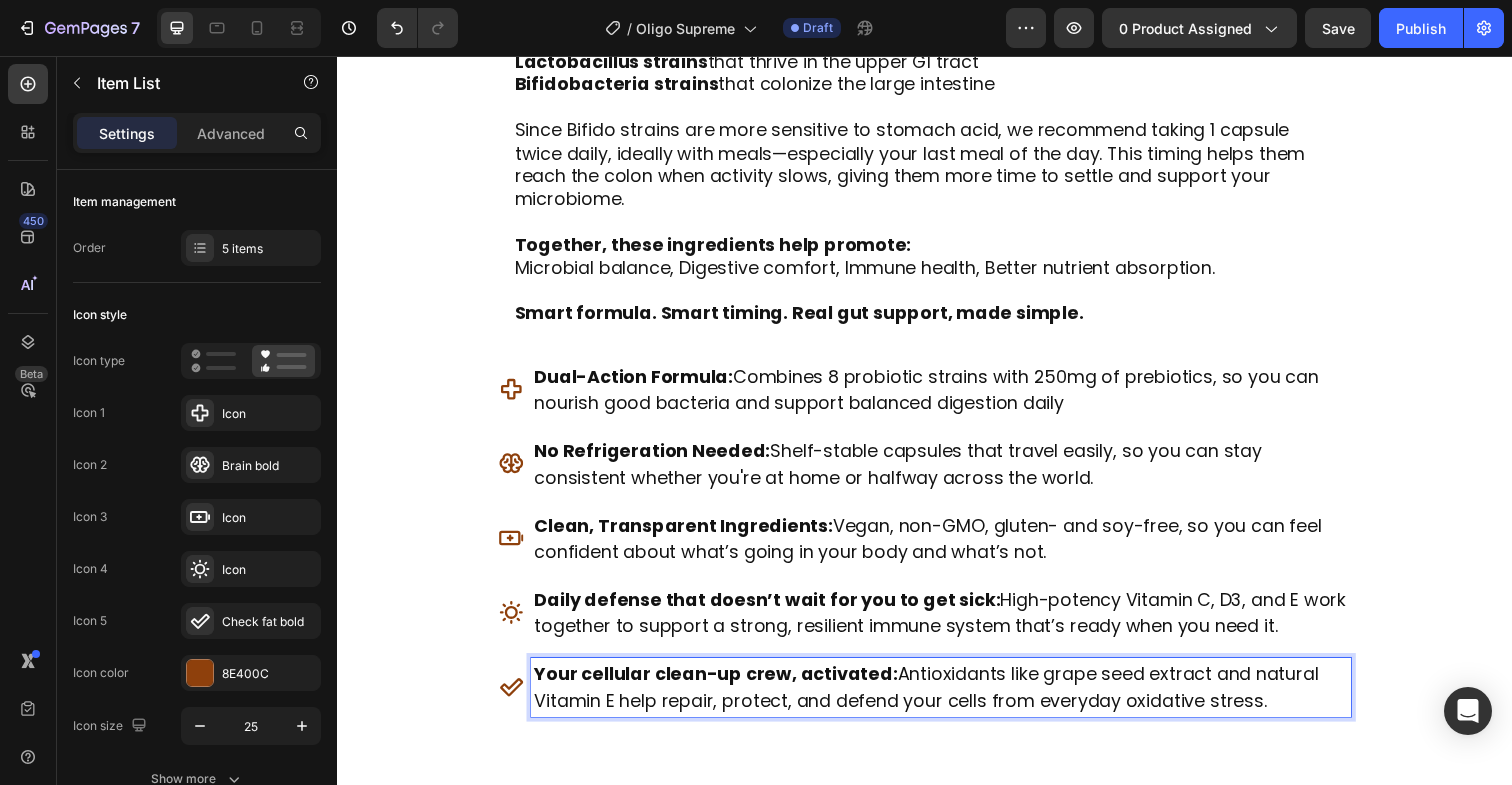 click on "Your cellular clean-up crew, activated:  Antioxidants like grape seed extract and natural Vitamin E help repair, protect, and defend your cells from everyday oxidative stress." at bounding box center [953, 701] 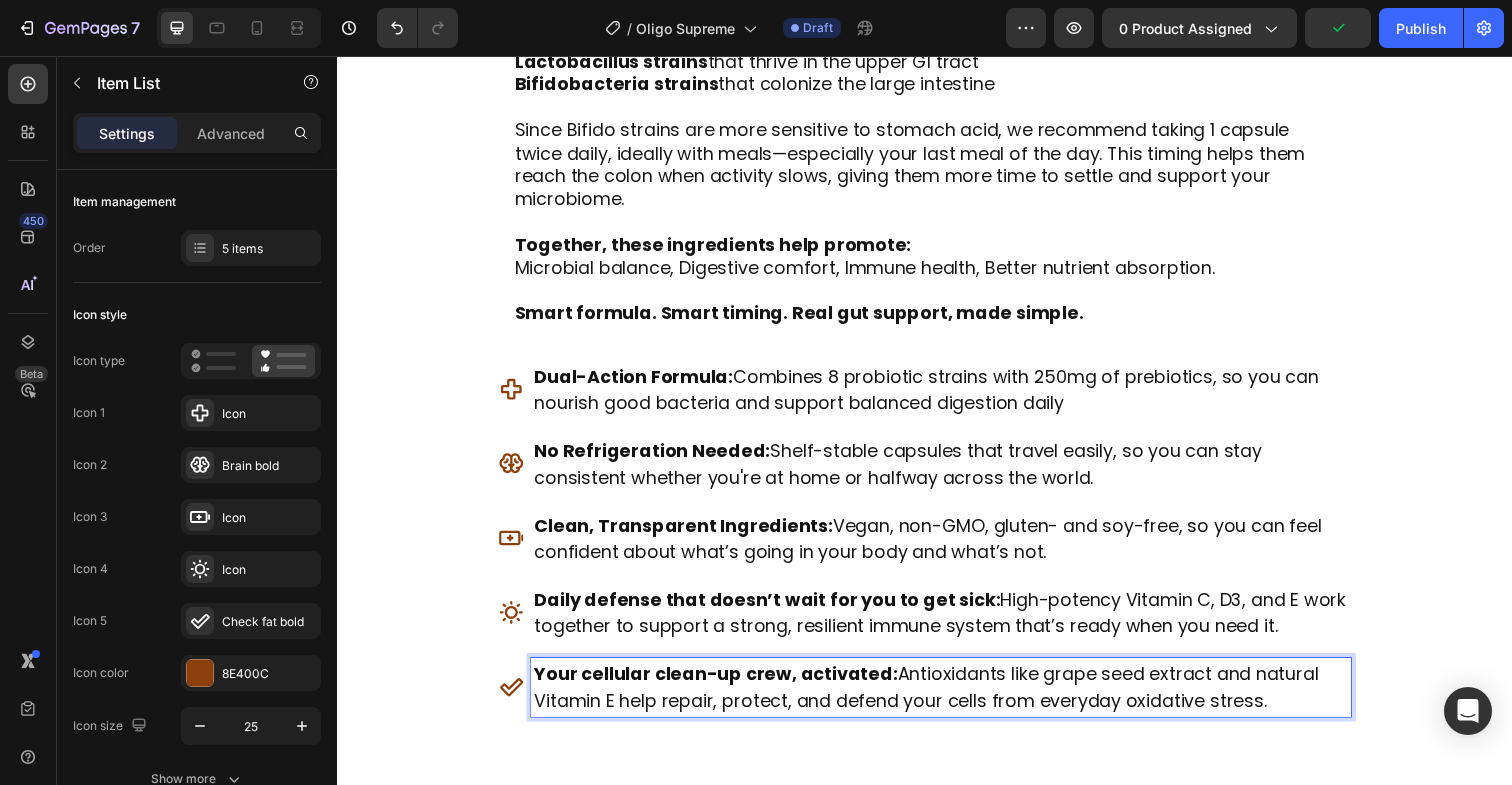 click on "Your cellular clean-up crew, activated:  Antioxidants like grape seed extract and natural Vitamin E help repair, protect, and defend your cells from everyday oxidative stress." at bounding box center (953, 701) 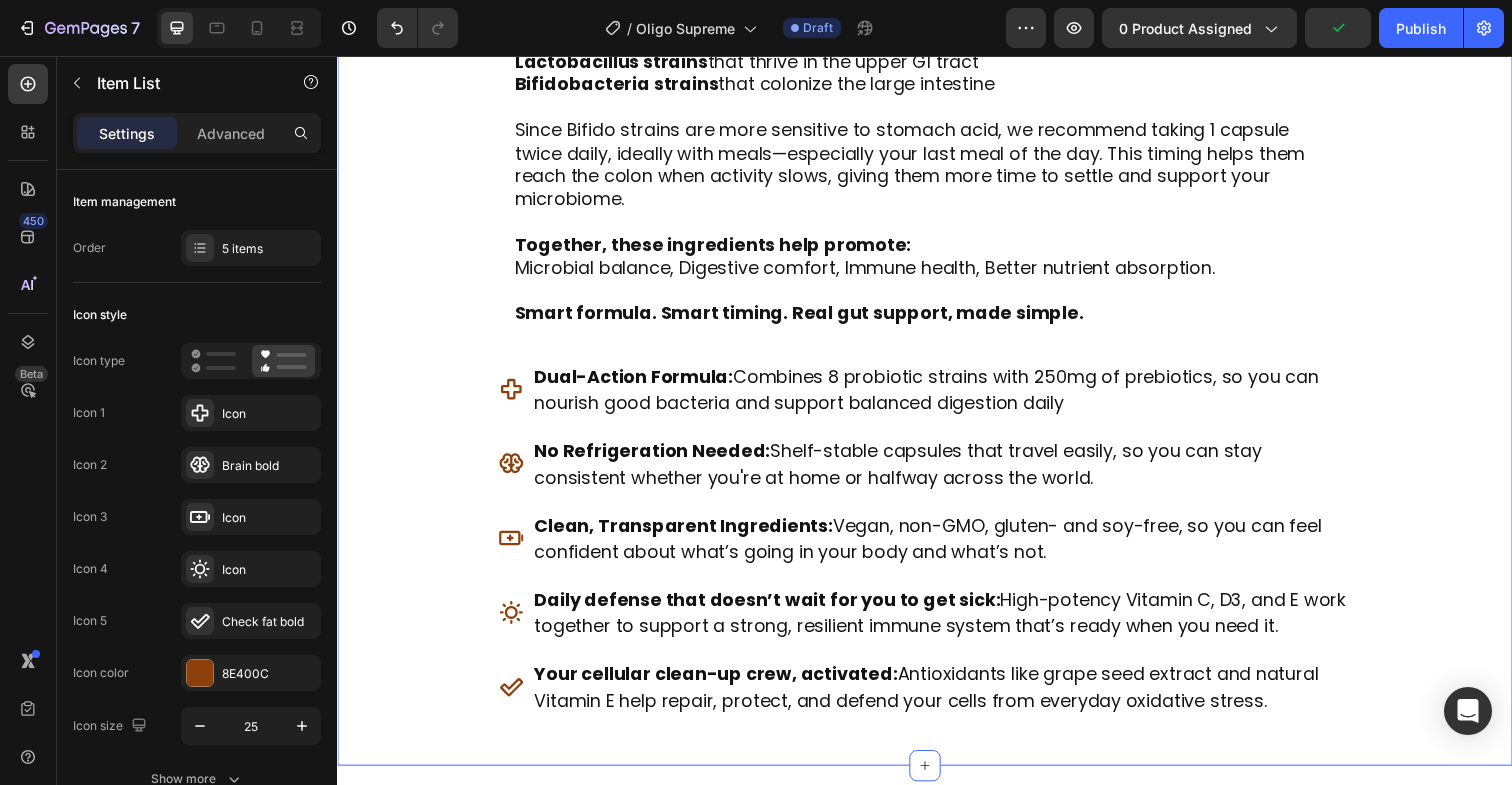 click on "How Oligo-Supreme Works (and Why Timing Matters) Heading Gut health isn’t a trend it’s the foundation of how you feel every day. Digestion, immunity, energy, and even mood all start in the gut. Oligo-Supreme supports that foundation with: FOS prebiotics to feed beneficial bacteria Lactobacillus strains that thrive in the upper GI tract Bifidobacteria strains that colonize the large intestine Since Bifido strains are more sensitive to stomach acid, we recommend taking 1 capsule twice daily, ideally with meals—especially your last meal of the day. This timing helps them reach the colon when activity slows, giving them more time to settle and support your microbiome. Together, these ingredients help promote: Microbial balance, Digestive comfort, Immune health, Better nutrient absorption. Smart formula. Smart timing. Real gut support, made simple. Text block Dual-Action Formula: No Refrigeration Needed: Clean, Transparent Ingredients:" at bounding box center (937, 251) 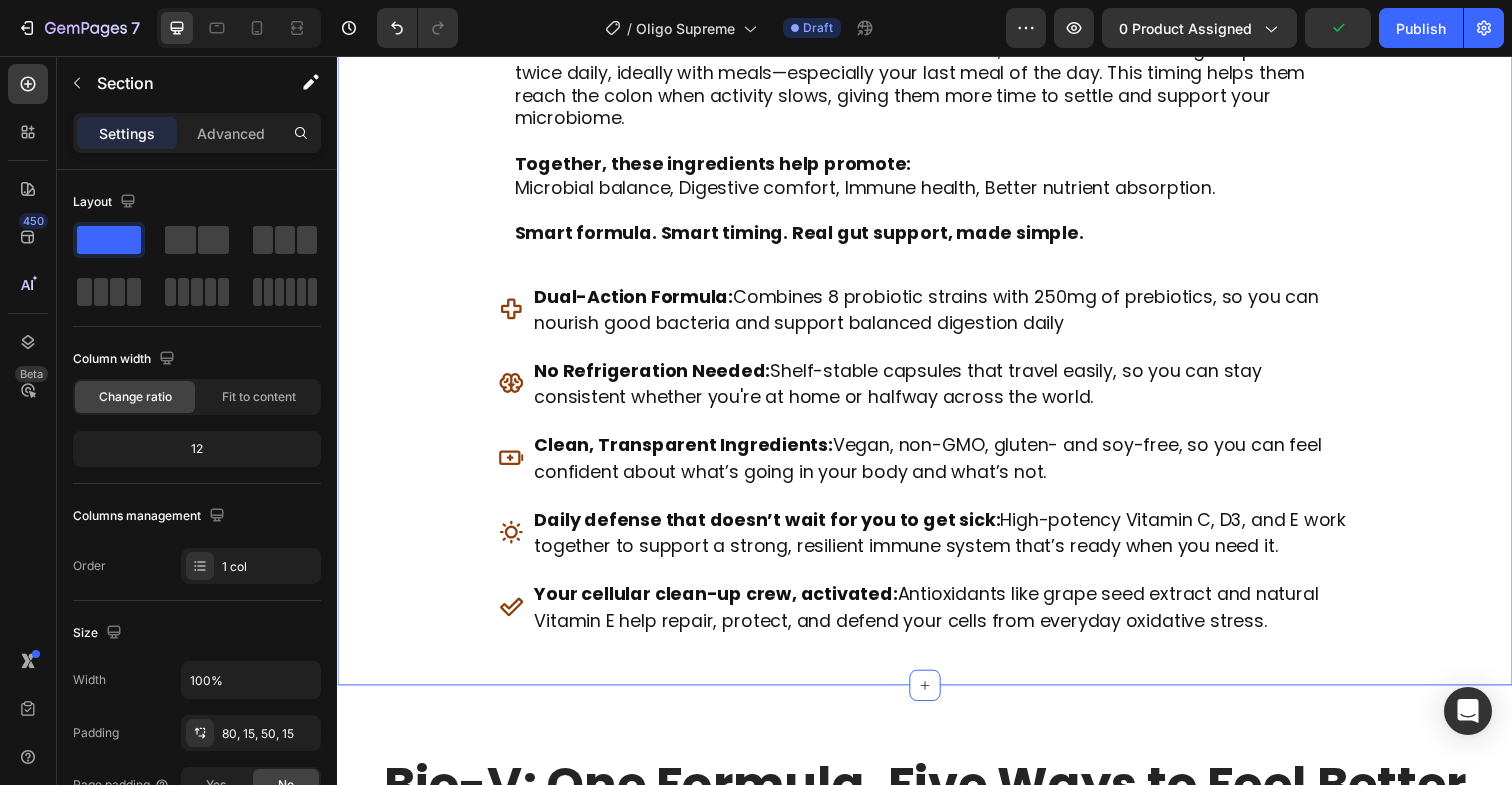 scroll, scrollTop: 3328, scrollLeft: 0, axis: vertical 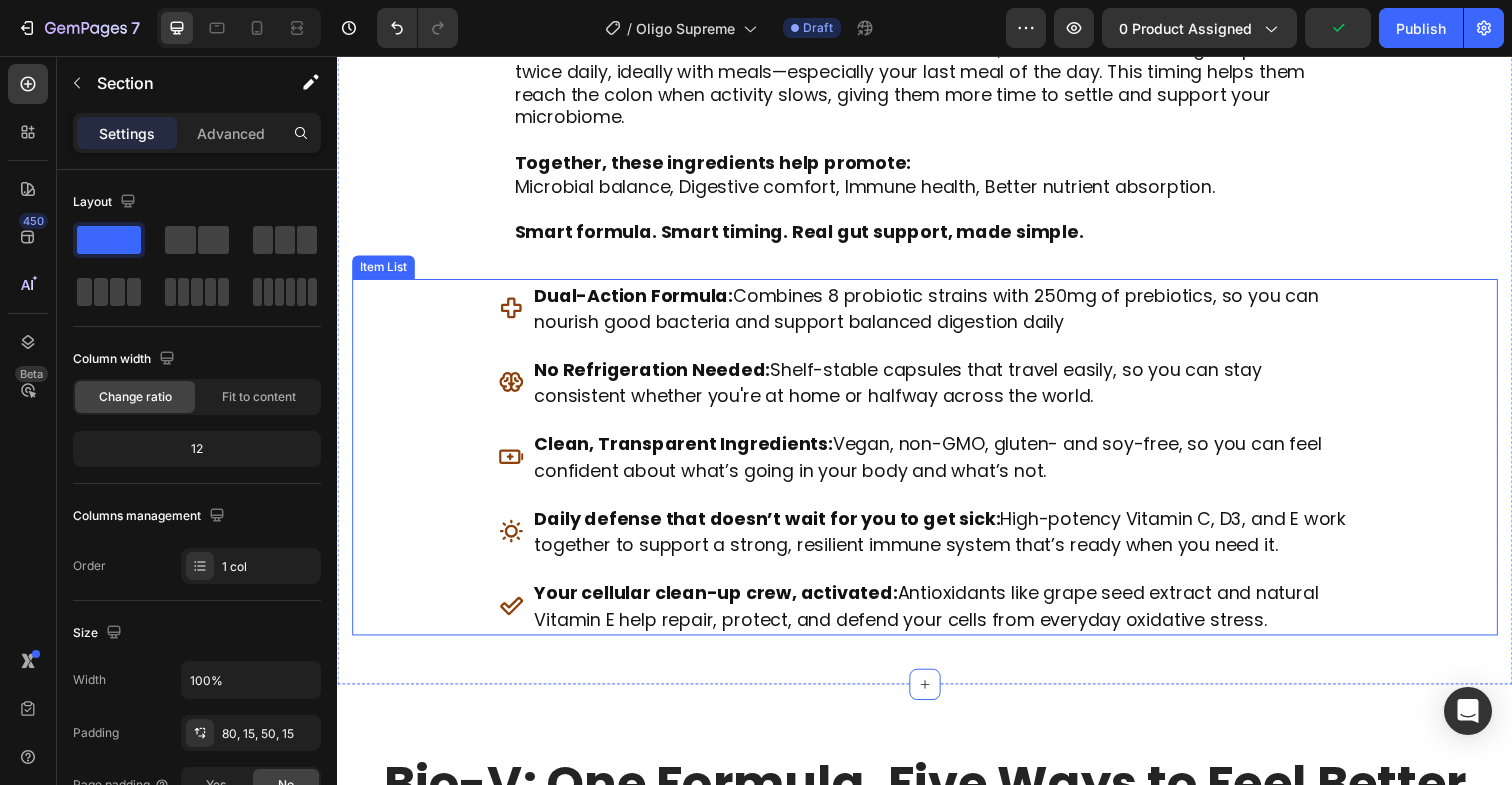 click on "Your cellular clean-up crew, activated:  Antioxidants like grape seed extract and natural Vitamin E help repair, protect, and defend your cells from everyday oxidative stress." at bounding box center [938, 618] 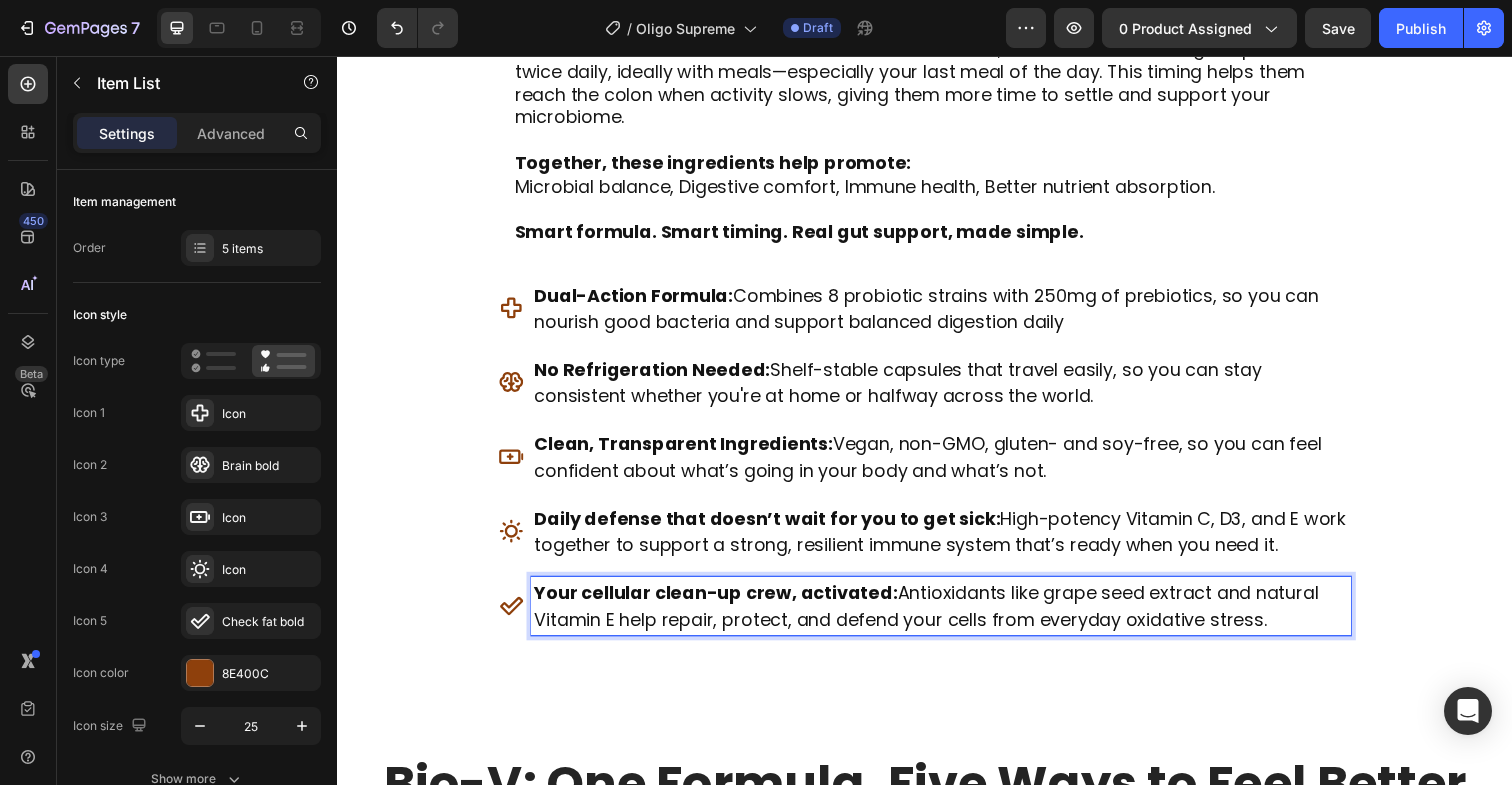 click on "Your cellular clean-up crew, activated:  Antioxidants like grape seed extract and natural Vitamin E help repair, protect, and defend your cells from everyday oxidative stress." at bounding box center (938, 618) 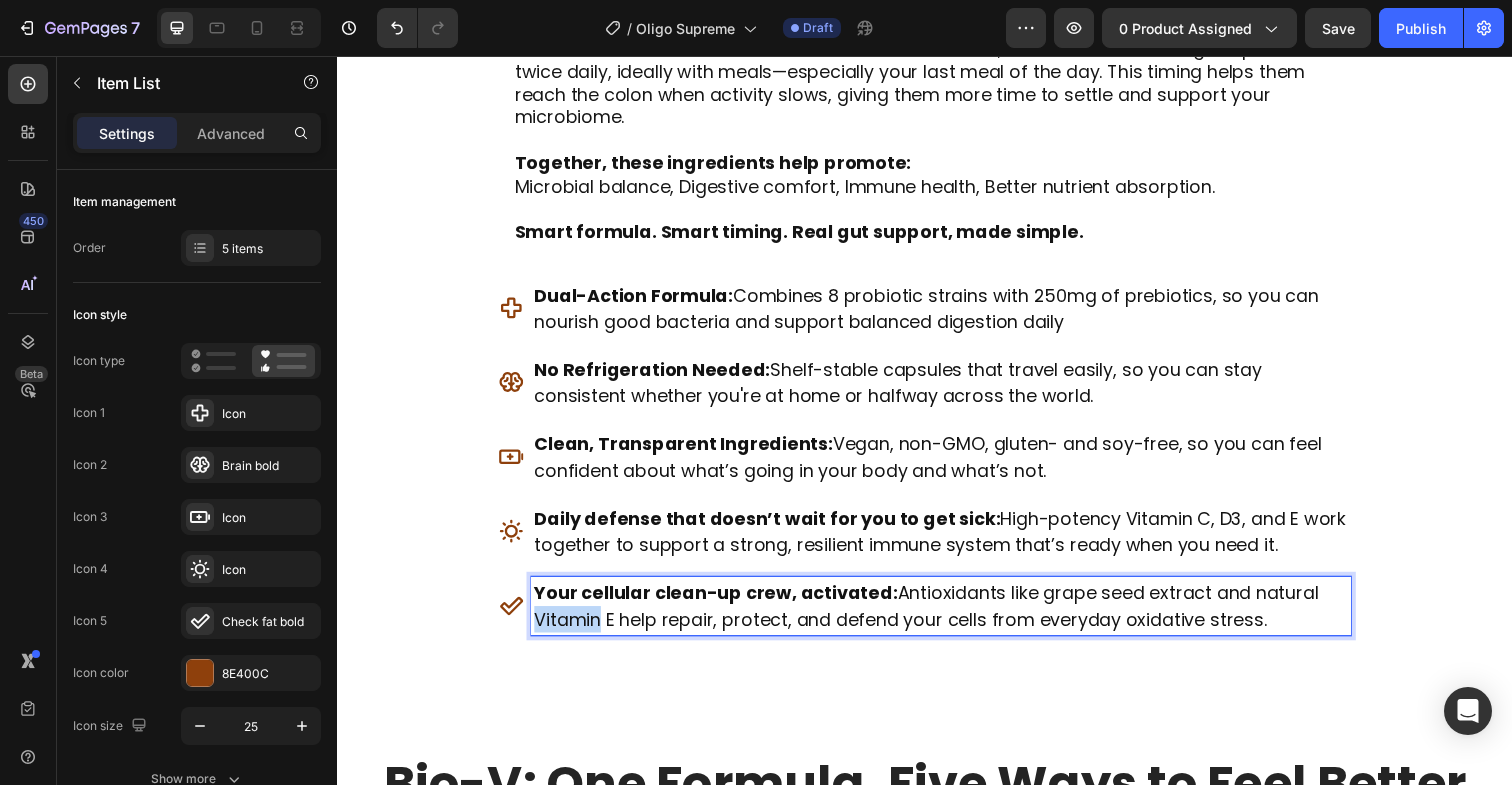click on "Your cellular clean-up crew, activated:  Antioxidants like grape seed extract and natural Vitamin E help repair, protect, and defend your cells from everyday oxidative stress." at bounding box center (938, 618) 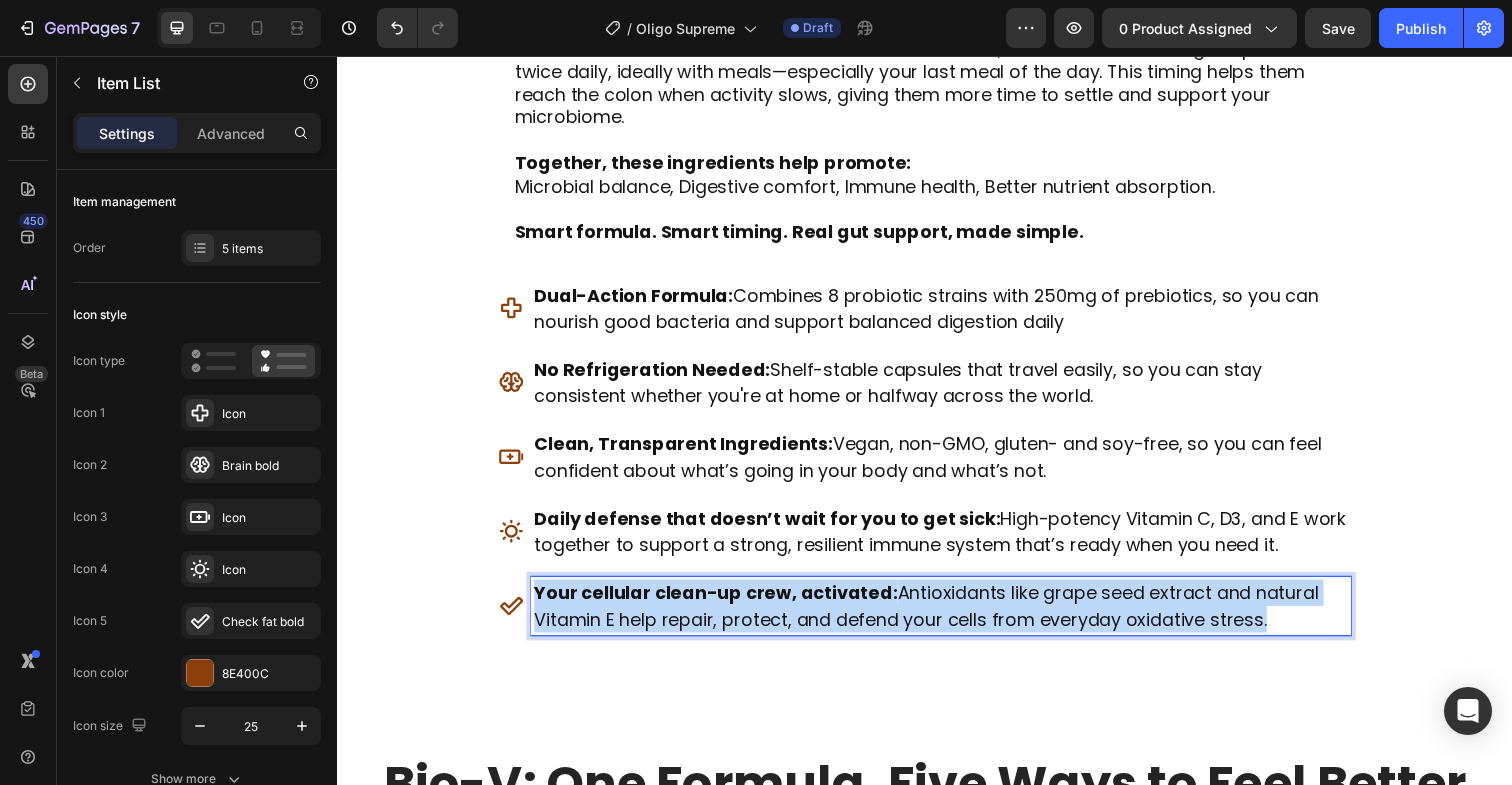 click on "Your cellular clean-up crew, activated:  Antioxidants like grape seed extract and natural Vitamin E help repair, protect, and defend your cells from everyday oxidative stress." at bounding box center [938, 618] 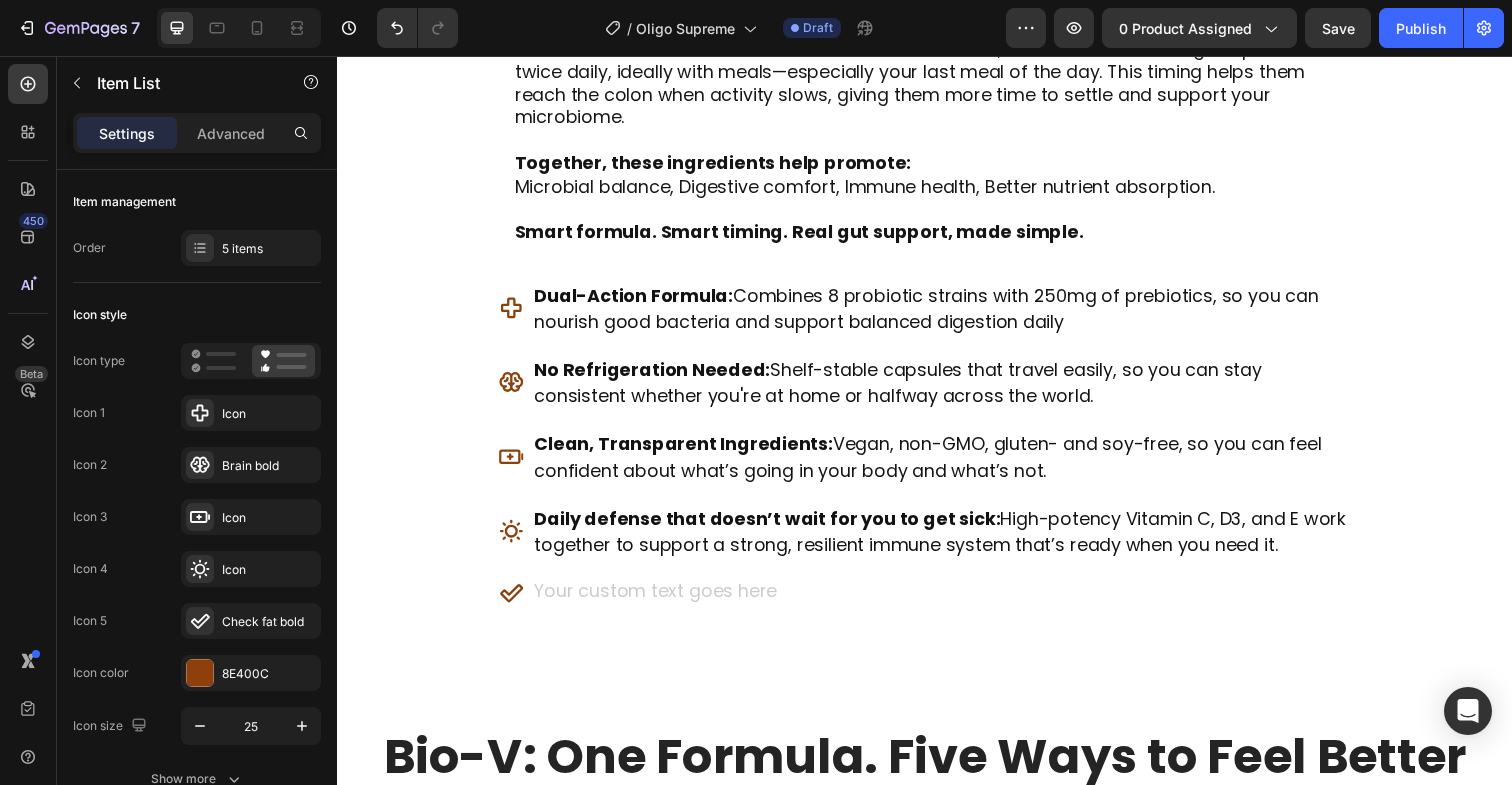 scroll, scrollTop: 3319, scrollLeft: 0, axis: vertical 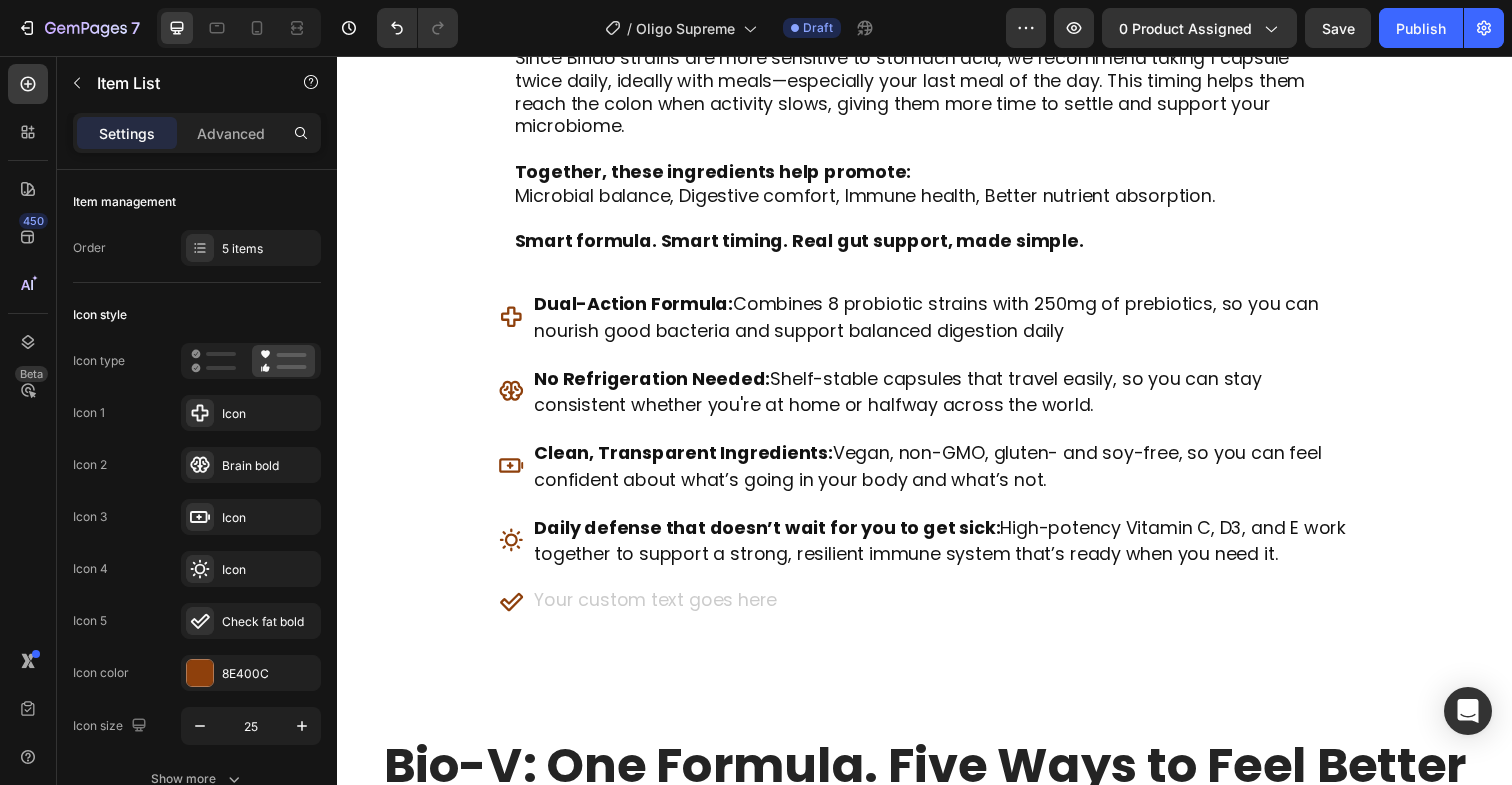 click at bounding box center (953, 613) 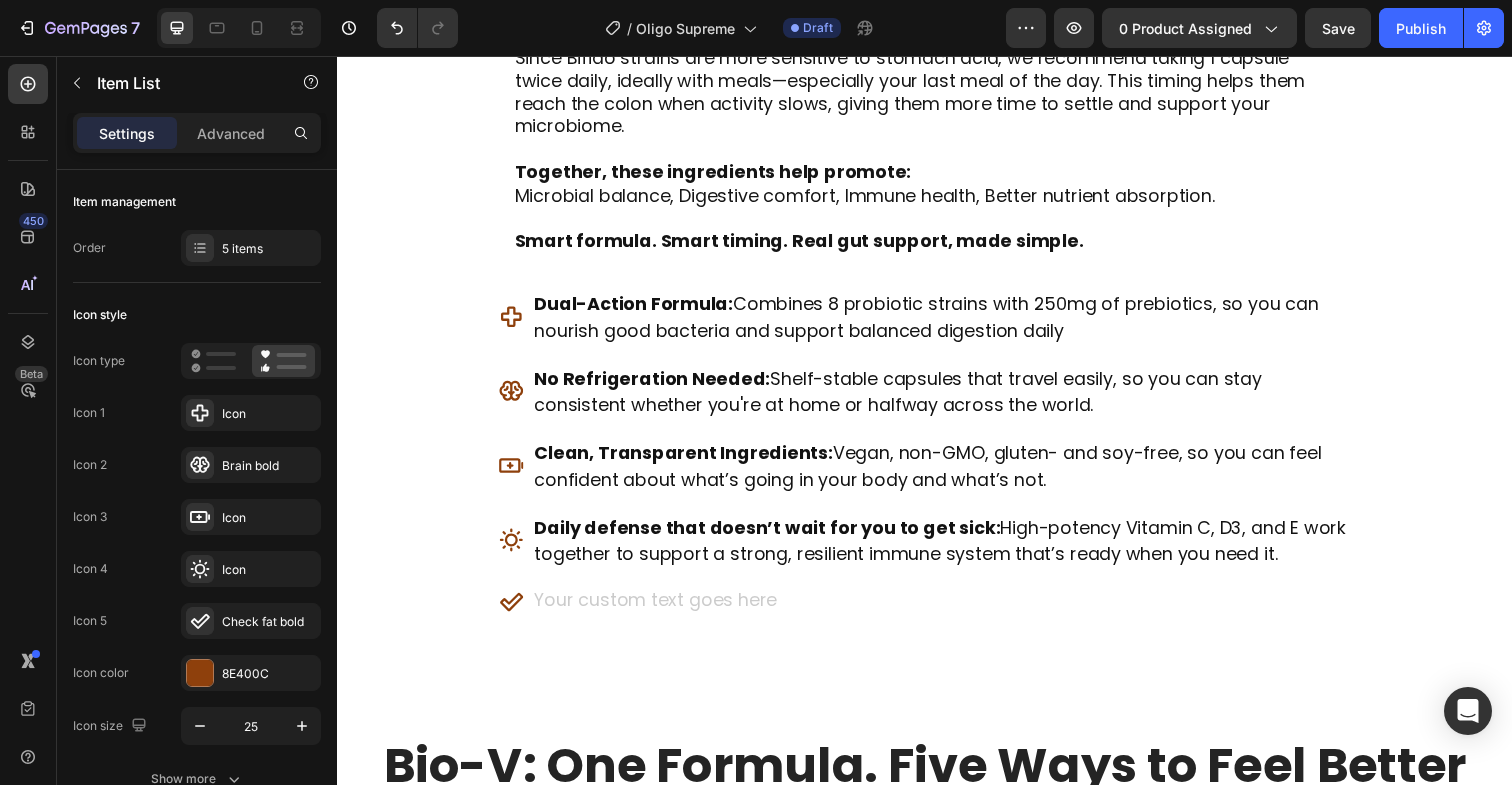 click at bounding box center (953, 613) 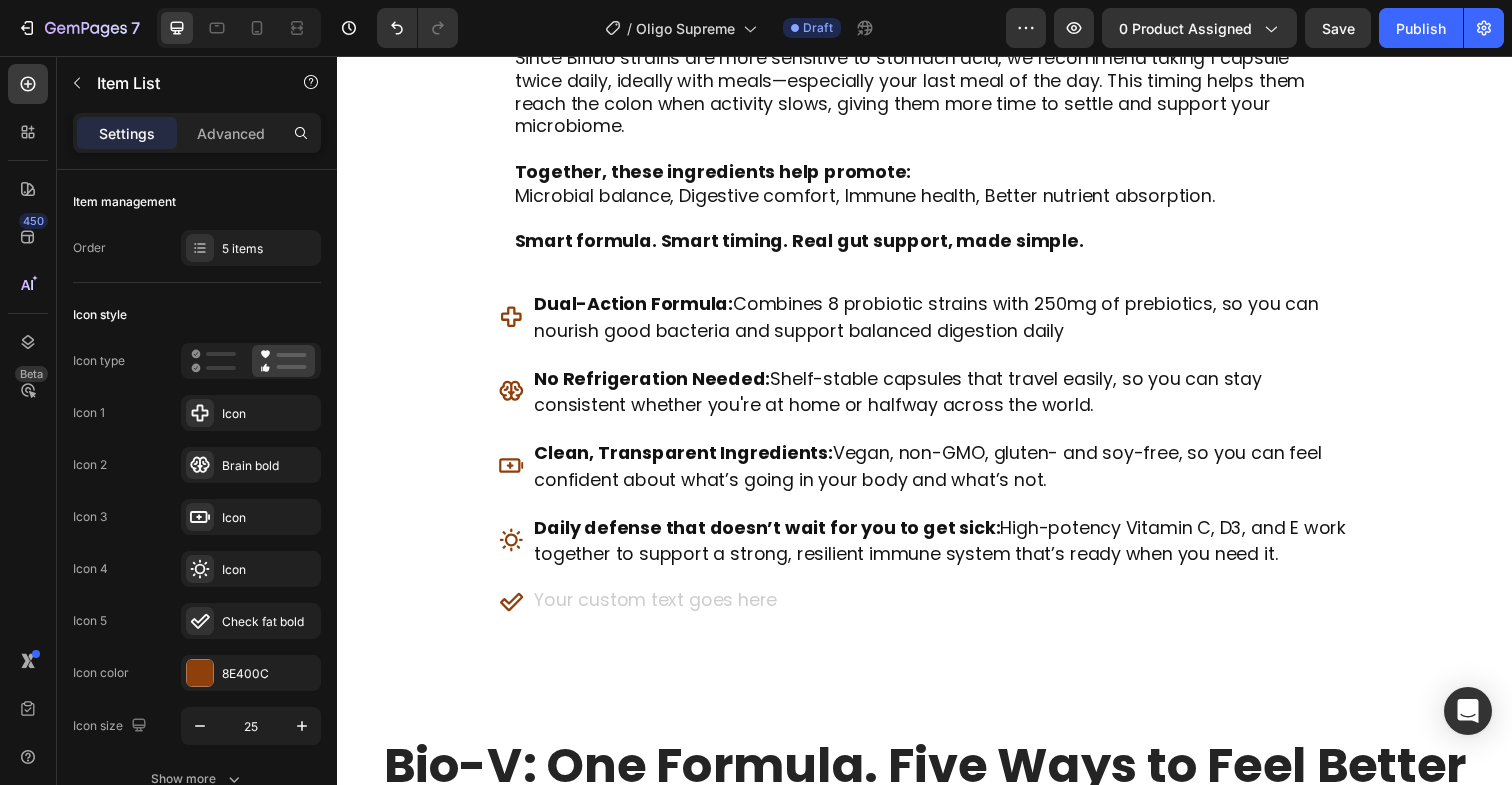 click at bounding box center [953, 613] 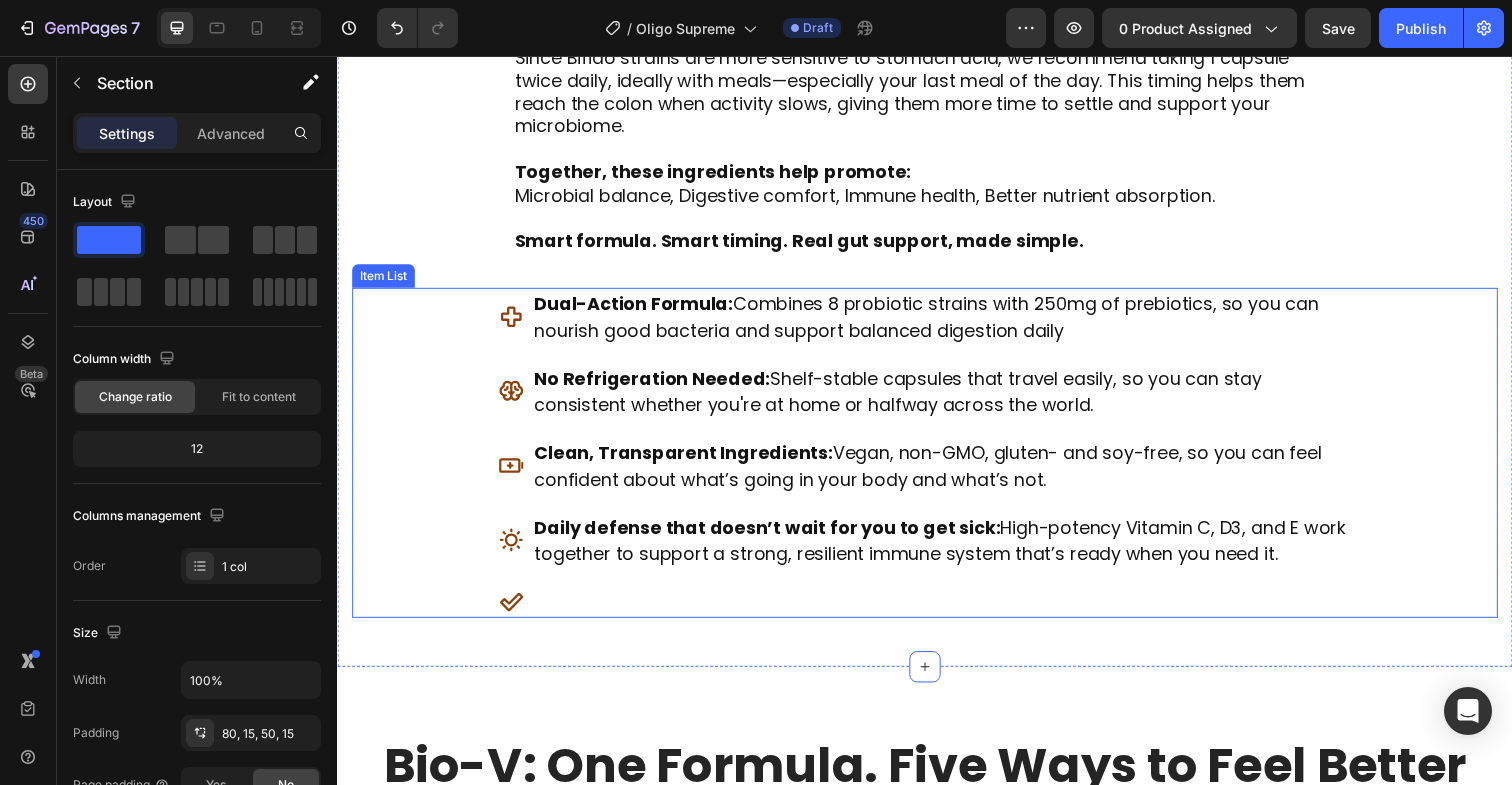 click at bounding box center (953, 613) 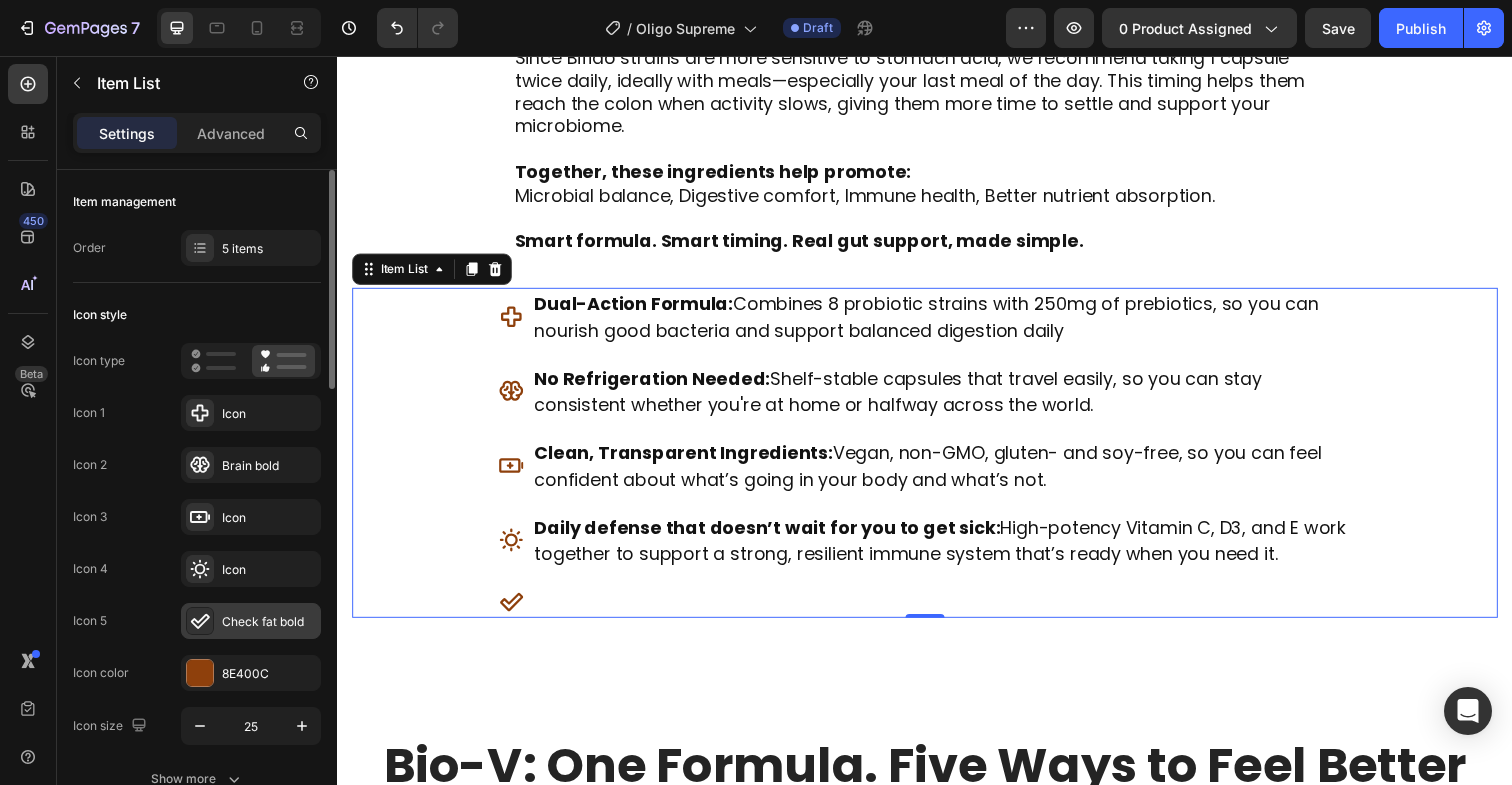 click on "Check fat bold" at bounding box center (269, 622) 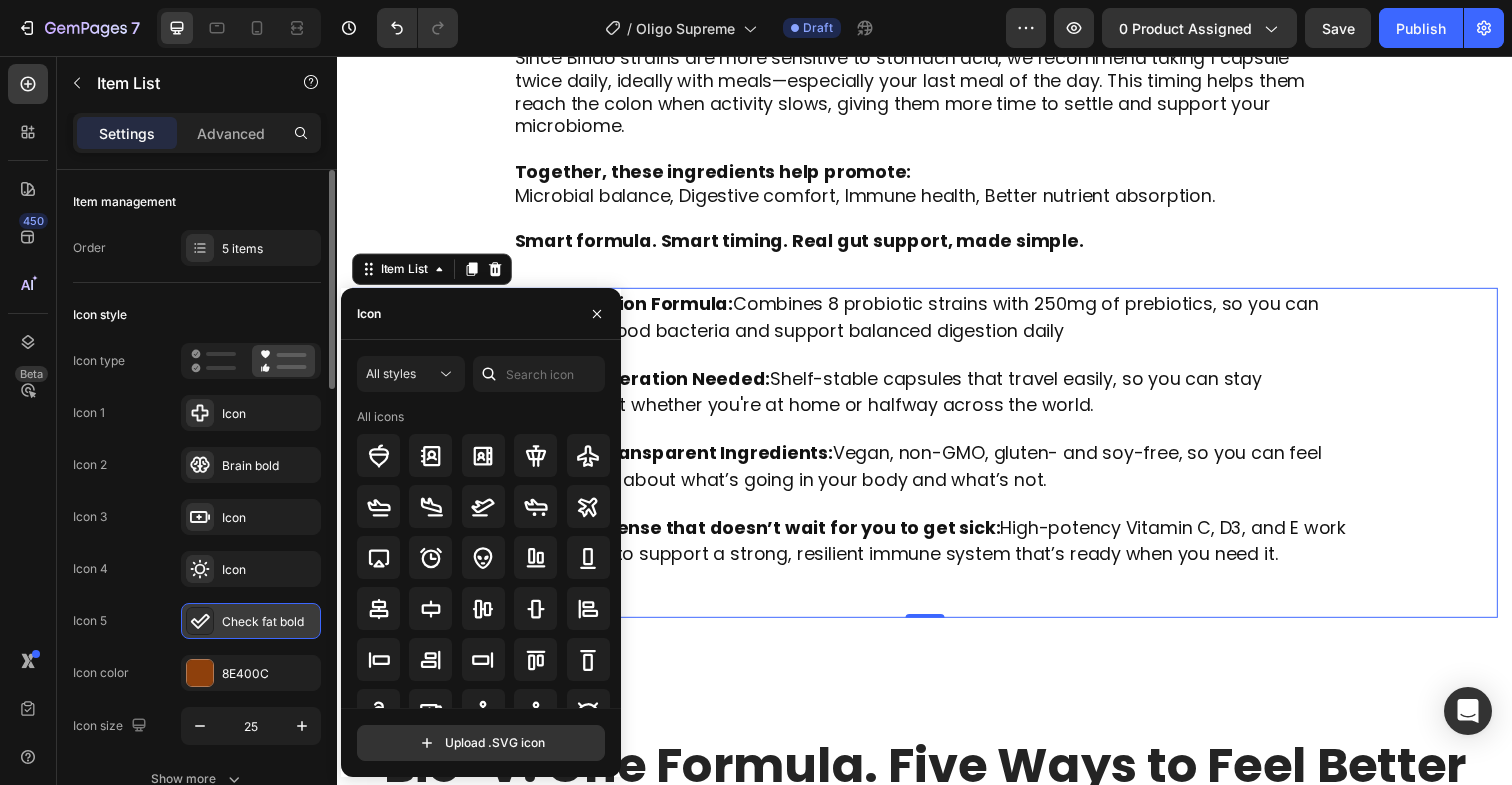click on "Check fat bold" at bounding box center [269, 622] 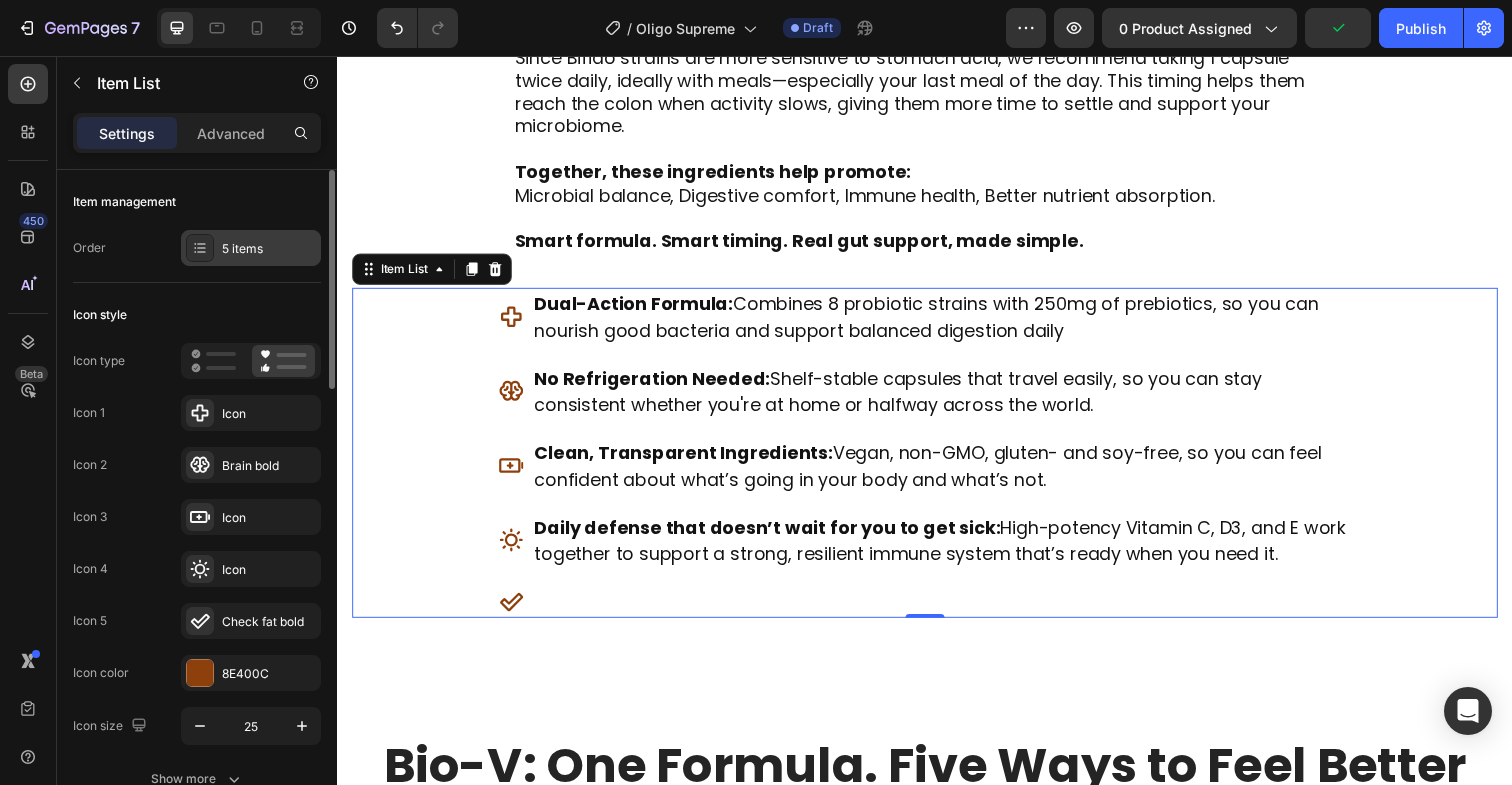 click on "5 items" at bounding box center [269, 249] 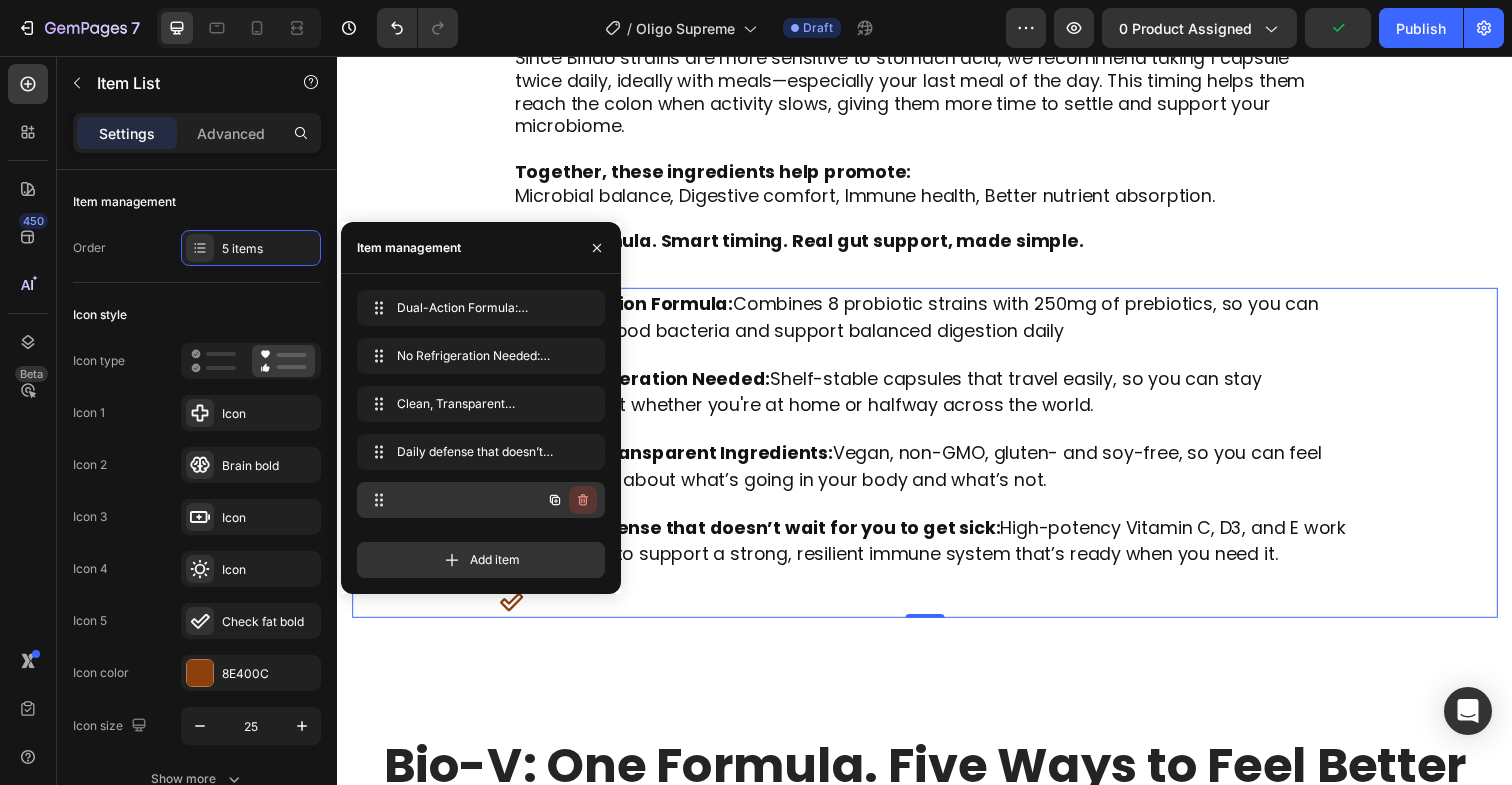 click 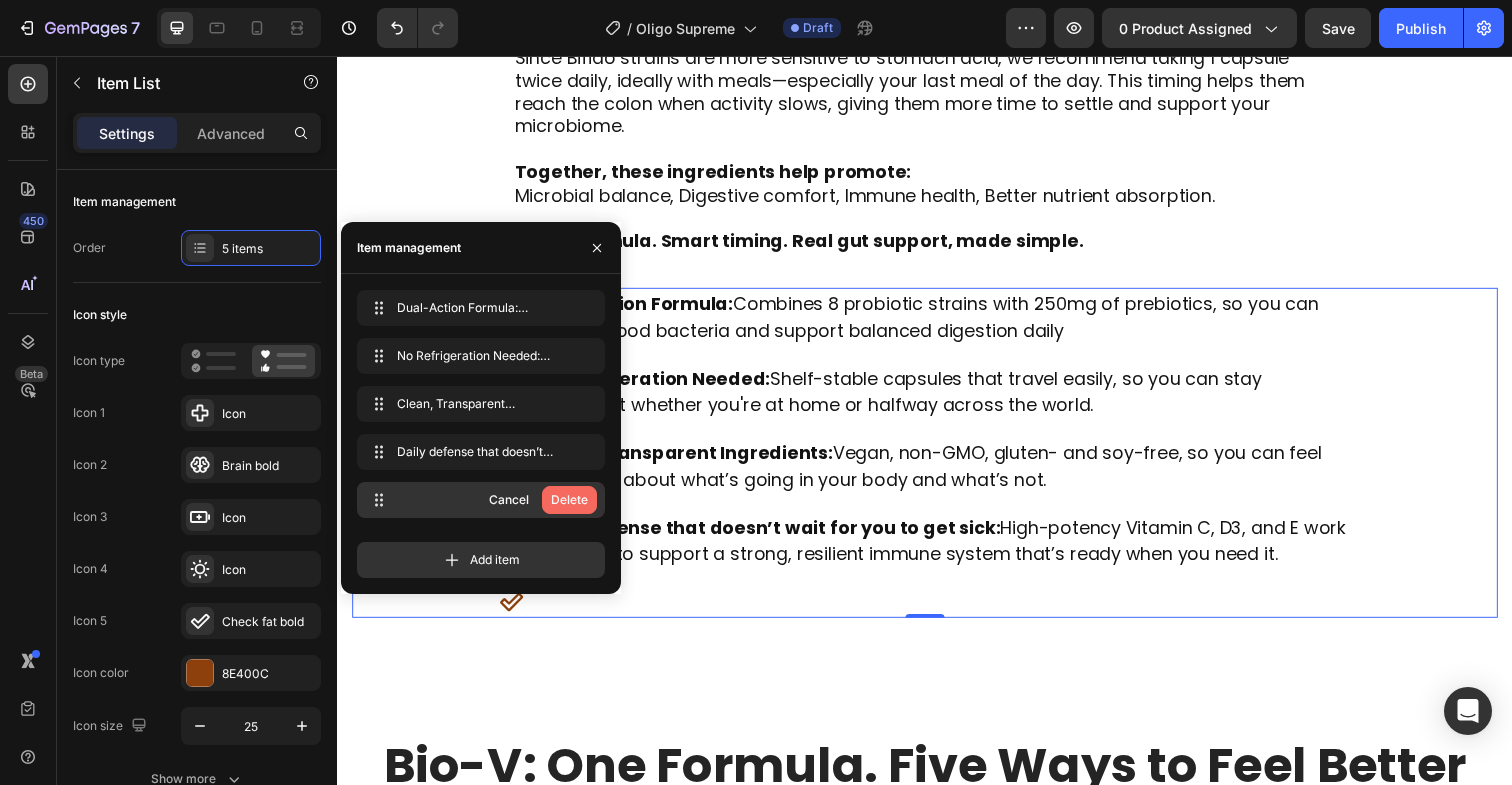 click on "Delete" at bounding box center (569, 500) 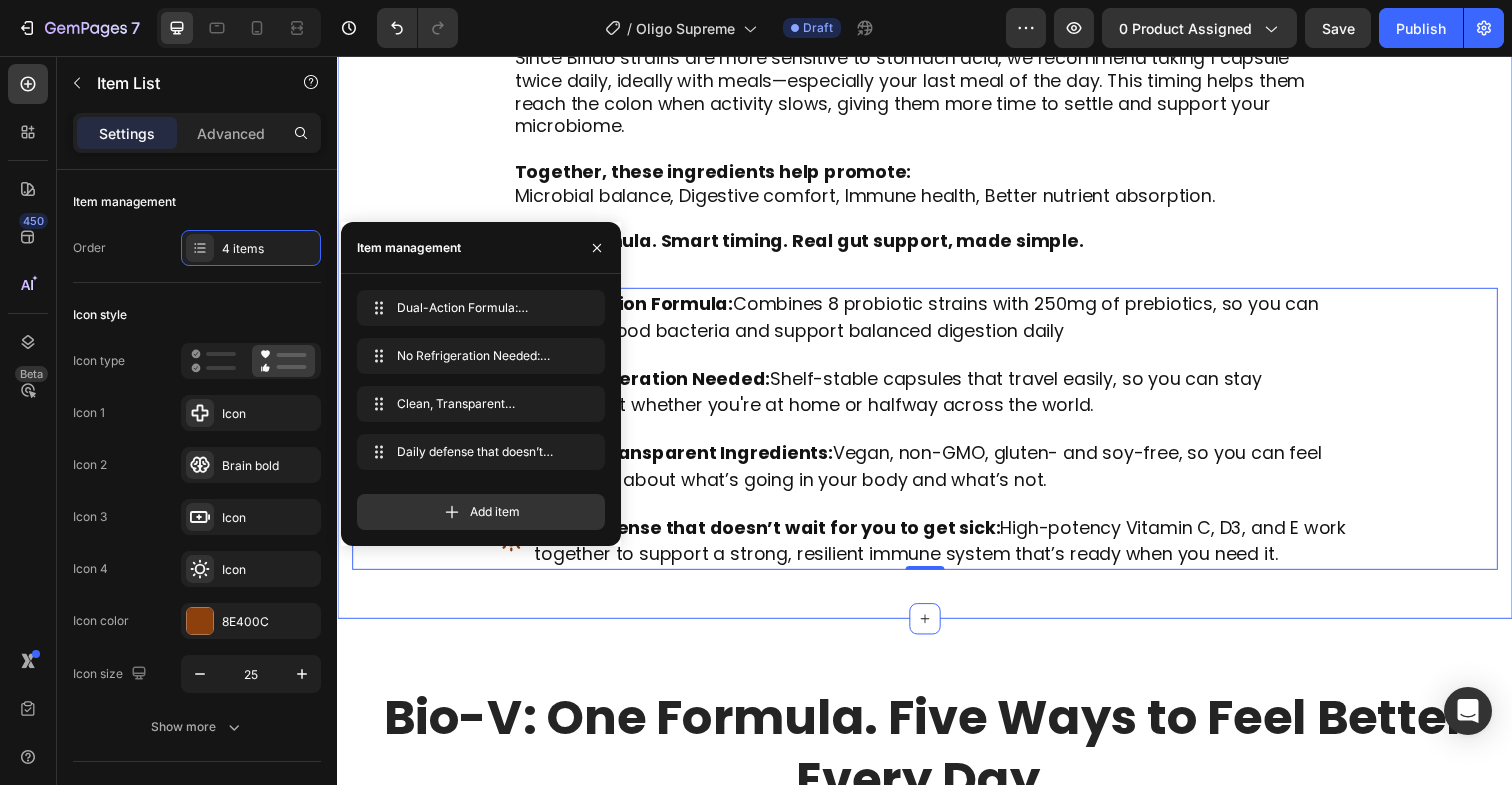 click on "Bio-V: One Formula. Five Ways to Feel Better Every Day." at bounding box center (937, 732) 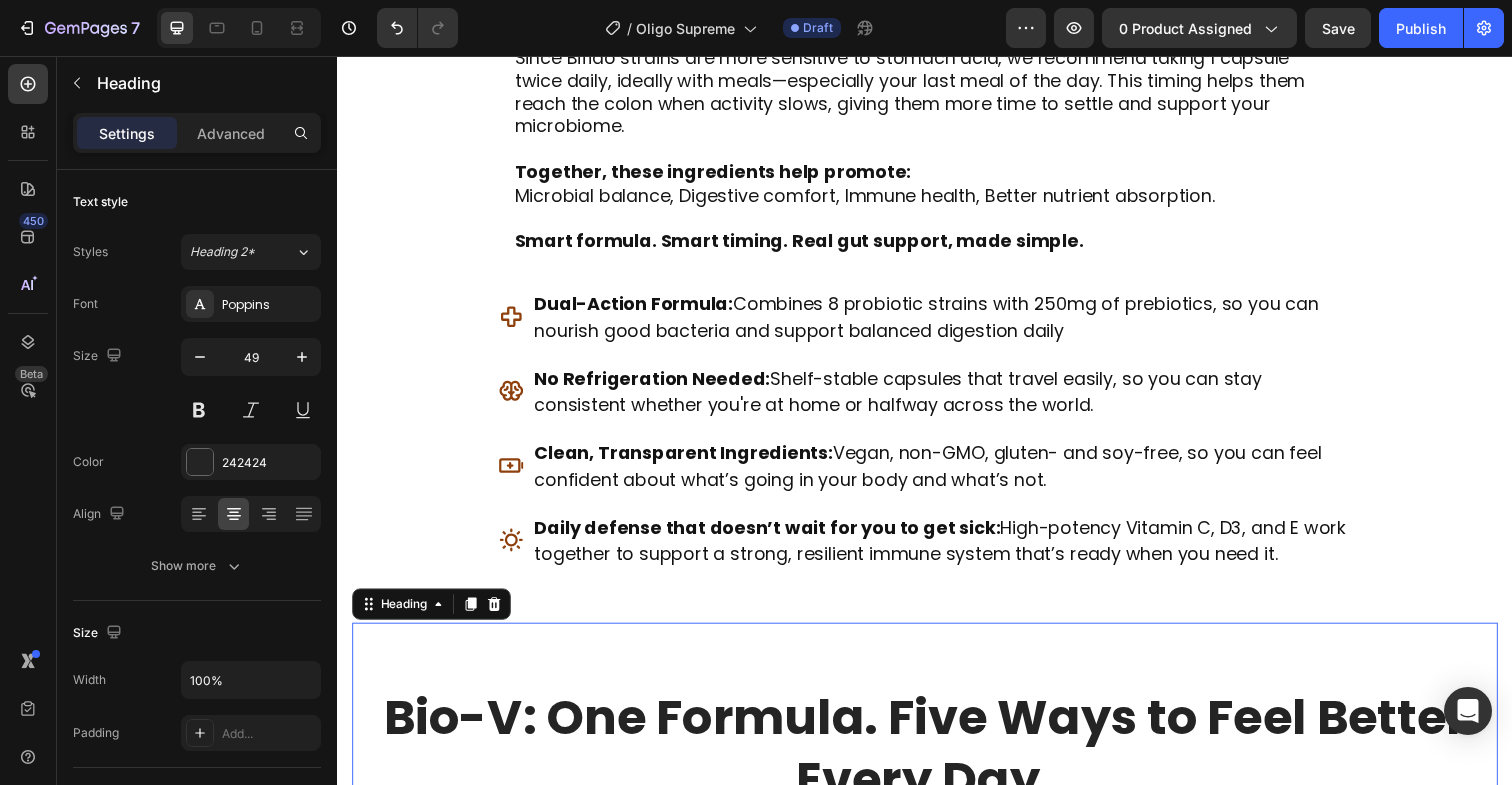 click on "Daily defense that doesn’t wait for you to get sick:" at bounding box center [776, 537] 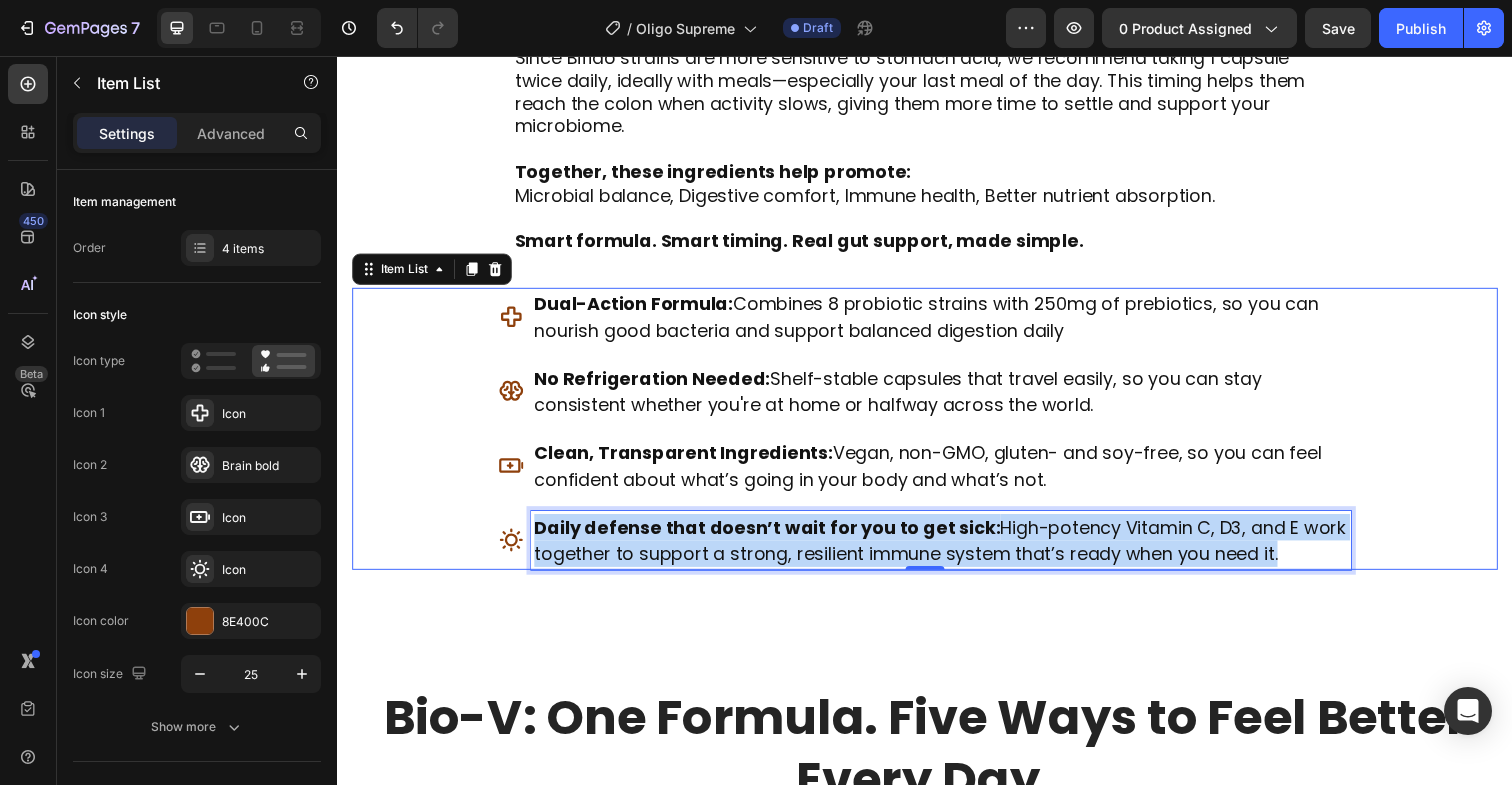click on "Daily defense that doesn’t wait for you to get sick:" at bounding box center [776, 537] 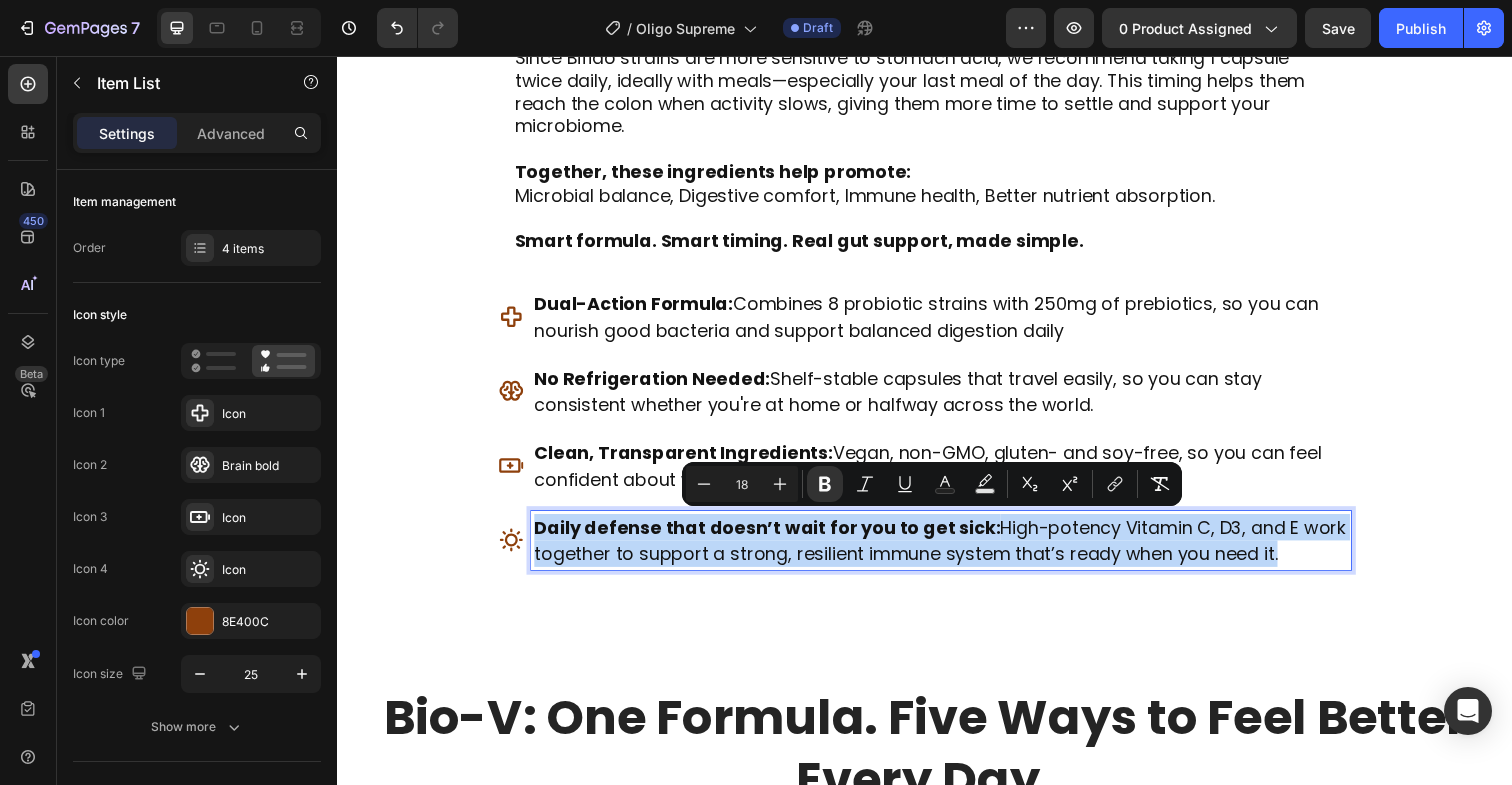 click on "Daily defense that doesn’t wait for you to get sick:" at bounding box center (776, 537) 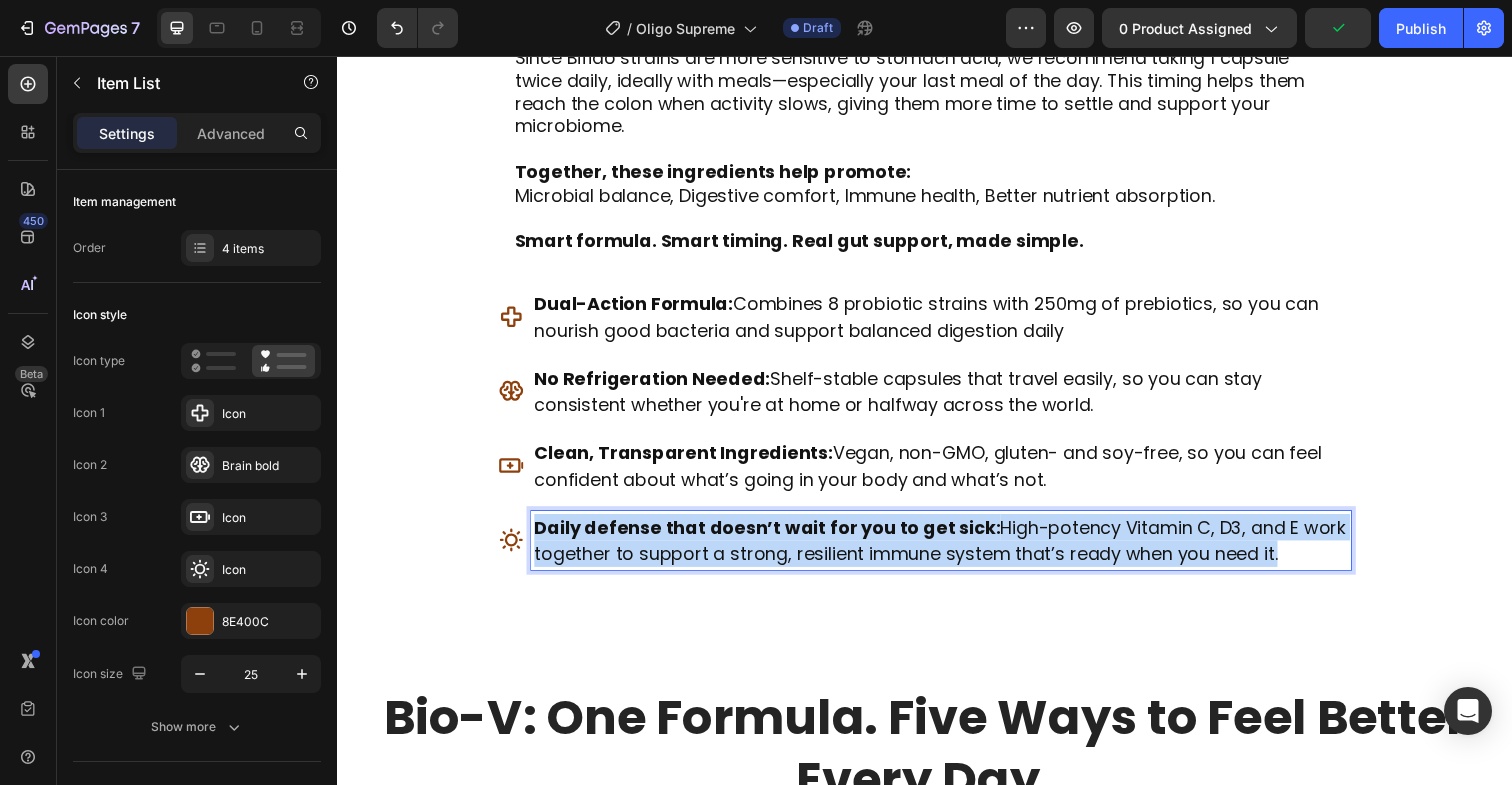 drag, startPoint x: 999, startPoint y: 538, endPoint x: 854, endPoint y: 560, distance: 146.65947 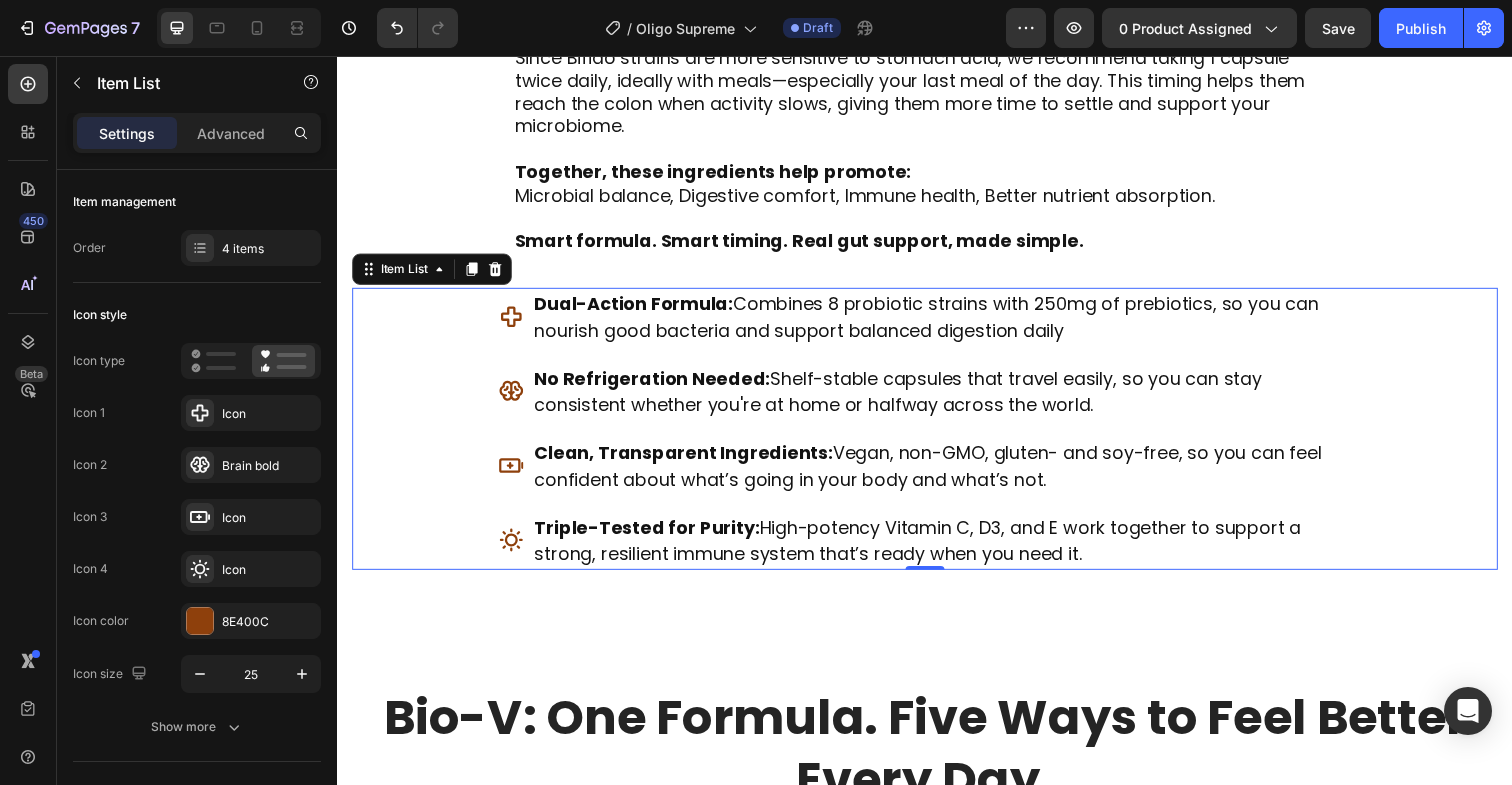 click on "Triple-Tested for Purity: High-potency Vitamin C, D3, and E work together to support a strong, resilient immune system that’s ready when you need it." at bounding box center (929, 551) 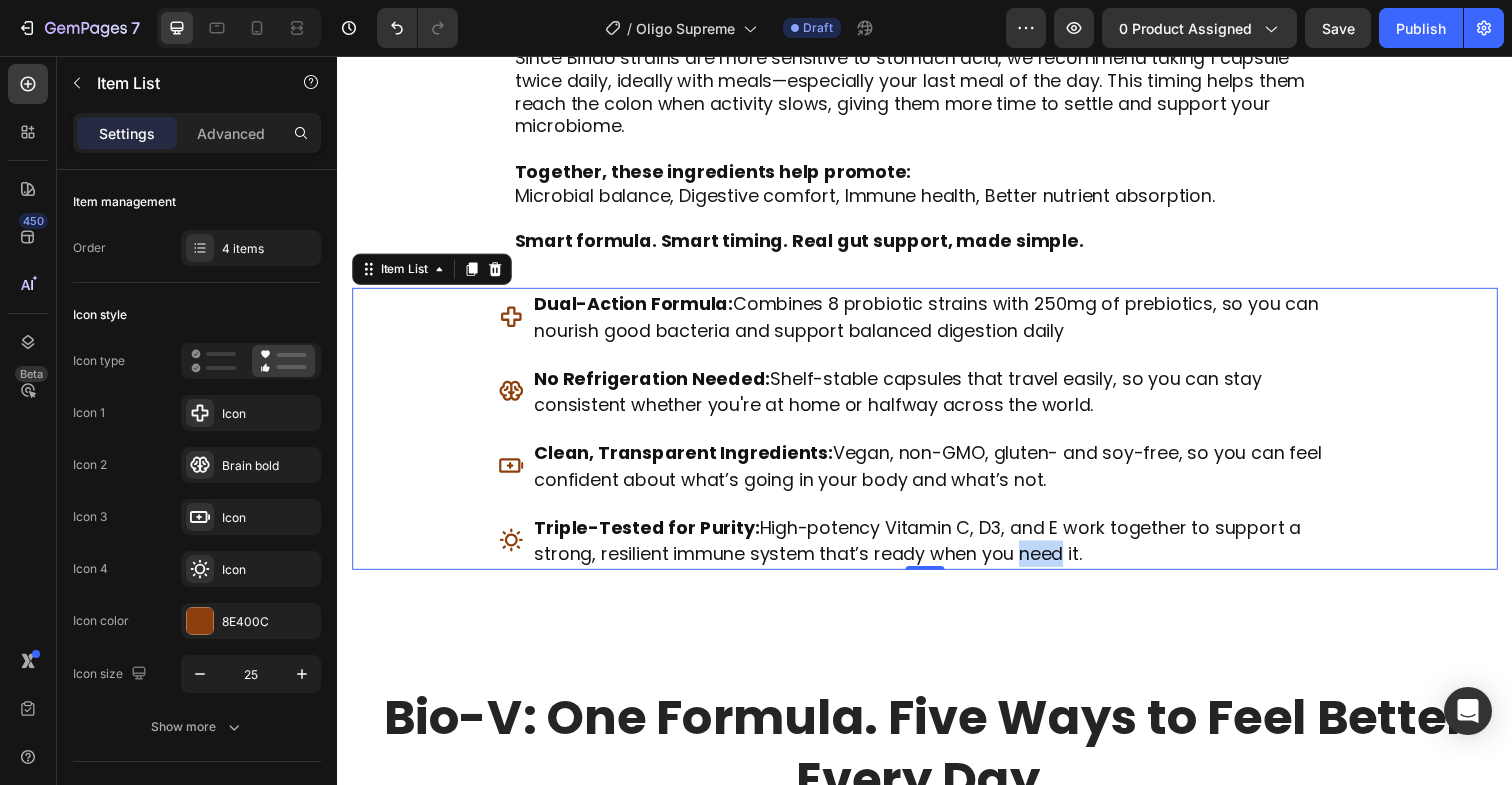 click on "Triple-Tested for Purity: High-potency Vitamin C, D3, and E work together to support a strong, resilient immune system that’s ready when you need it." at bounding box center (929, 551) 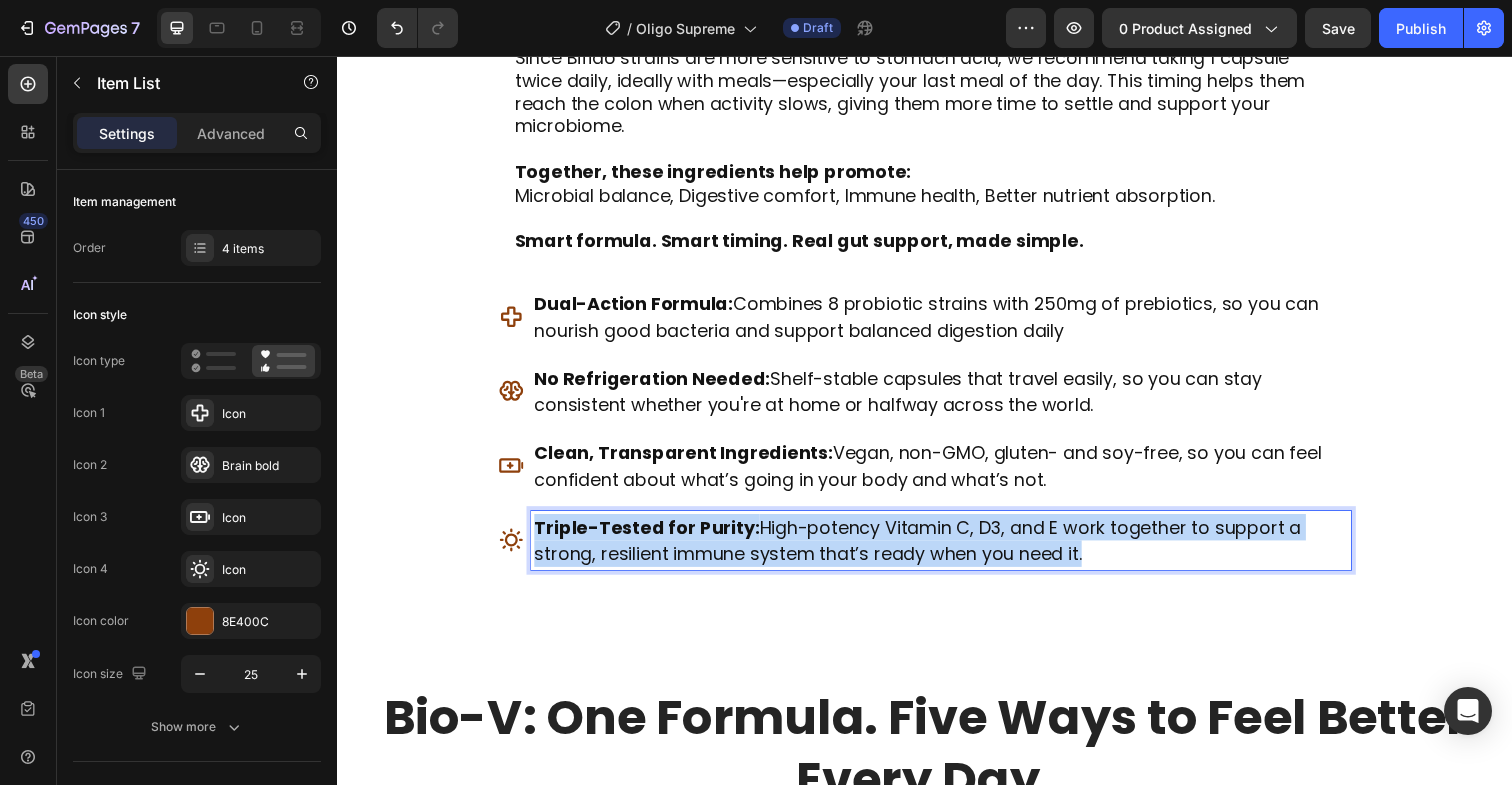 click on "Triple-Tested for Purity: High-potency Vitamin C, D3, and E work together to support a strong, resilient immune system that’s ready when you need it." at bounding box center [929, 551] 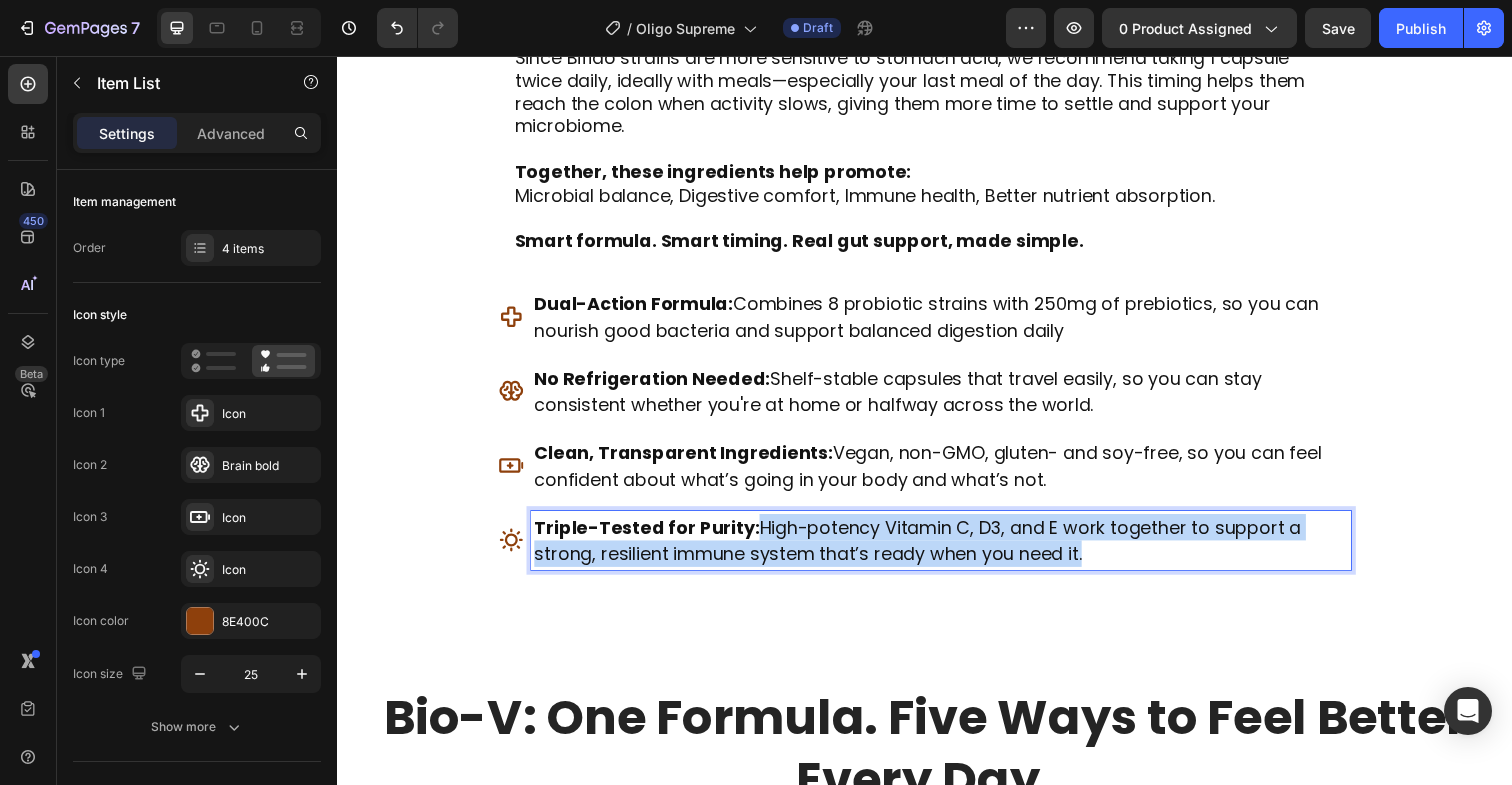 drag, startPoint x: 1130, startPoint y: 562, endPoint x: 759, endPoint y: 531, distance: 372.2929 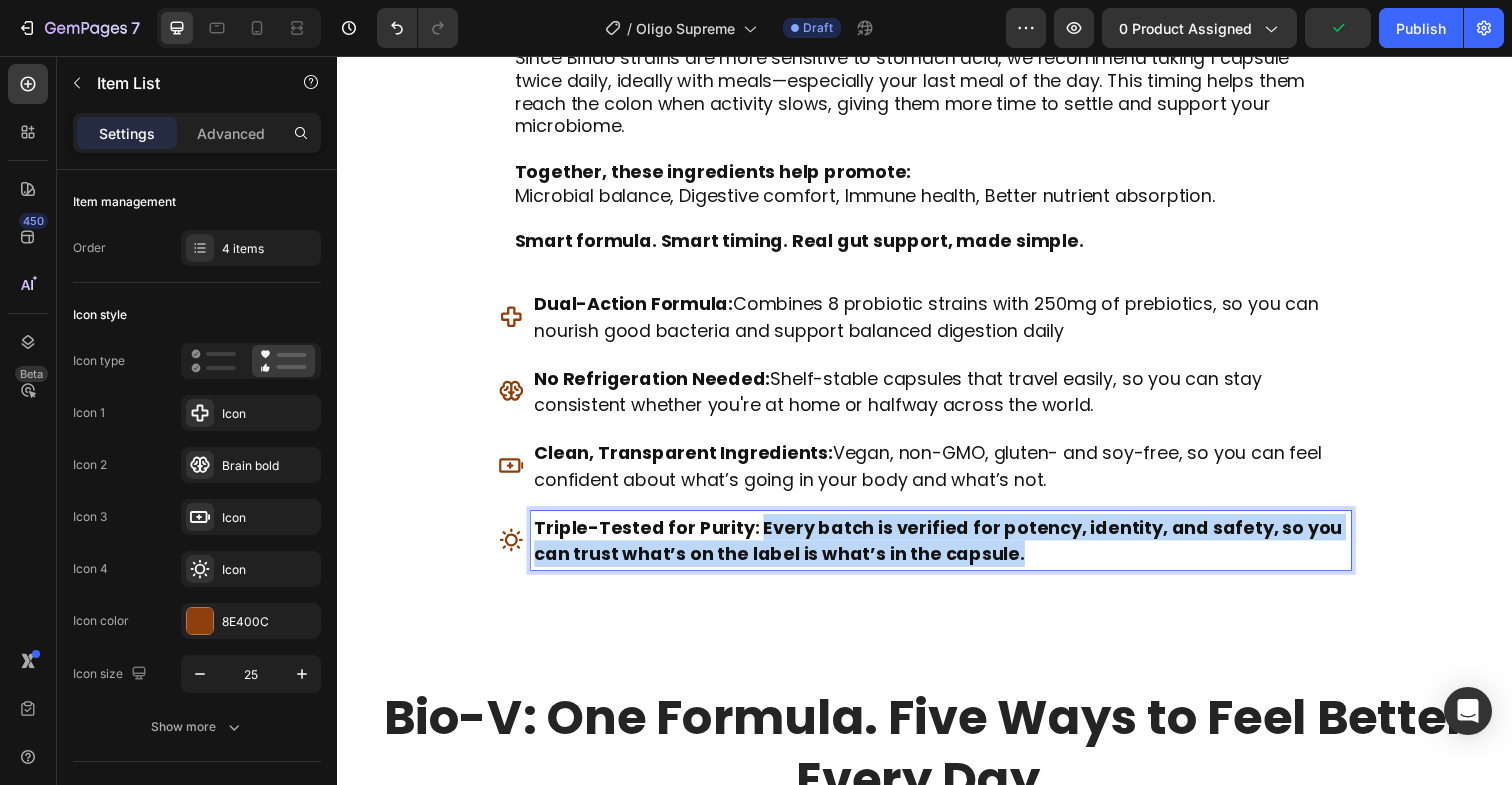drag, startPoint x: 1040, startPoint y: 558, endPoint x: 761, endPoint y: 534, distance: 280.03036 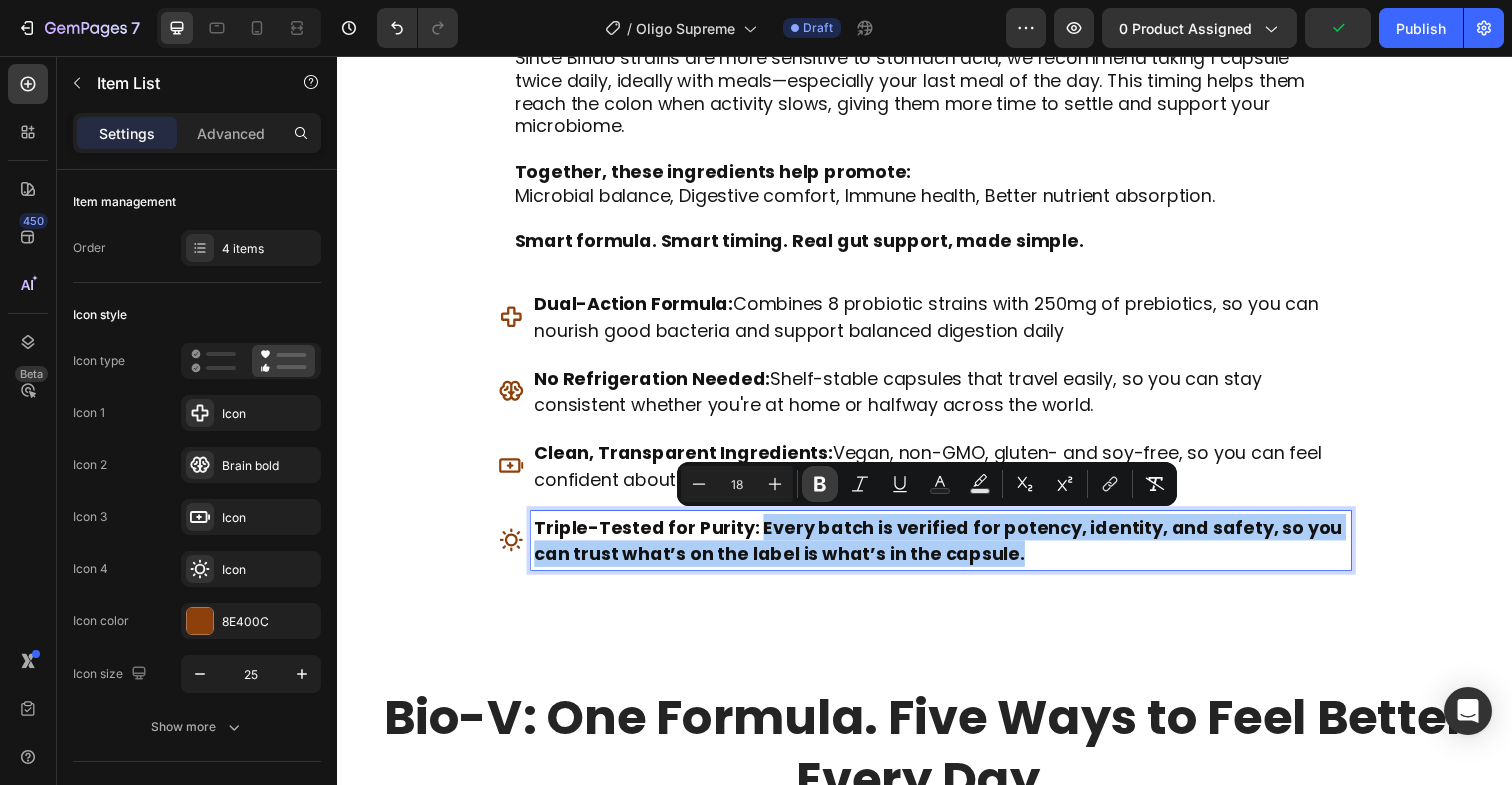 click 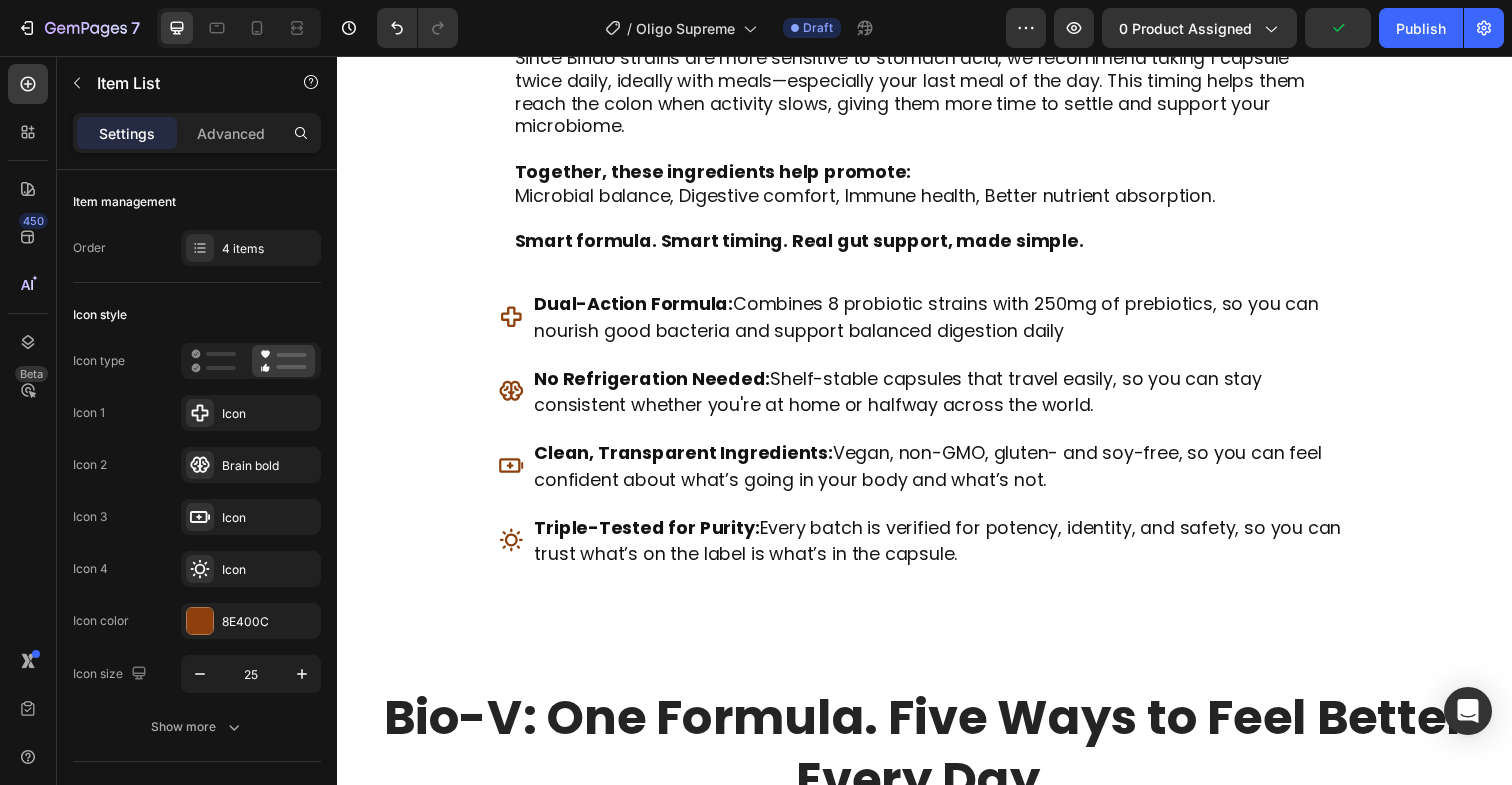 drag, startPoint x: 832, startPoint y: 522, endPoint x: 834, endPoint y: 542, distance: 20.09975 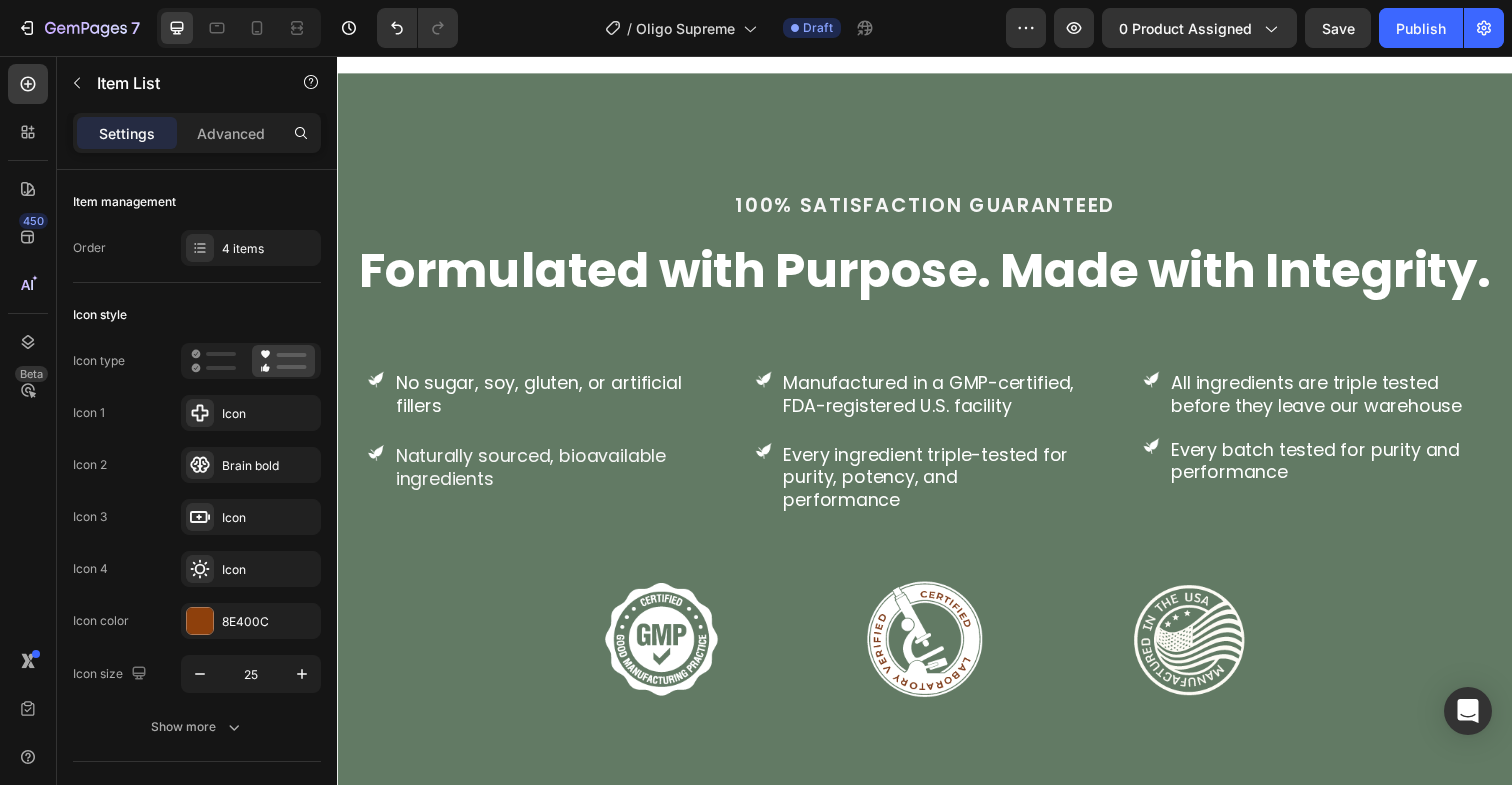 scroll, scrollTop: 4653, scrollLeft: 0, axis: vertical 